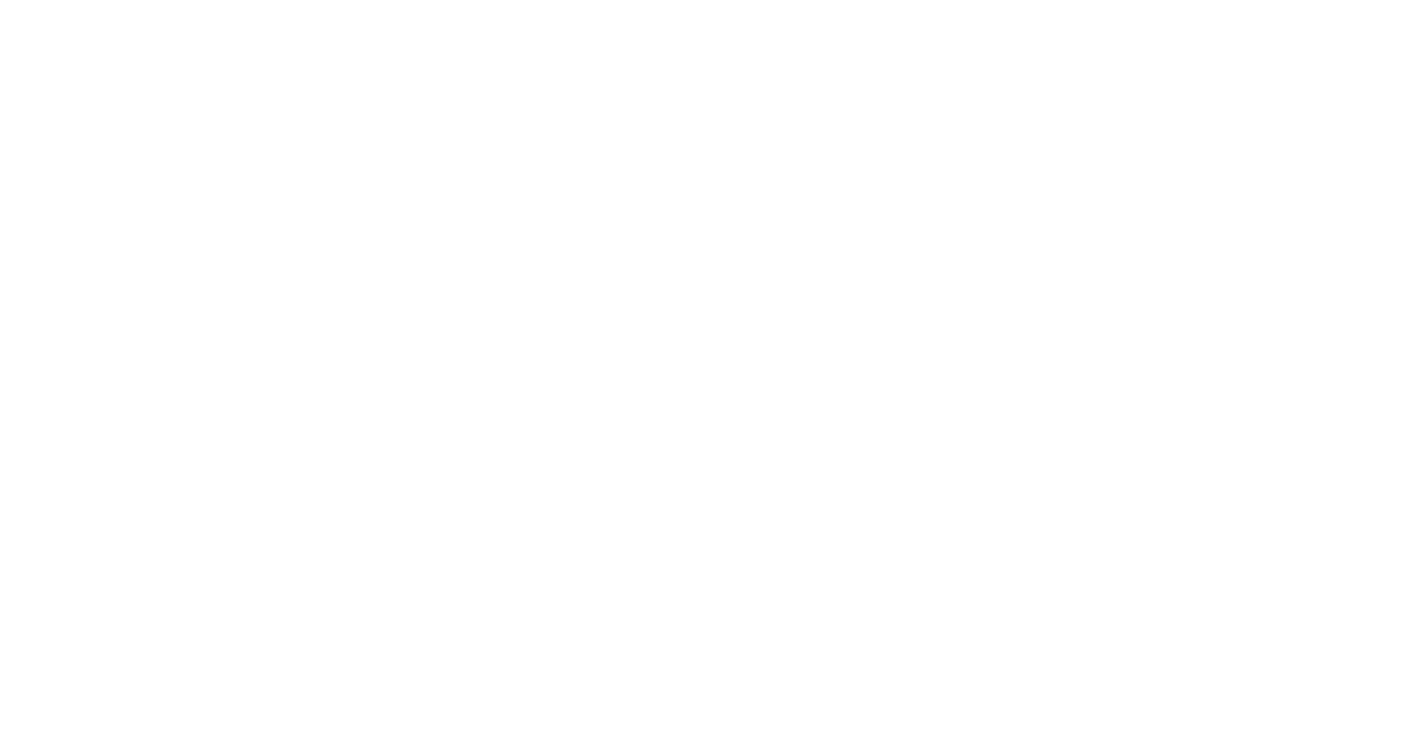 scroll, scrollTop: 0, scrollLeft: 0, axis: both 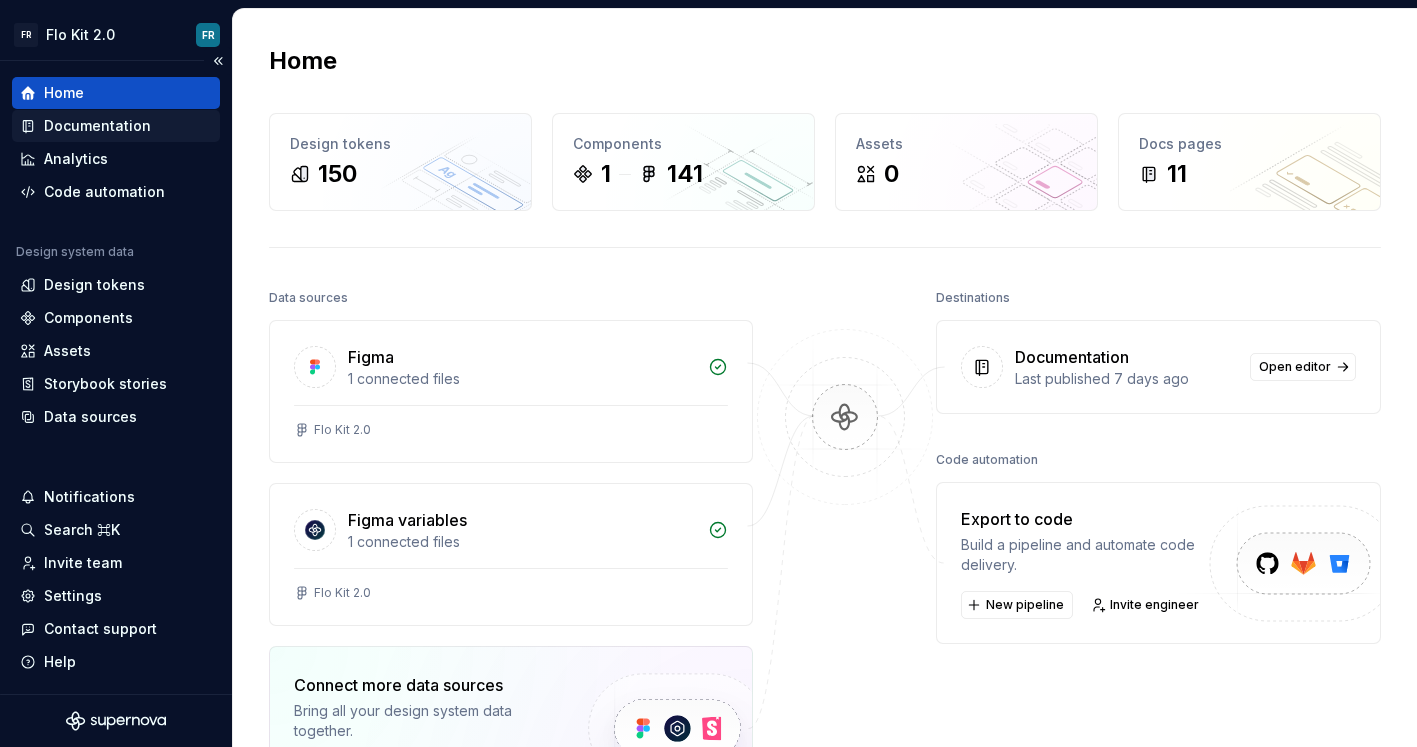 click on "Documentation" at bounding box center (97, 126) 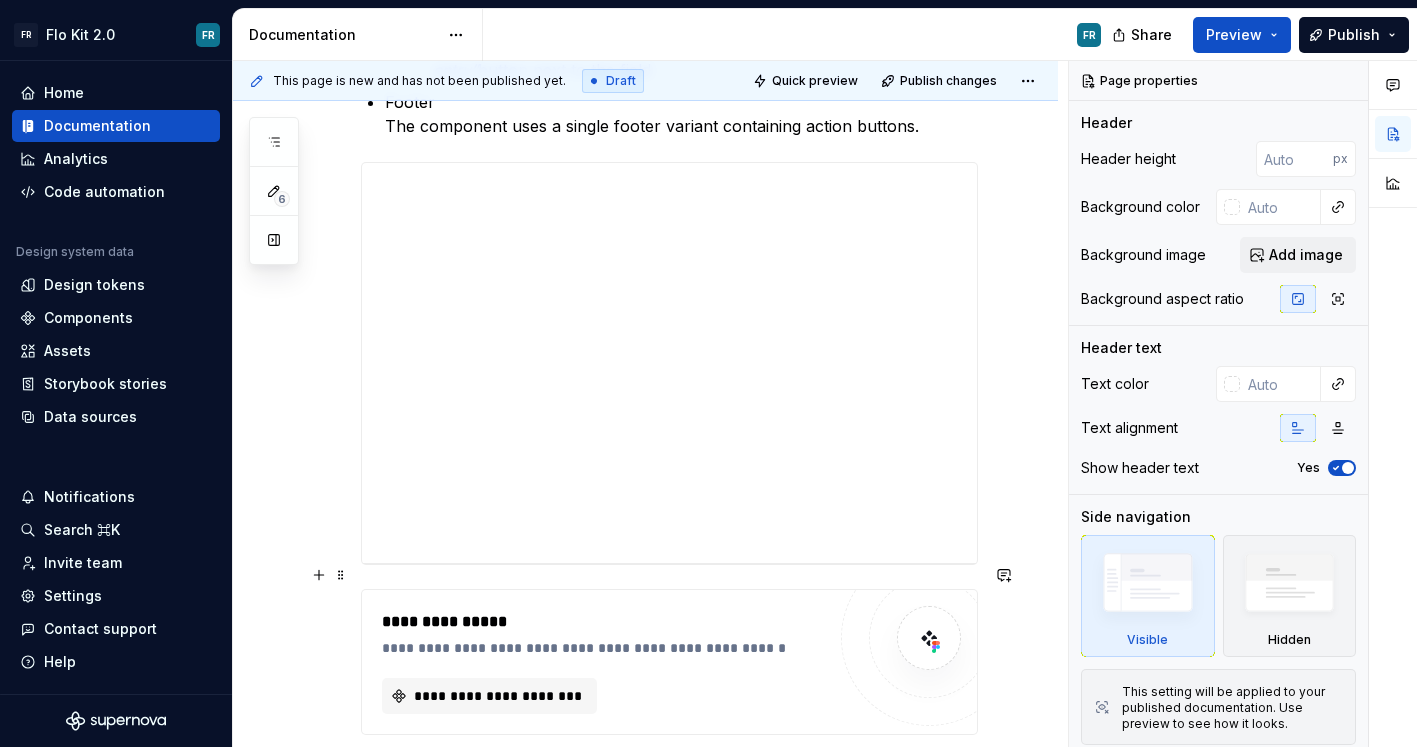 scroll, scrollTop: 1844, scrollLeft: 0, axis: vertical 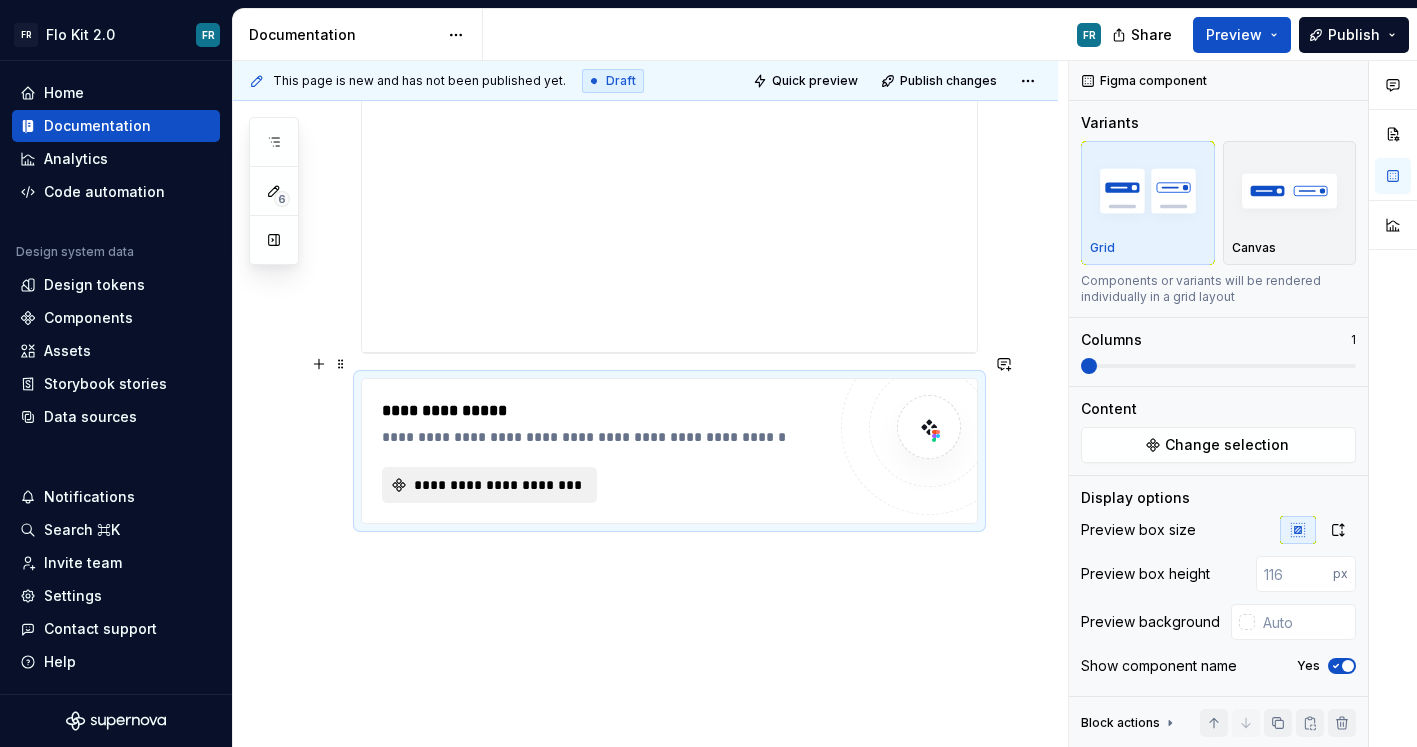 click on "**********" at bounding box center (497, 485) 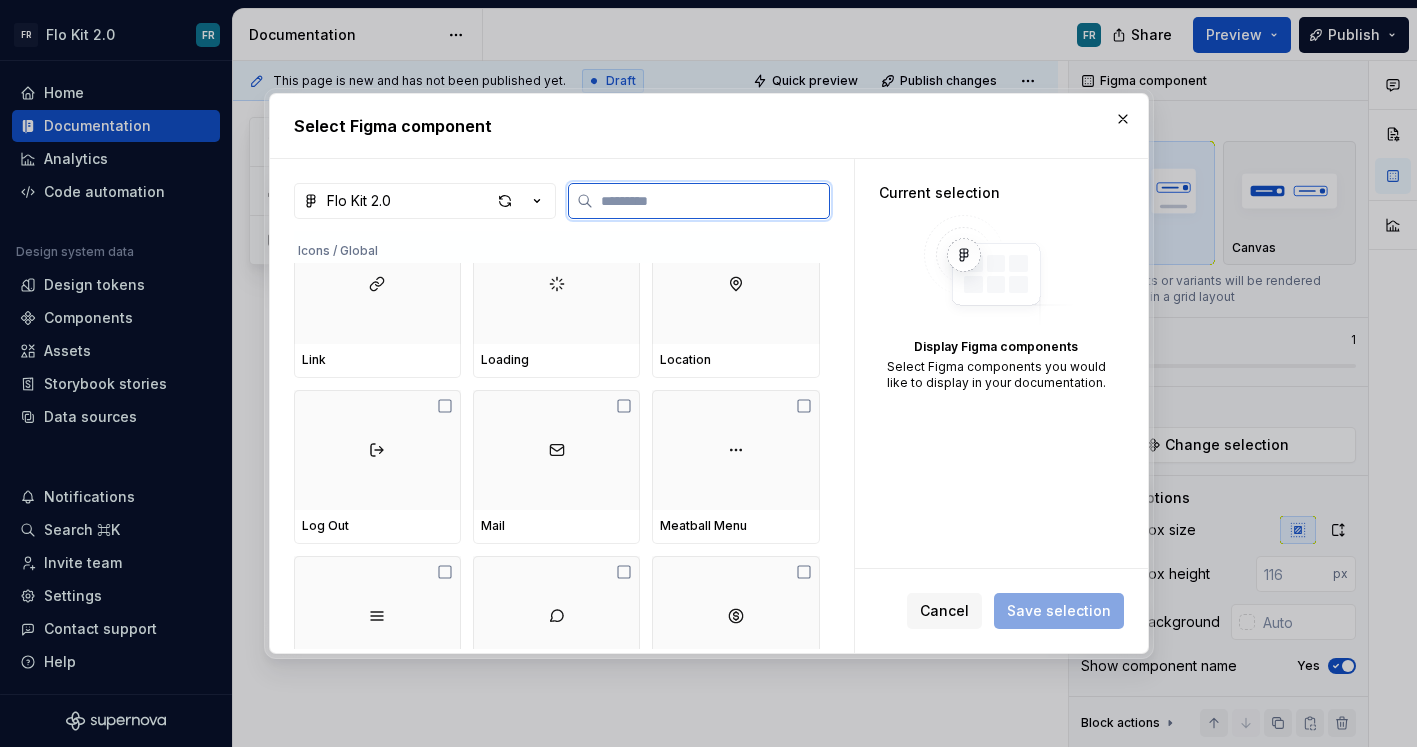 scroll, scrollTop: 2194, scrollLeft: 0, axis: vertical 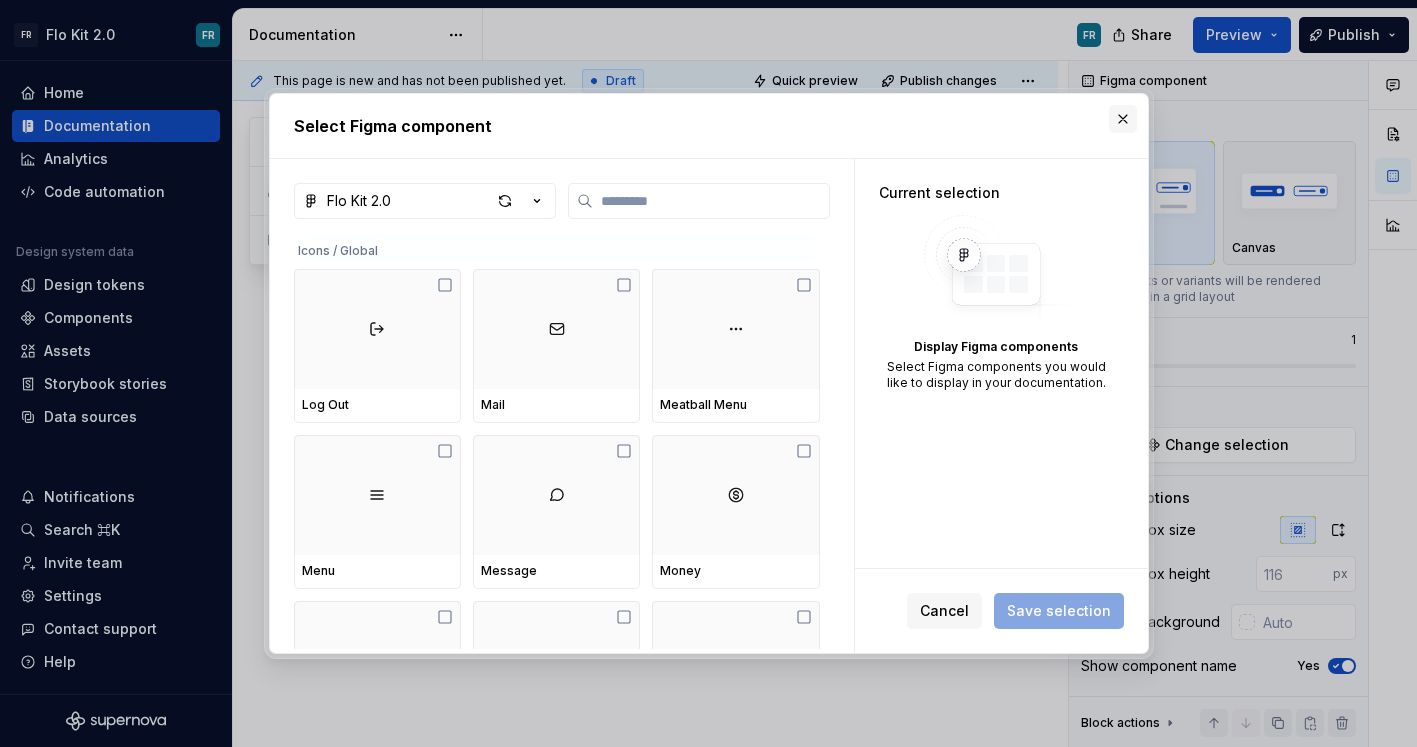 click at bounding box center (1123, 119) 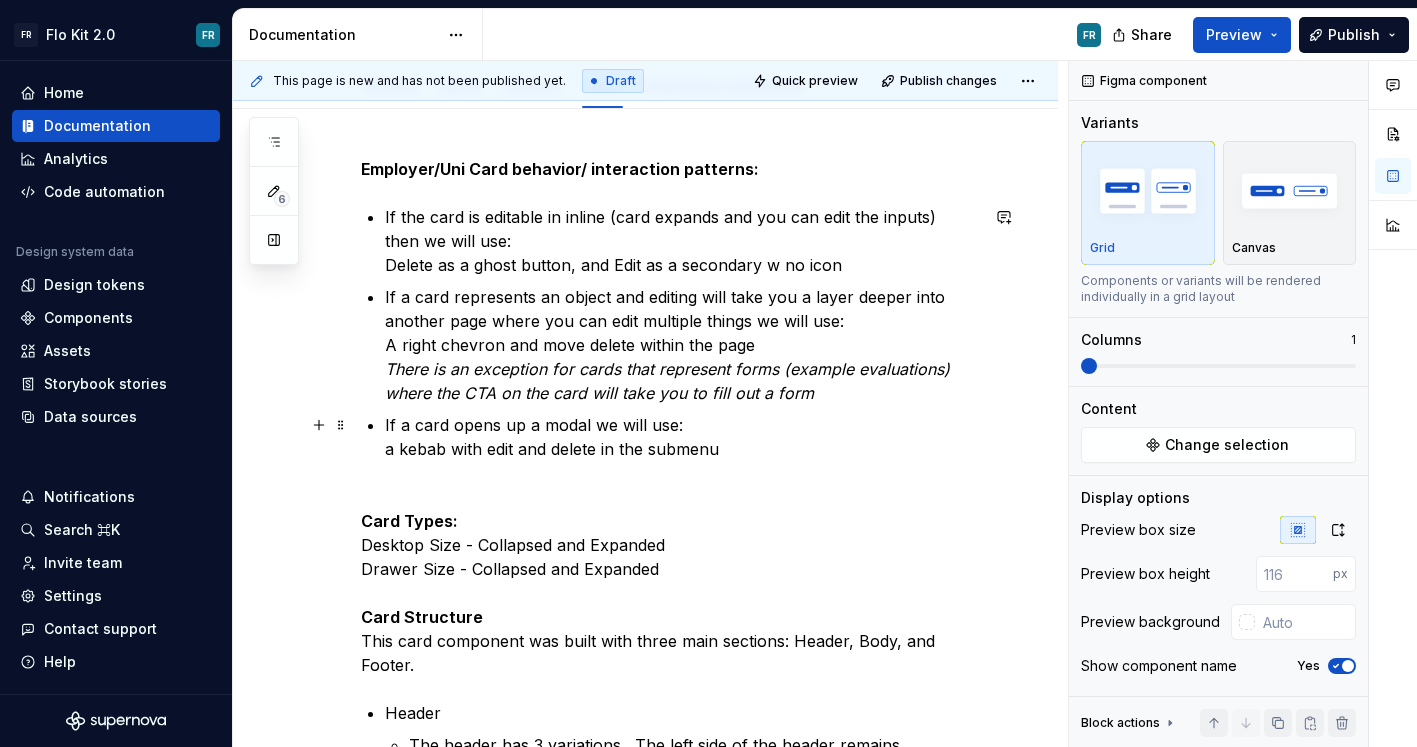 scroll, scrollTop: 0, scrollLeft: 0, axis: both 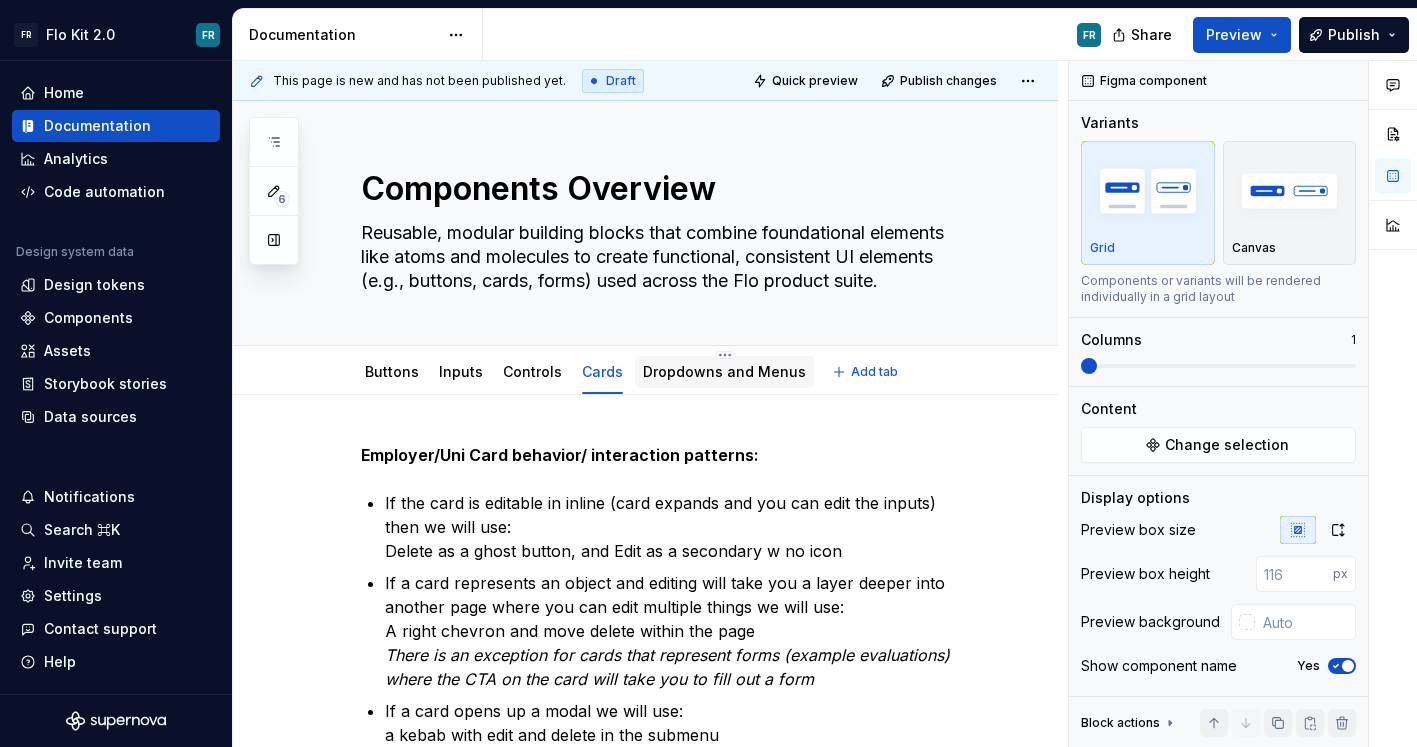 click on "Dropdowns and Menus" at bounding box center (724, 371) 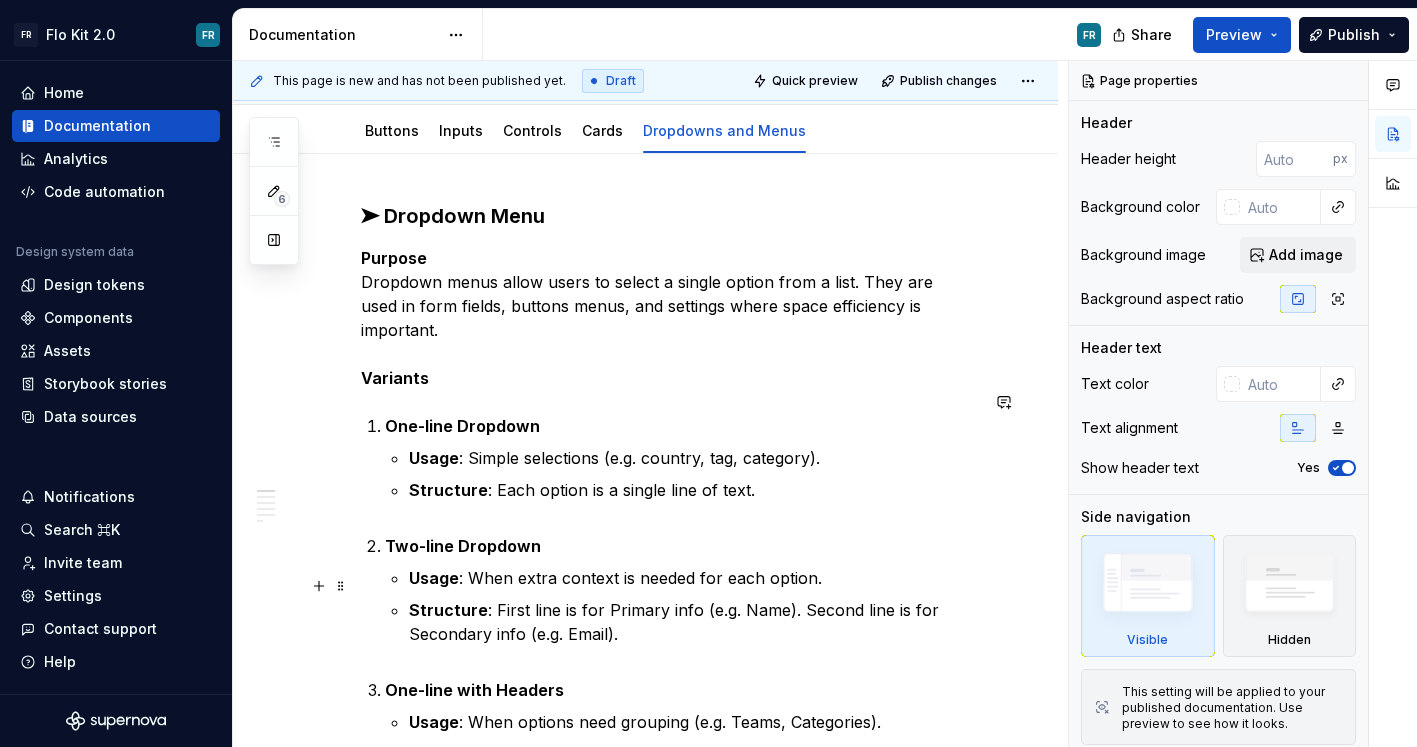 scroll, scrollTop: 243, scrollLeft: 0, axis: vertical 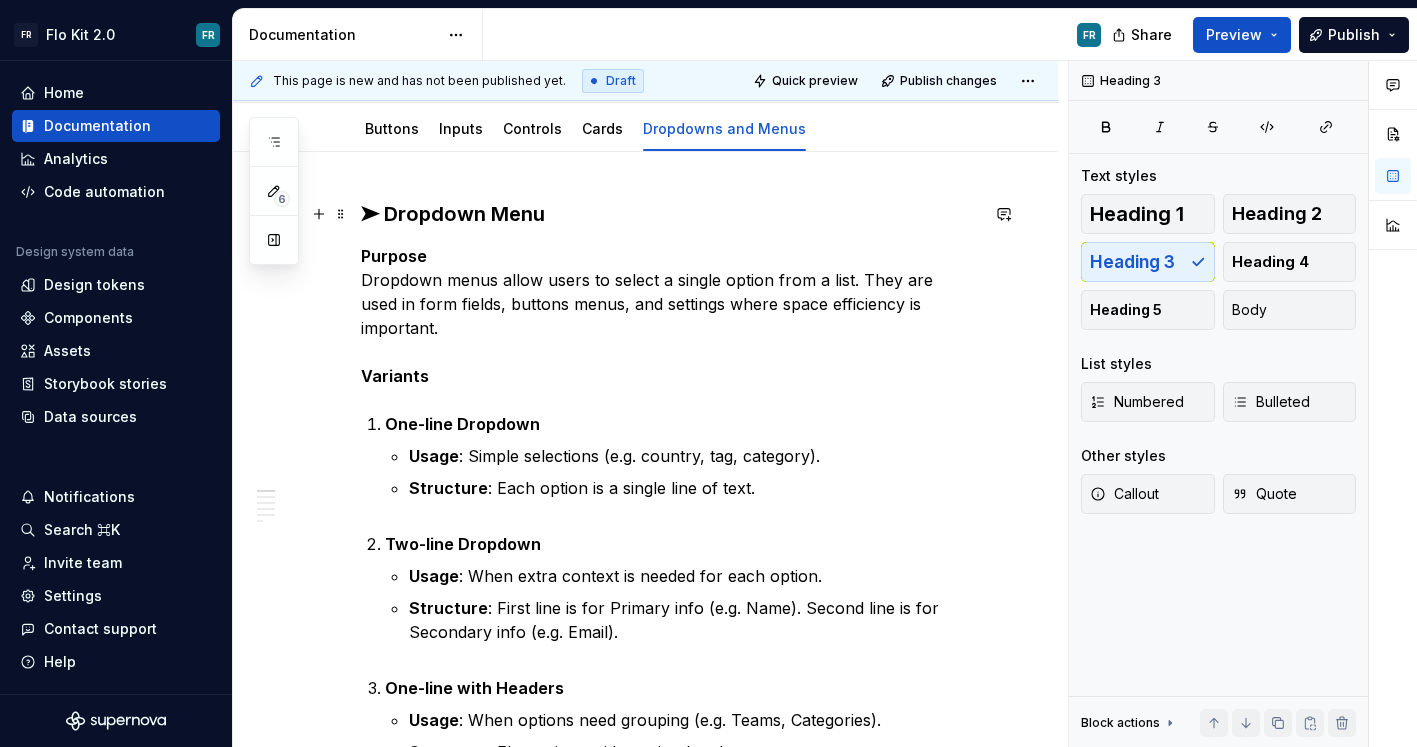 click on "➤ Dropdown Menu" at bounding box center [669, 214] 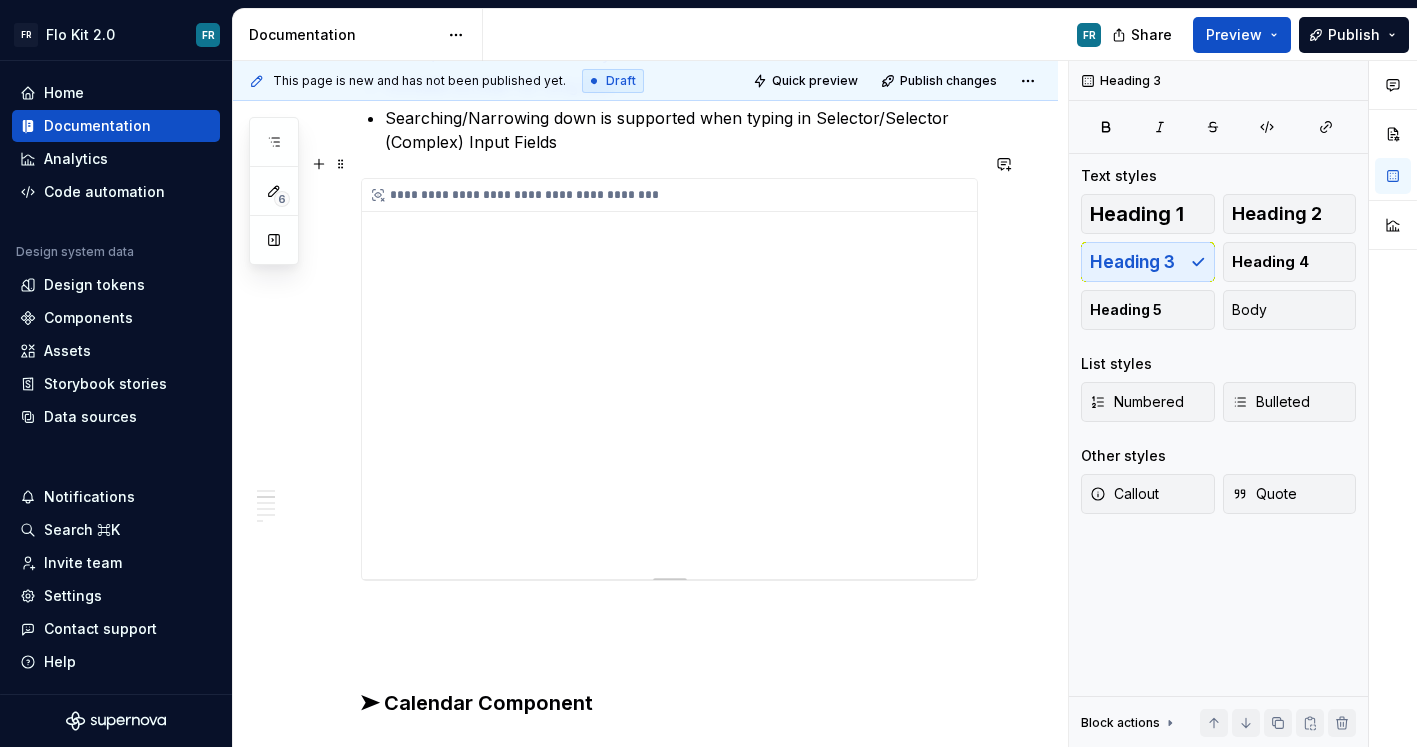 scroll, scrollTop: 1092, scrollLeft: 0, axis: vertical 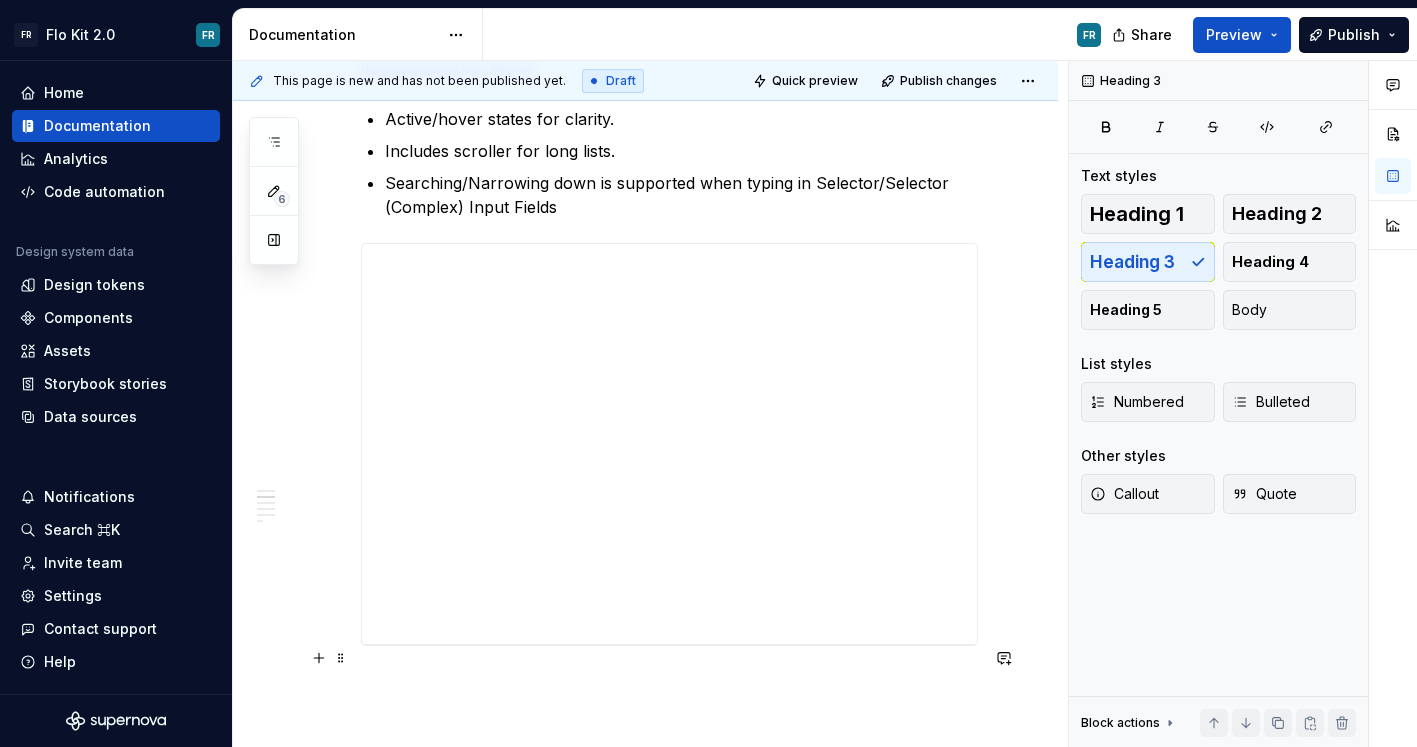 click at bounding box center (669, 682) 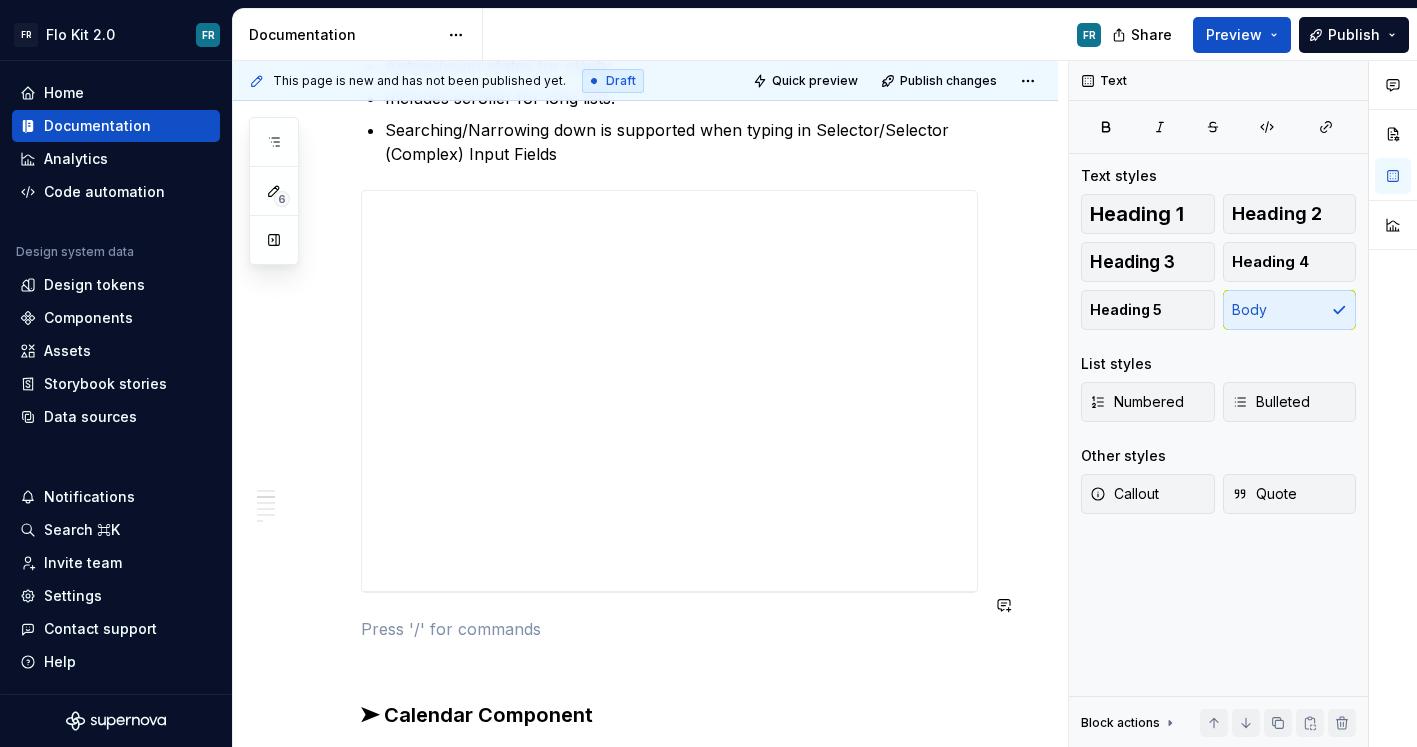 scroll, scrollTop: 1147, scrollLeft: 0, axis: vertical 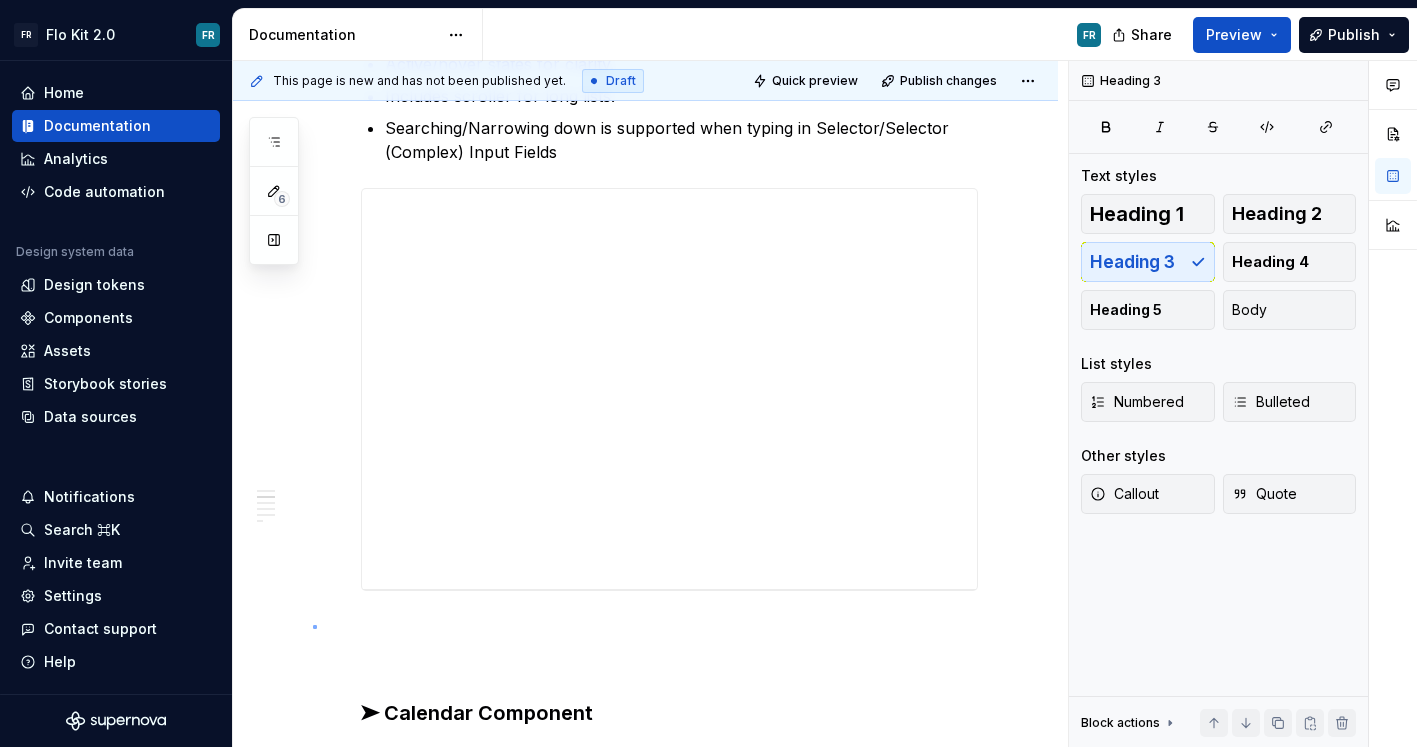 click on "This page is new and has not been published yet. Draft Quick preview Publish changes Components Overview Reusable, modular building blocks that combine foundational elements like atoms and molecules to create functional, consistent UI elements (e.g., buttons, cards, forms) used across the Flo product suite. Edit header Buttons Inputs Controls Cards Dropdowns and Menus ➤ Dropdown Menu ➤ Calendar Component ➤ Button Menu ➤ Kebab Menu ➤ Popover Menu Usage Tip ➤ Dropdown Menu Purpose Dropdown menus allow users to select a single option from a list. They are used in form fields, buttons menus, and settings where space efficiency is important. Variants One-line Dropdown Usage : Simple selections (e.g. country, tag, category). Structure : Each option is a single line of text. Two-line Dropdown Usage : When extra context is needed for each option. Structure : First line is for Primary info (e.g. Name). Second line is for Secondary info (e.g. Email). One-line with Headers Usage Structure Usage Purpose" at bounding box center [650, 404] 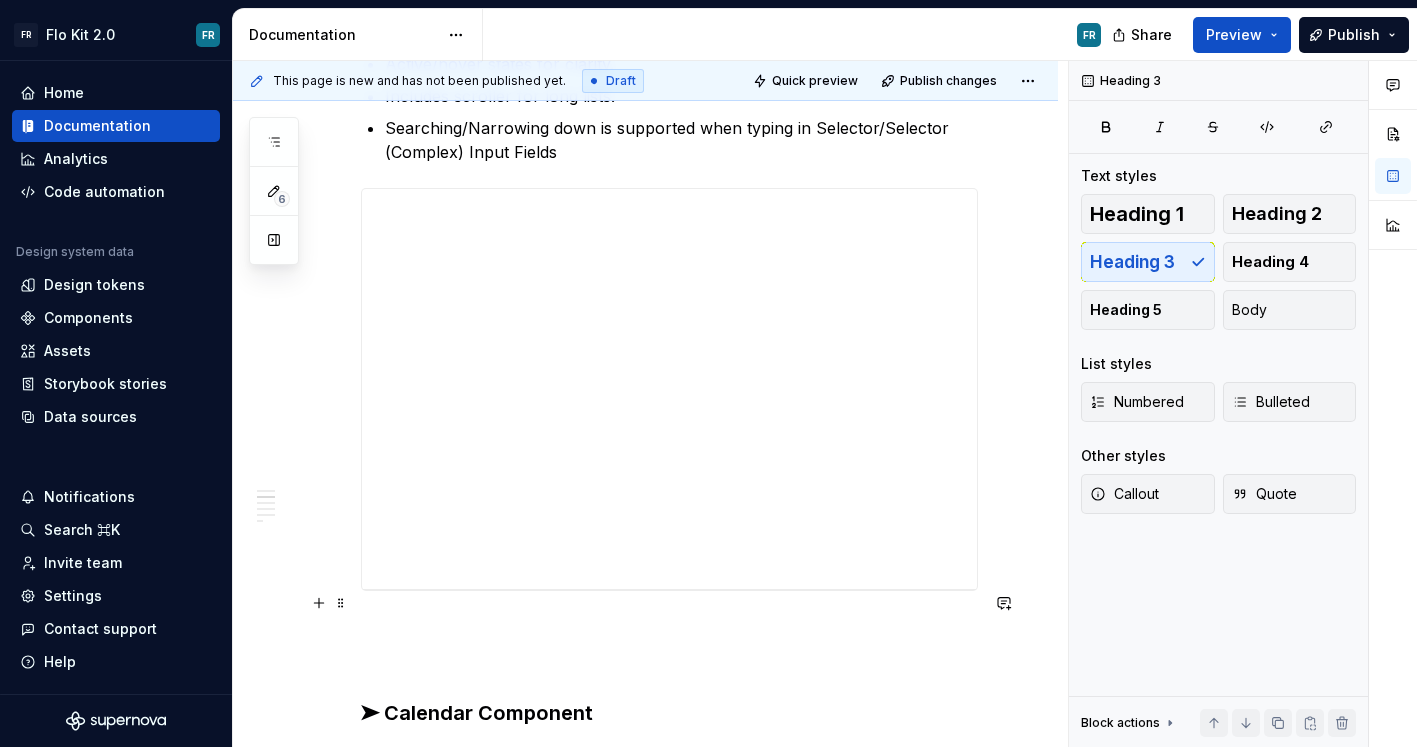 click at bounding box center [319, 603] 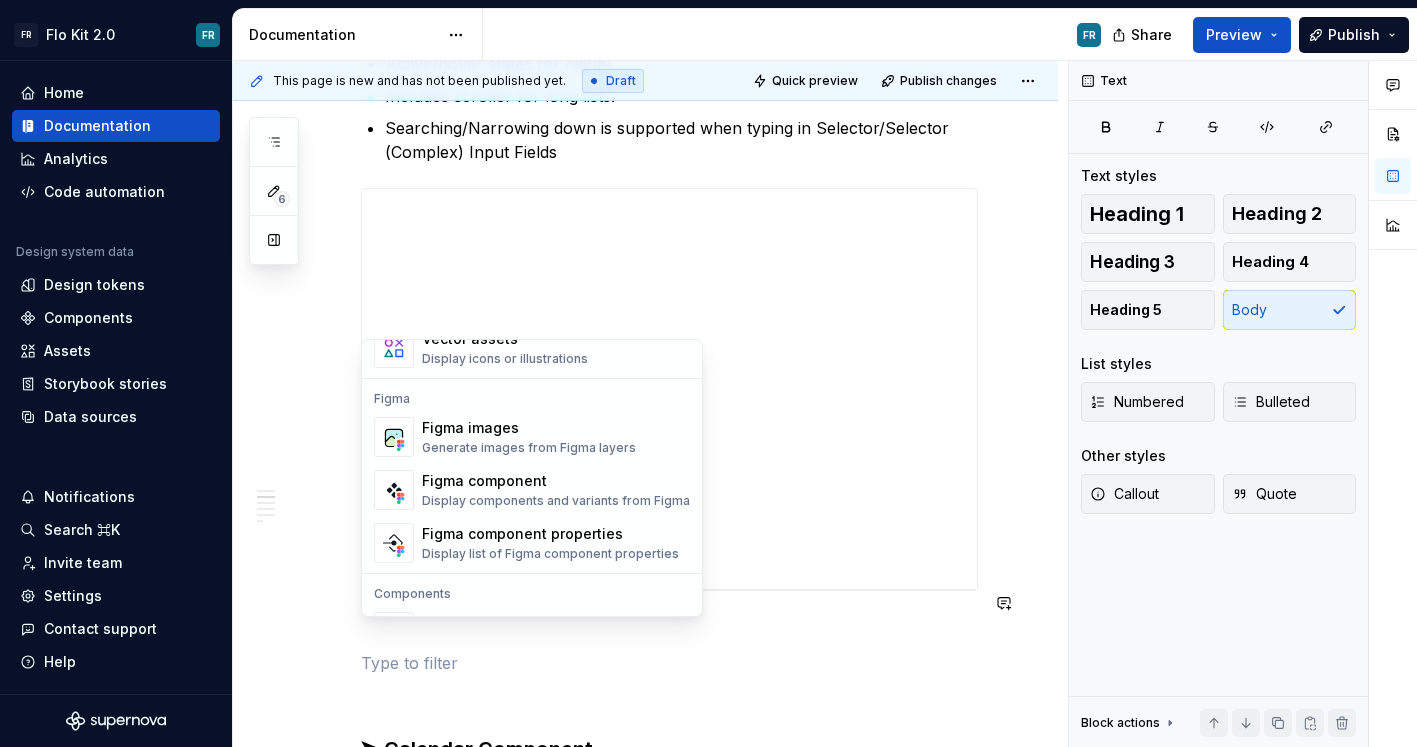 scroll, scrollTop: 1838, scrollLeft: 0, axis: vertical 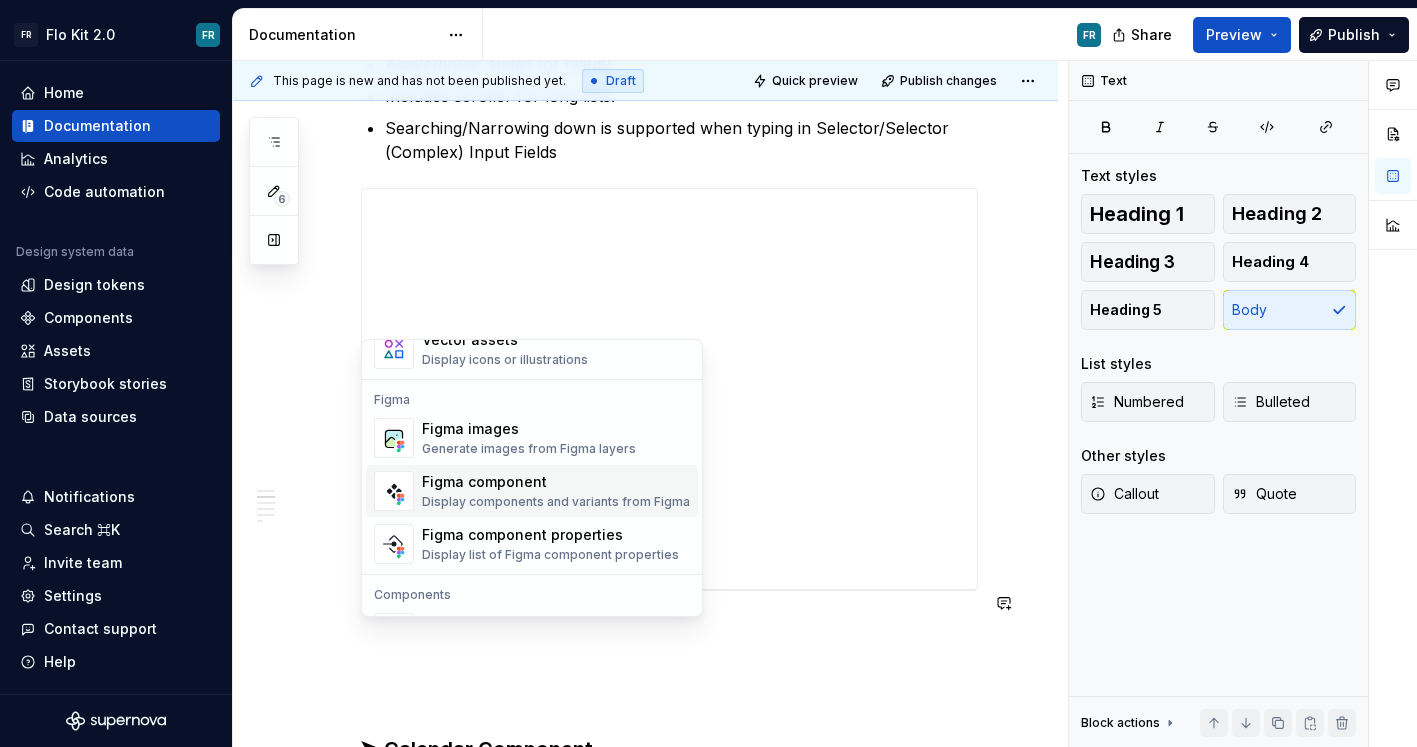click on "Display components and variants from Figma" at bounding box center (556, 502) 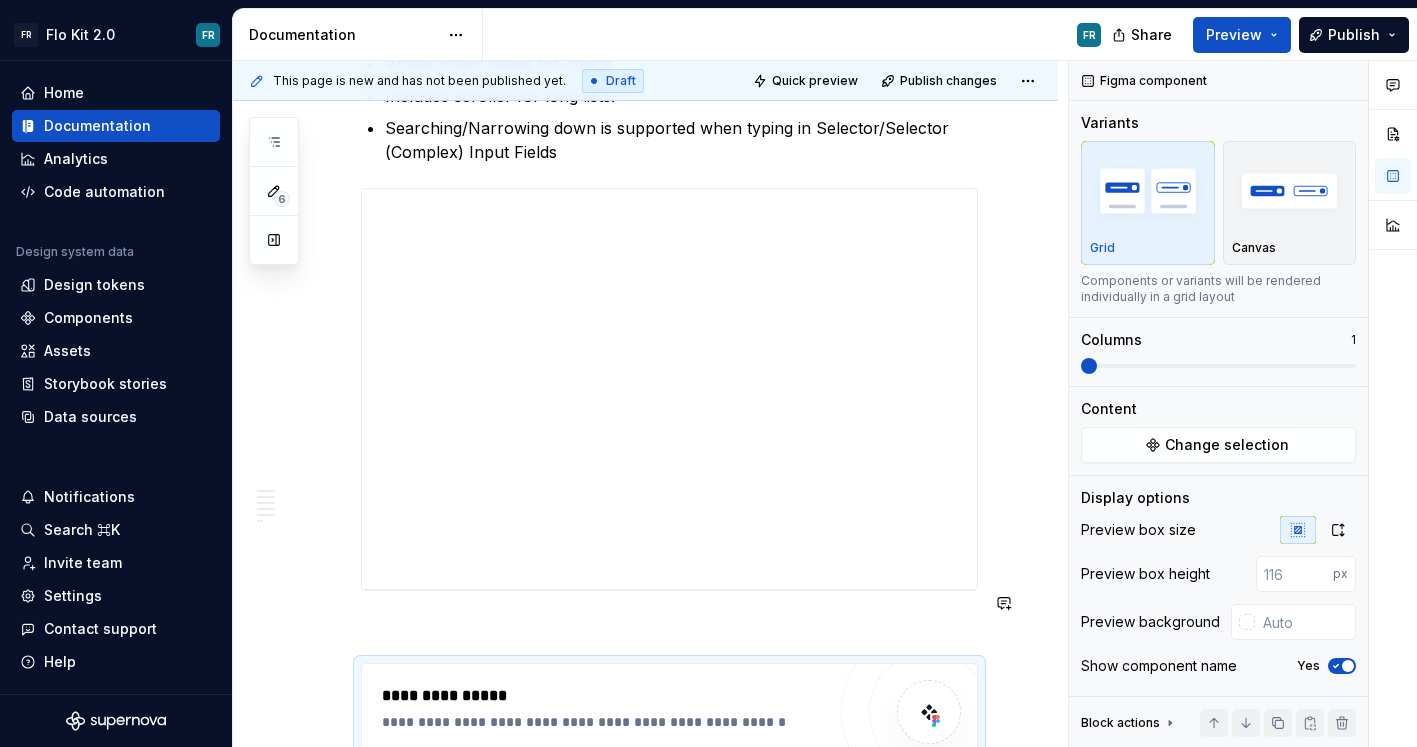 scroll, scrollTop: 1184, scrollLeft: 0, axis: vertical 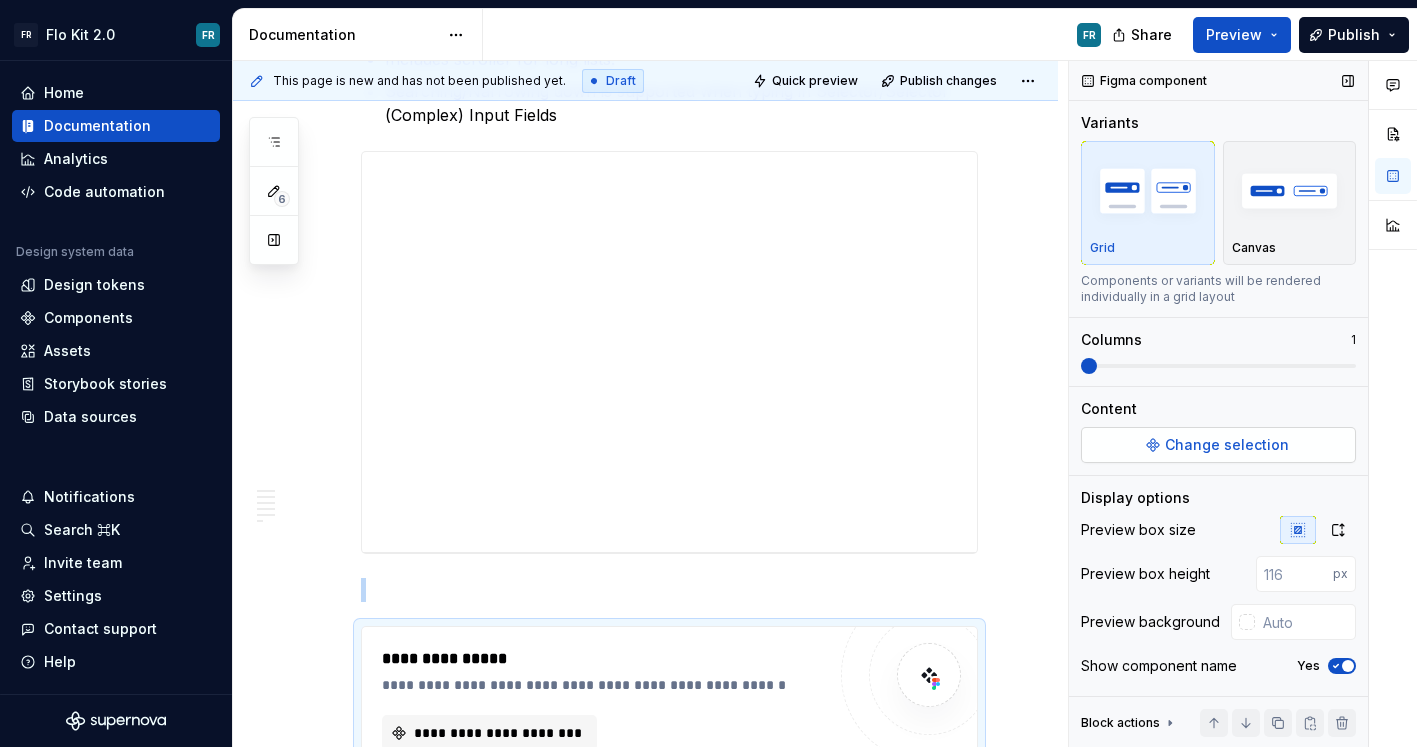 click on "Change selection" at bounding box center (1218, 445) 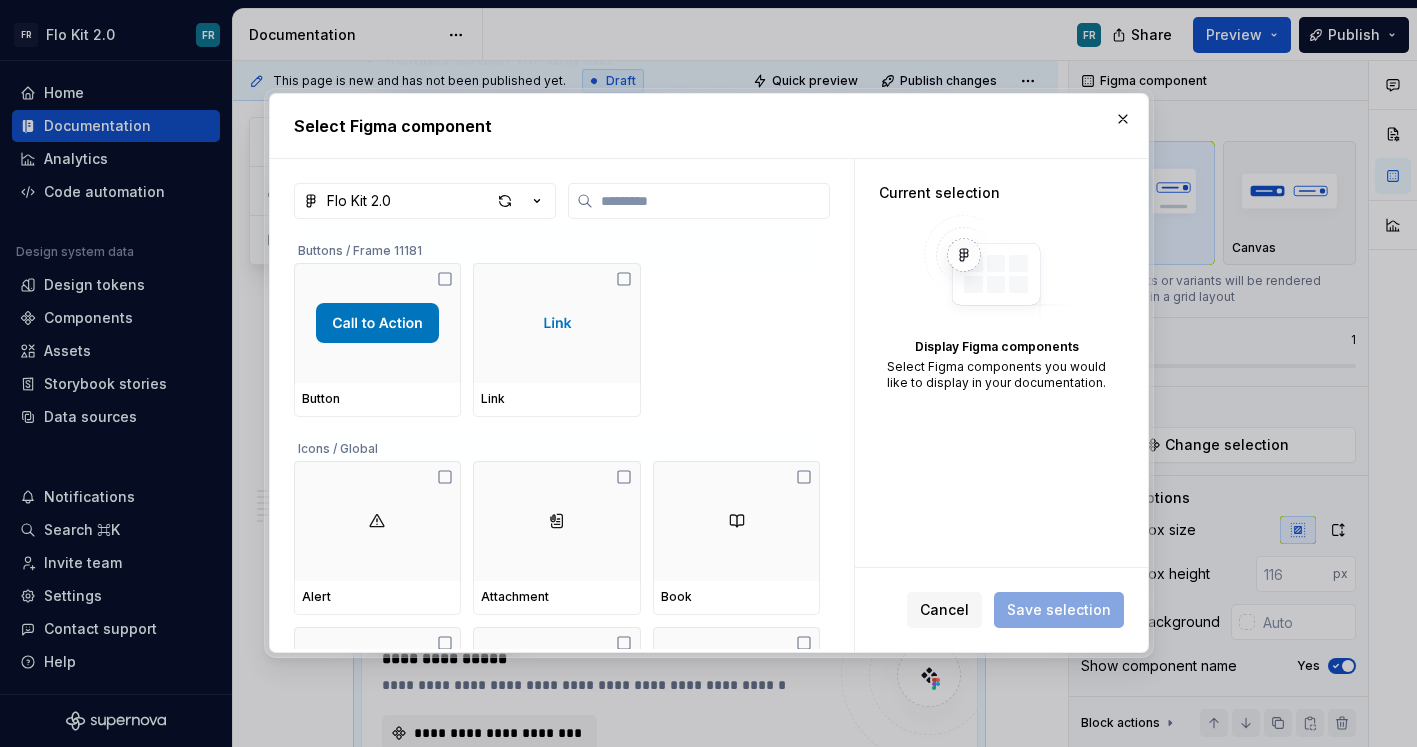 type on "*" 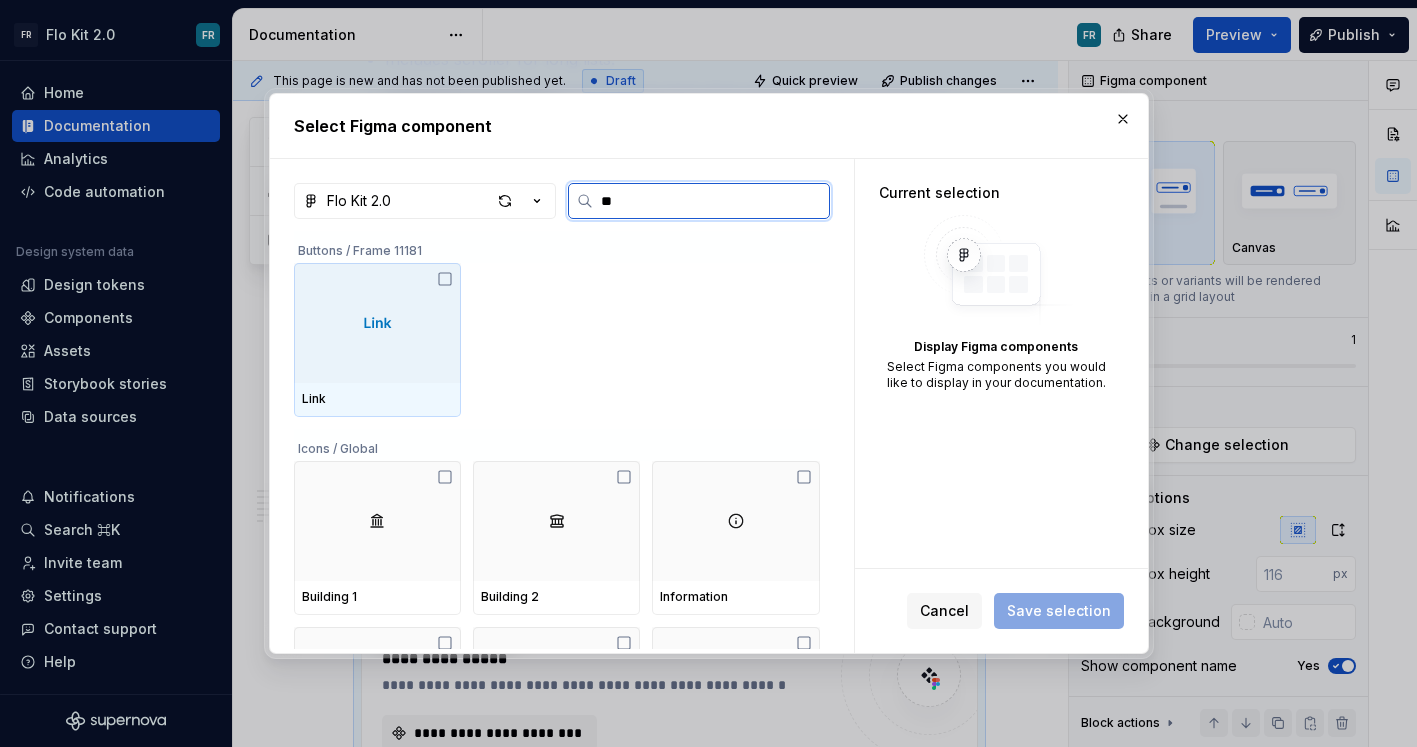 type on "*" 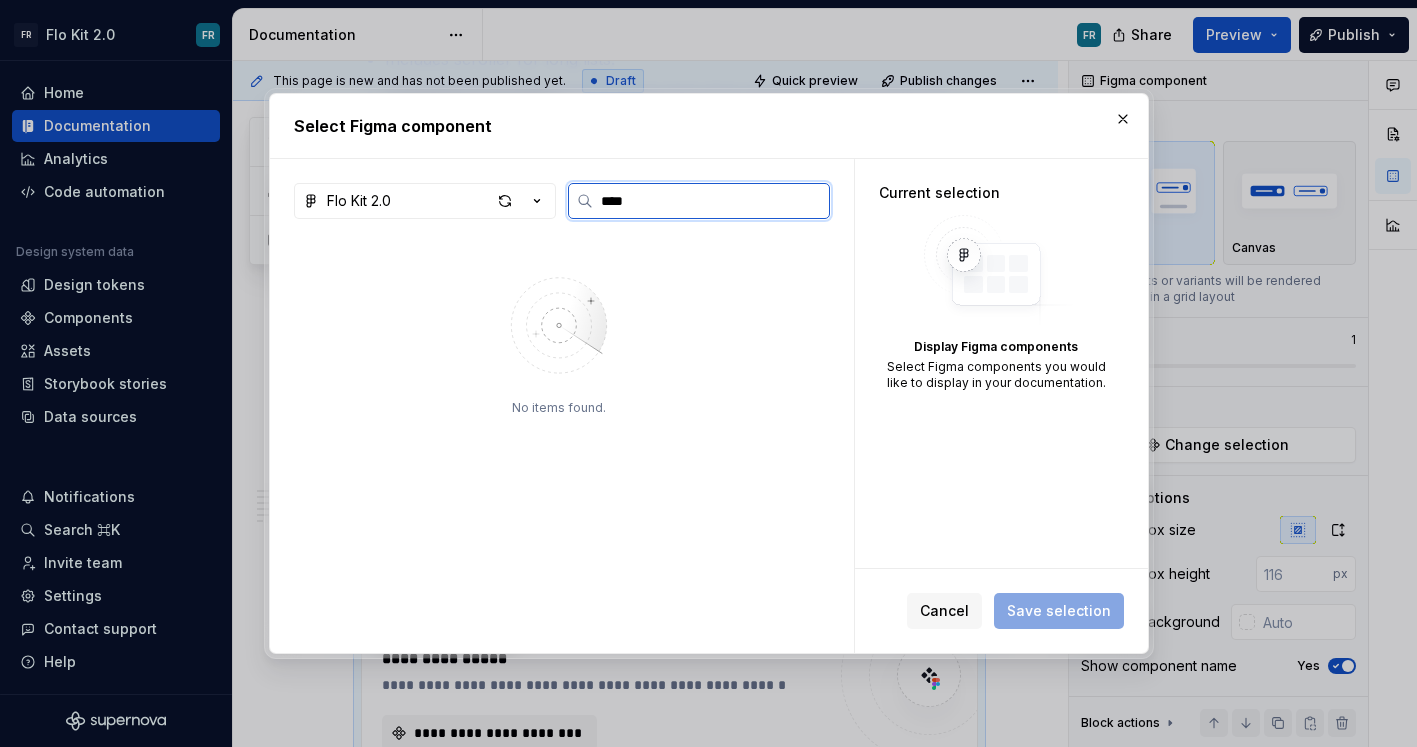 type on "****" 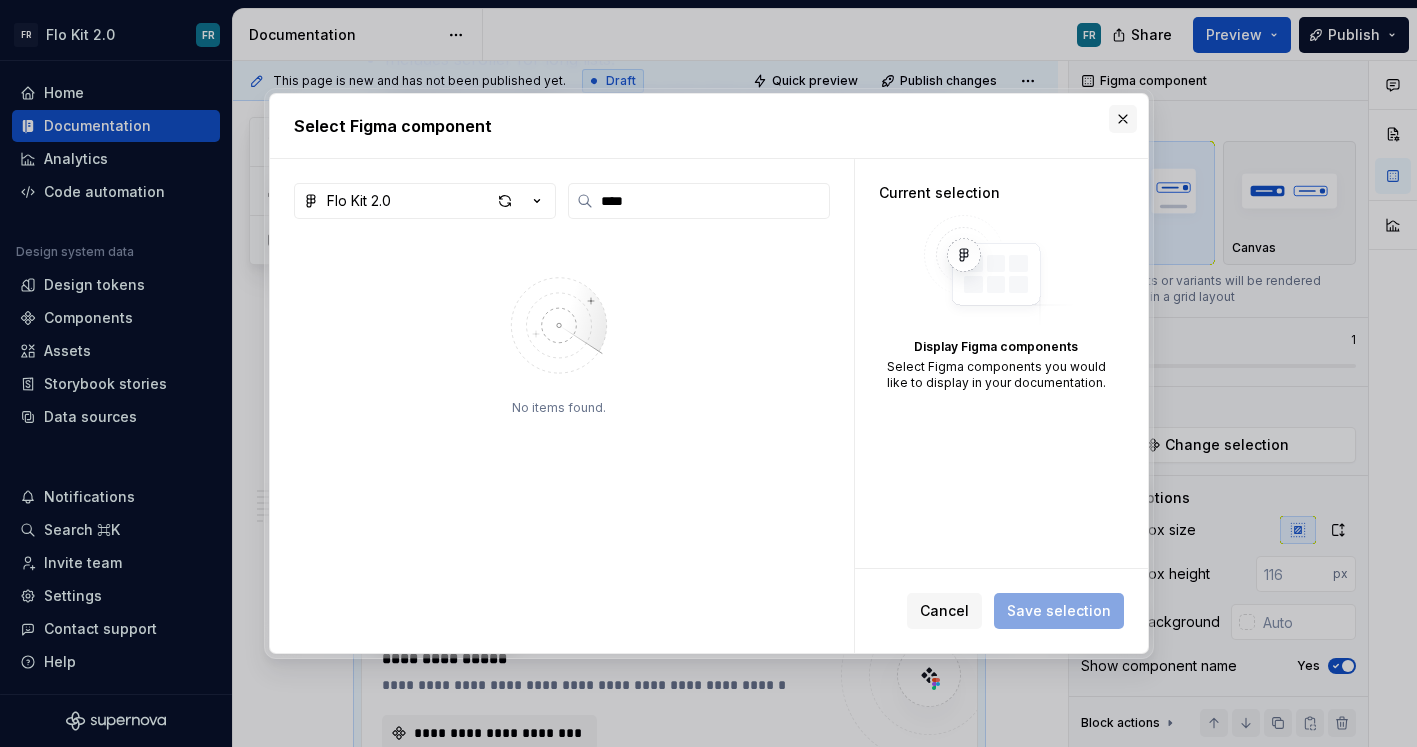 click at bounding box center [1123, 119] 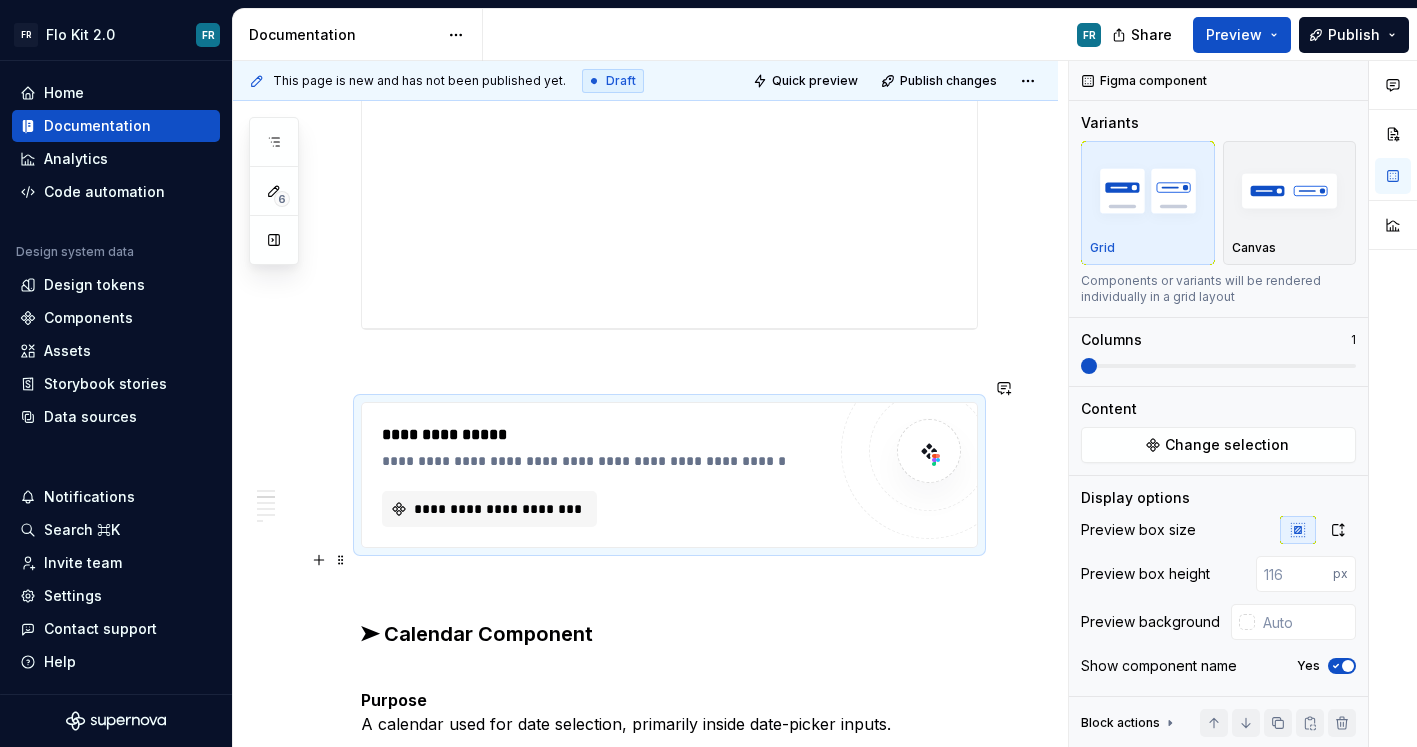 scroll, scrollTop: 1502, scrollLeft: 0, axis: vertical 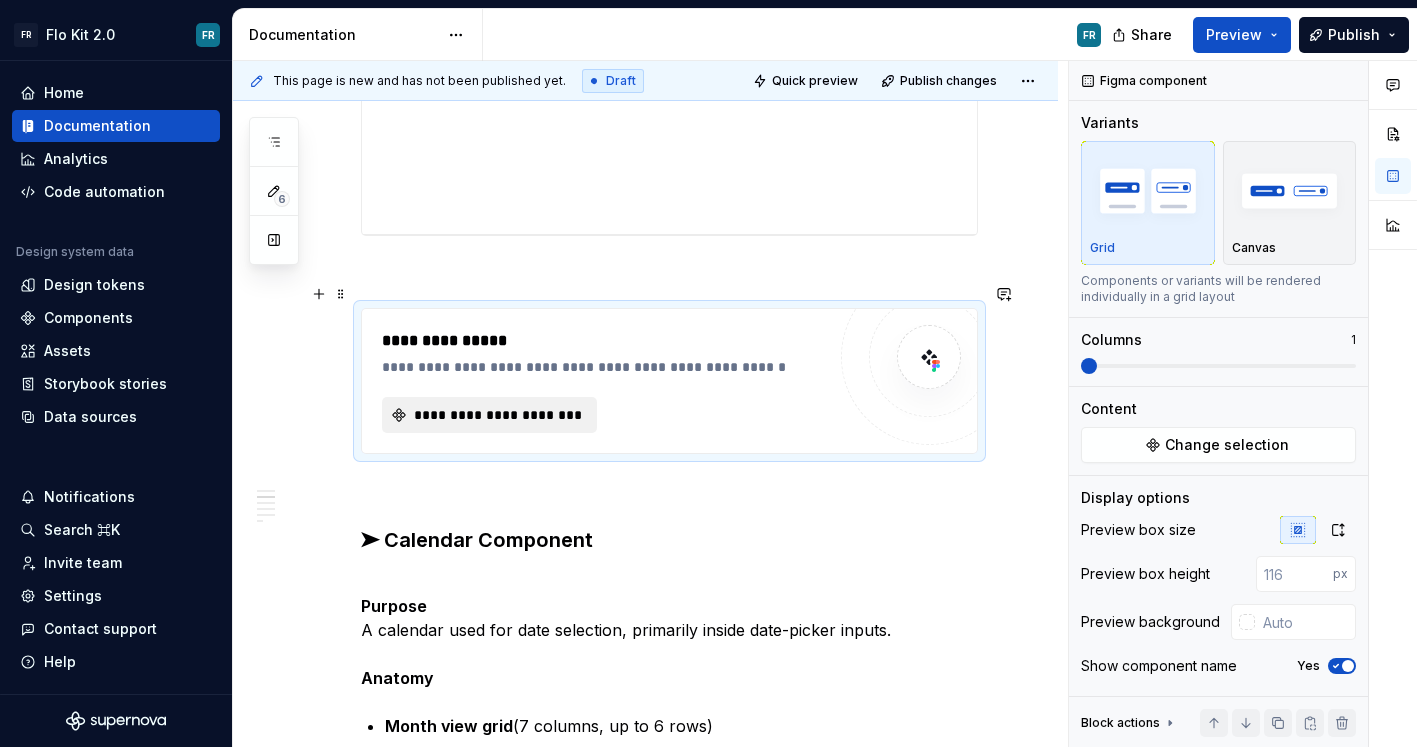 click on "**********" at bounding box center [497, 415] 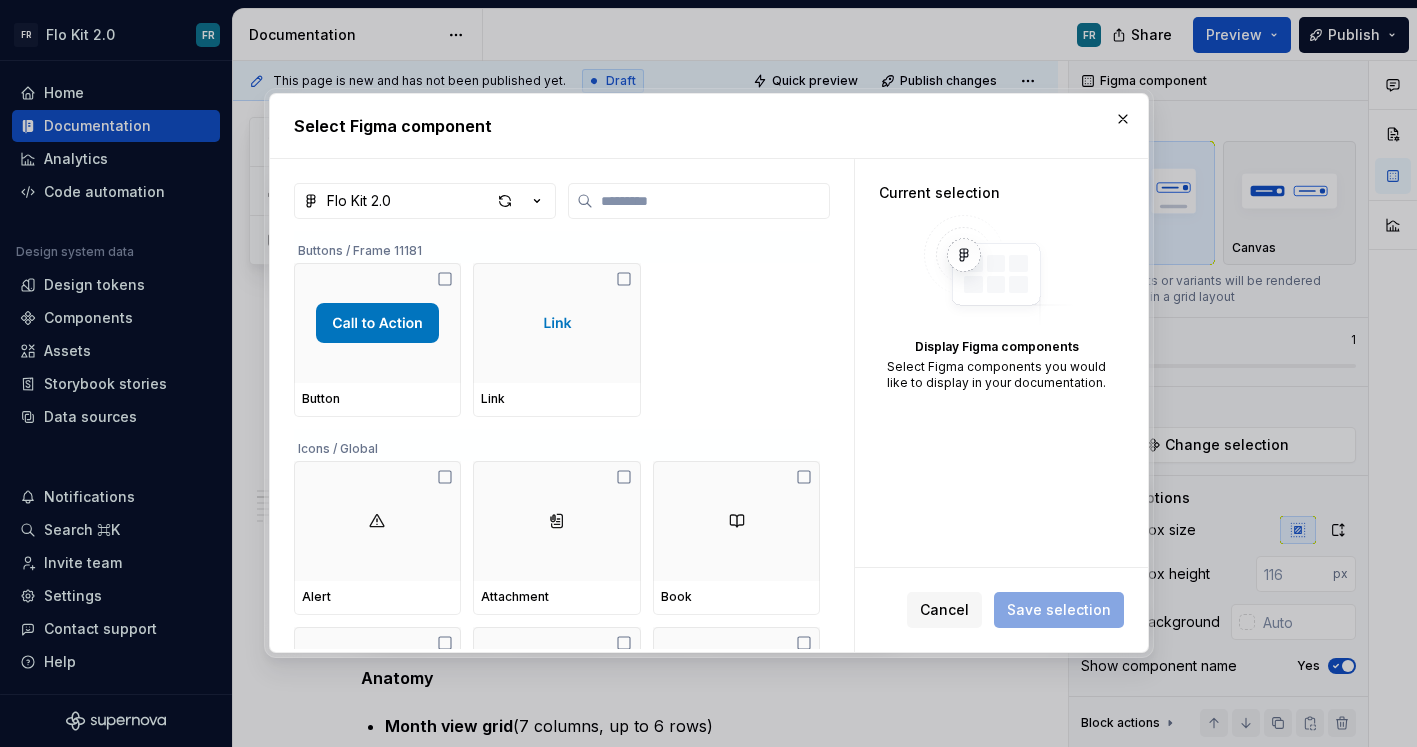 type on "*" 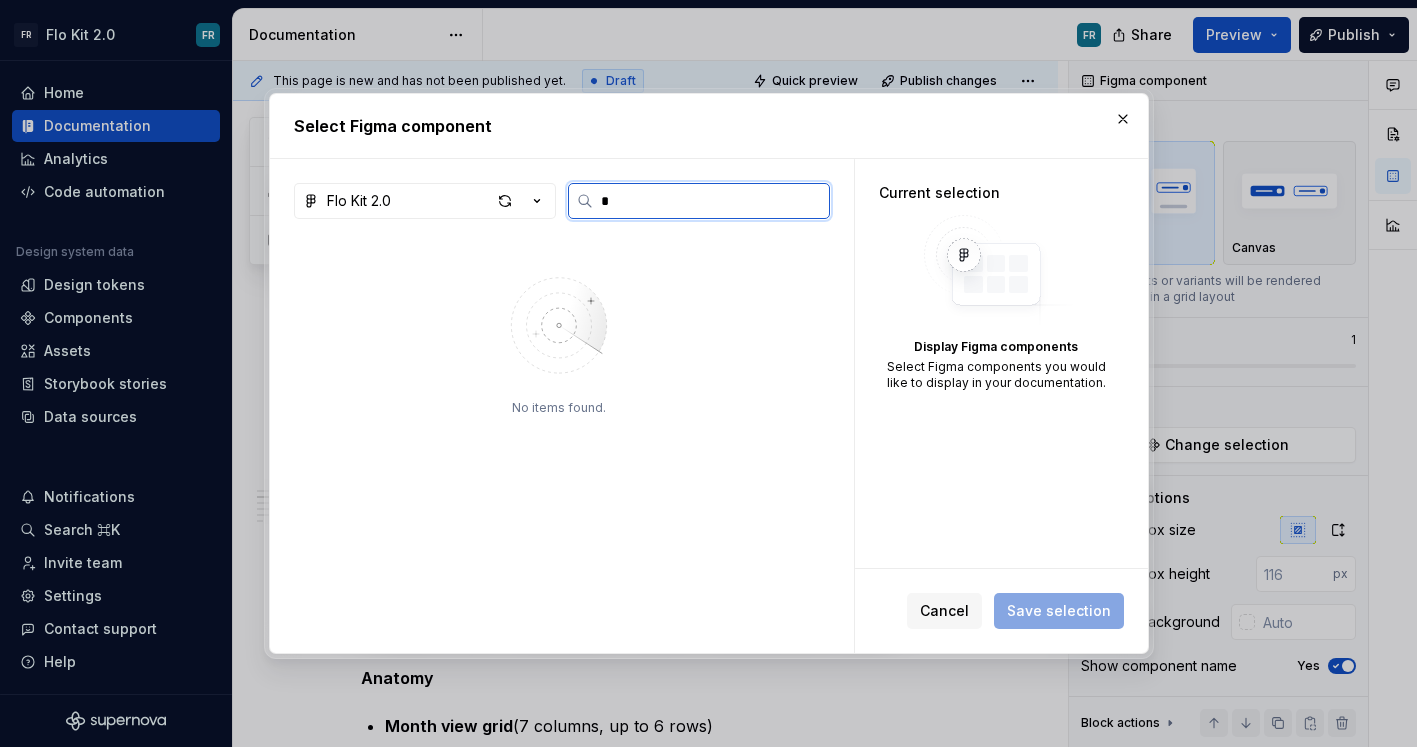 type on "*" 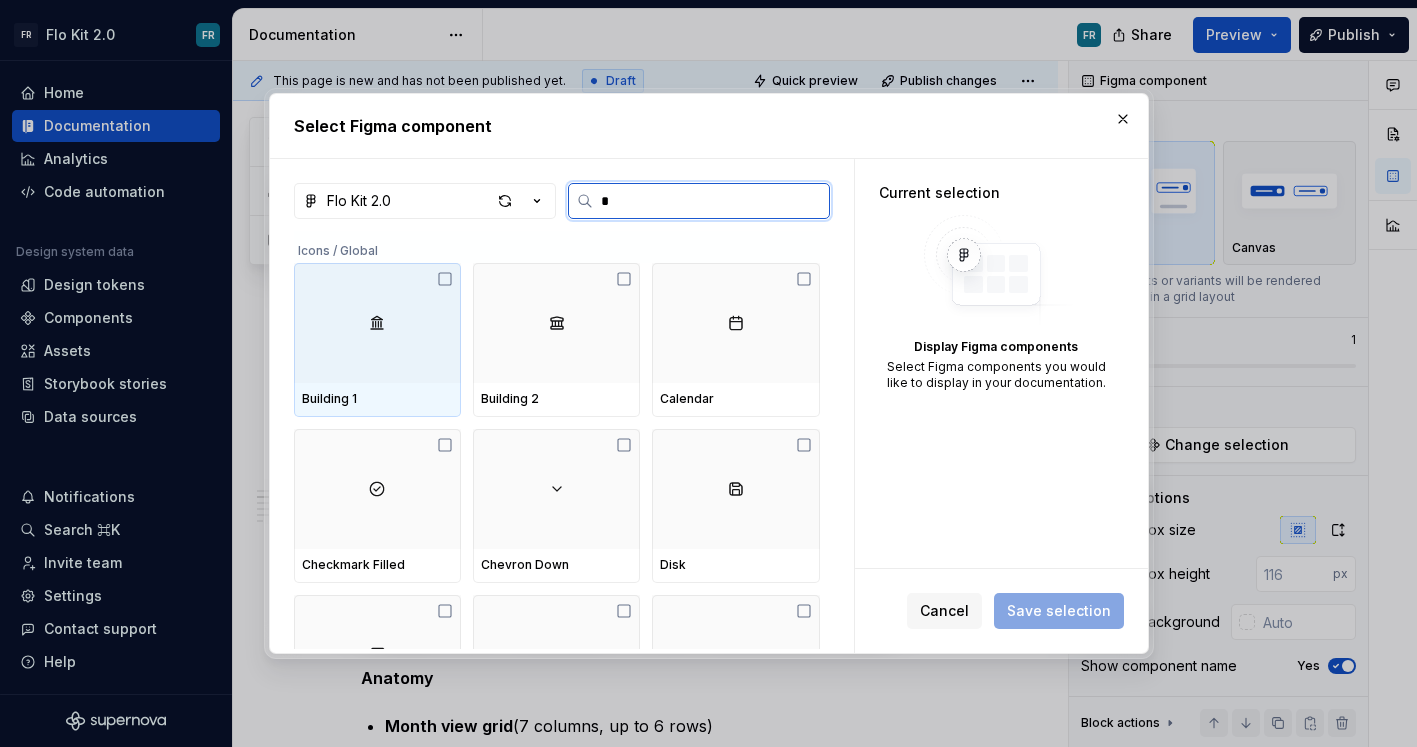 type 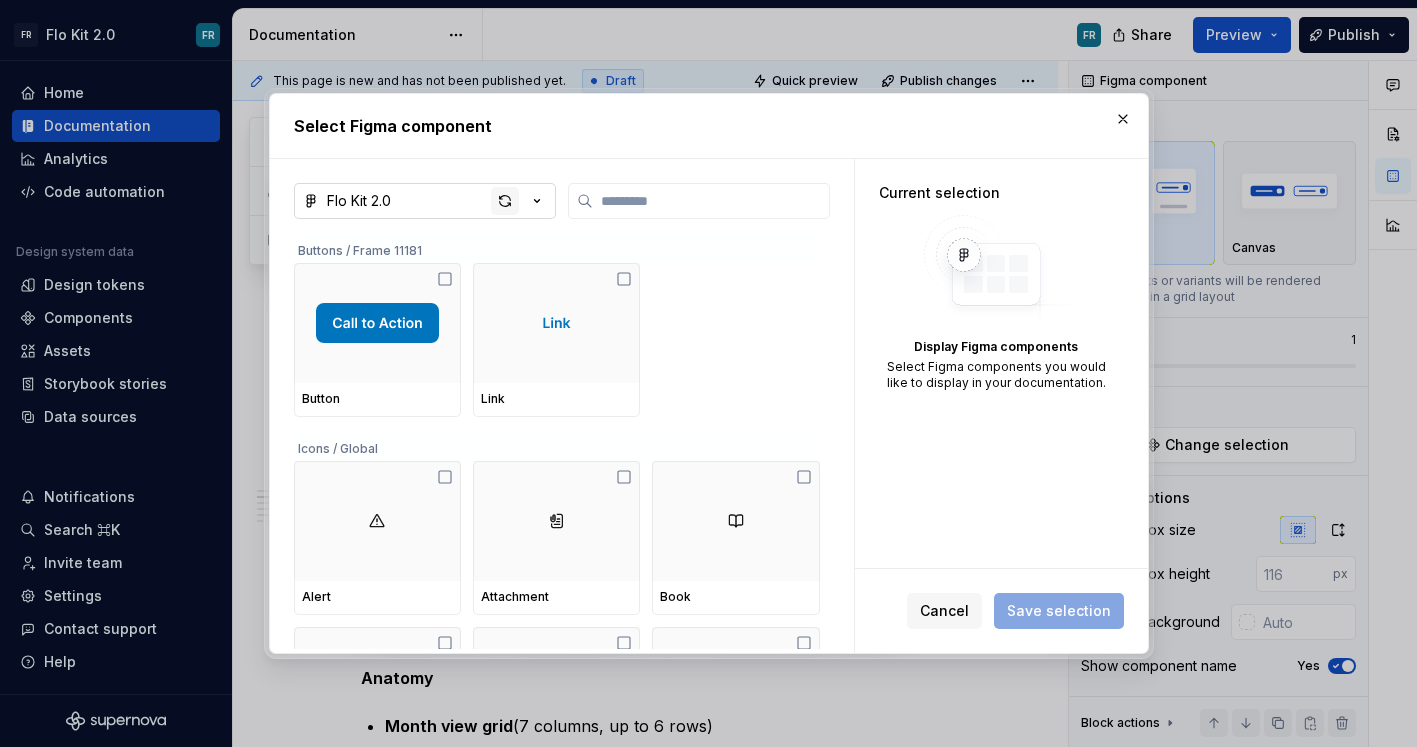 click at bounding box center (505, 201) 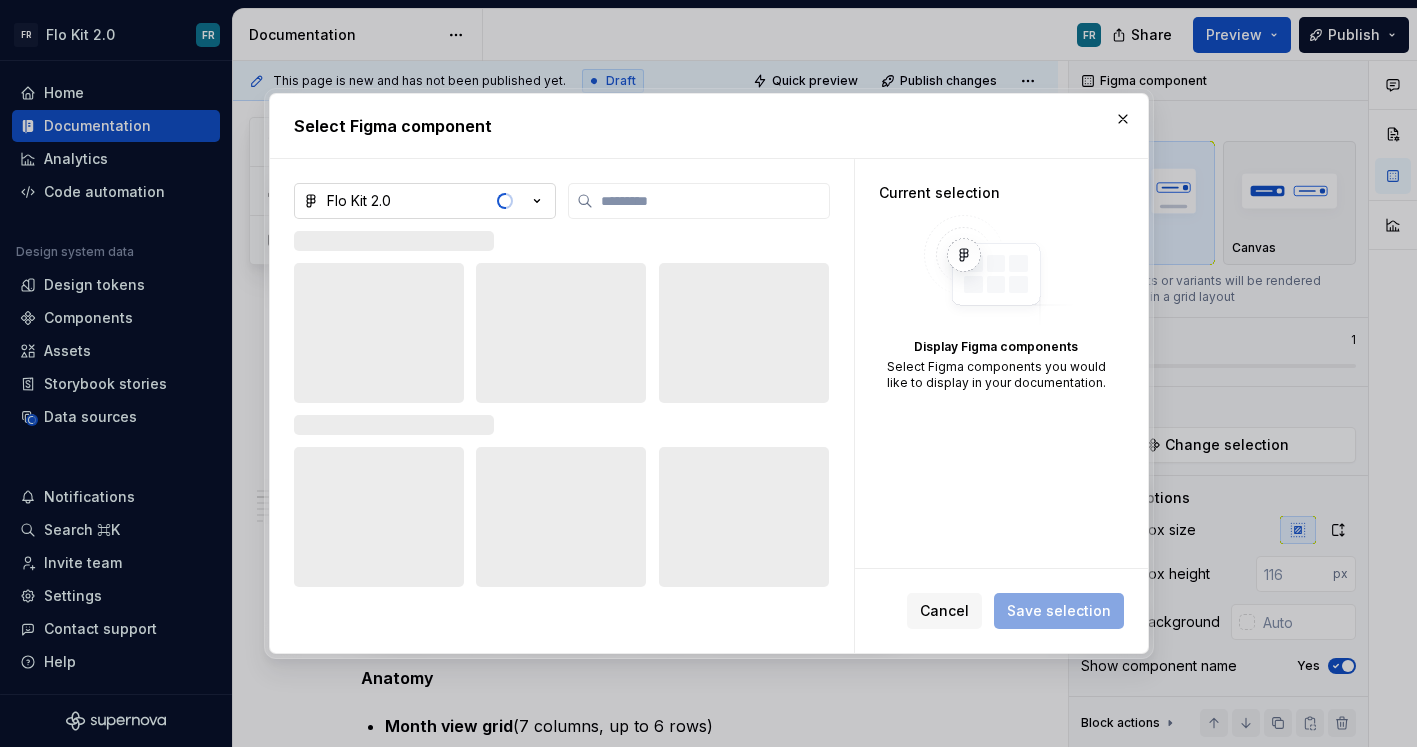 type on "*" 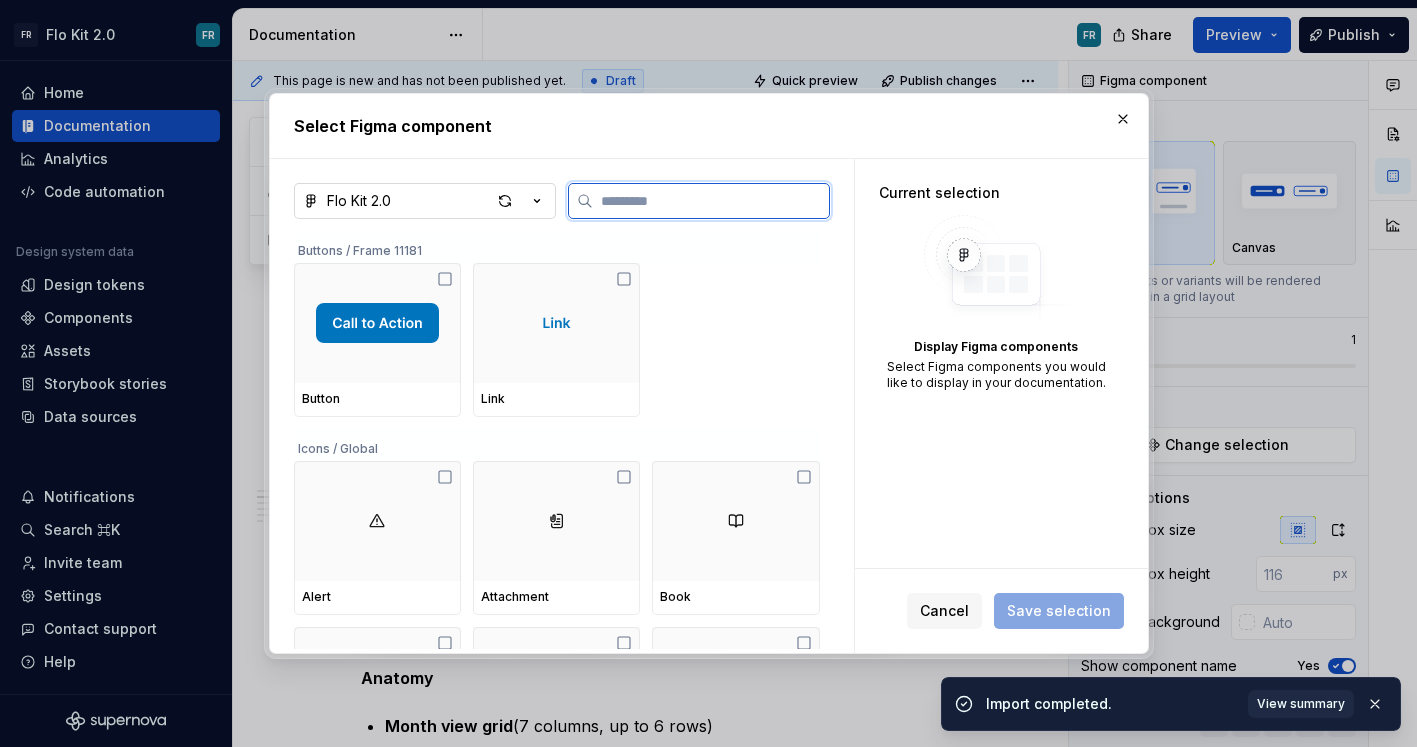 click at bounding box center [711, 201] 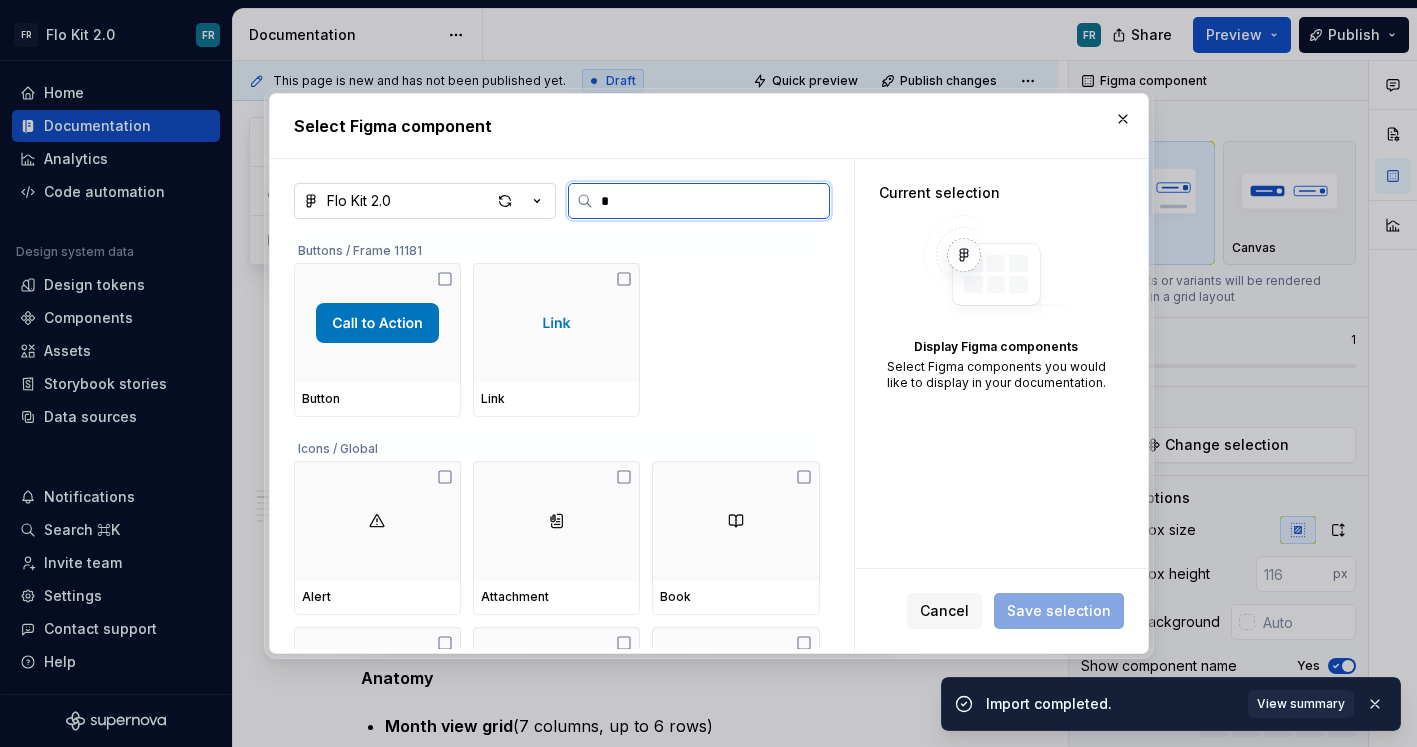 type on "**" 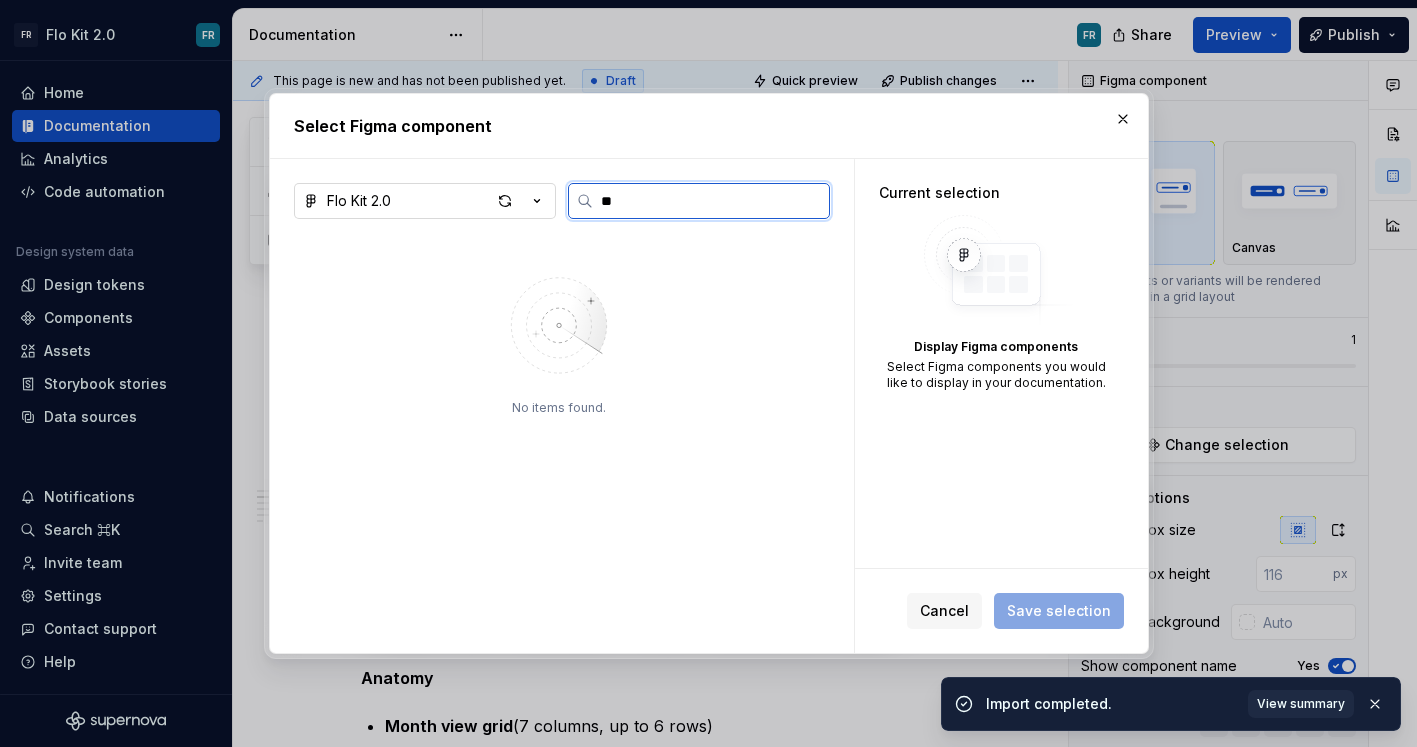 type on "*" 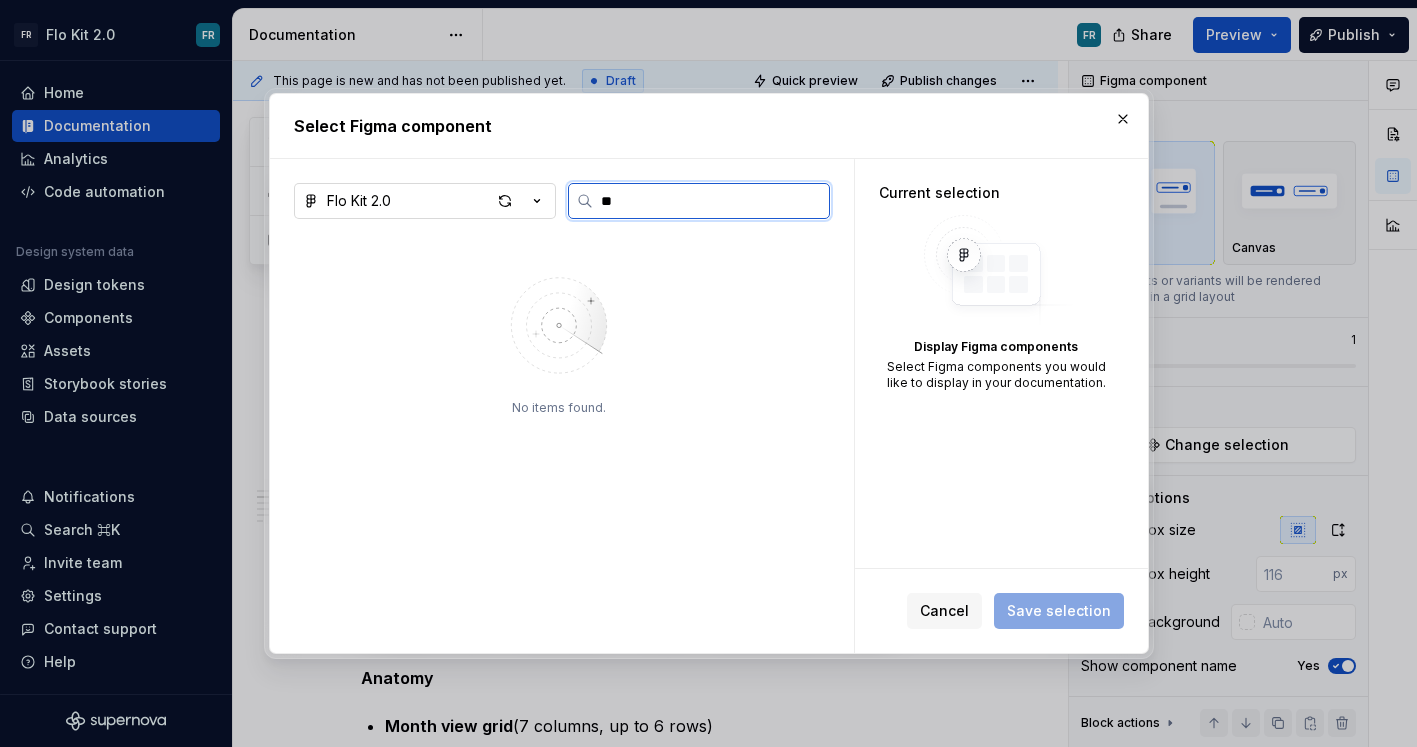 type on "***" 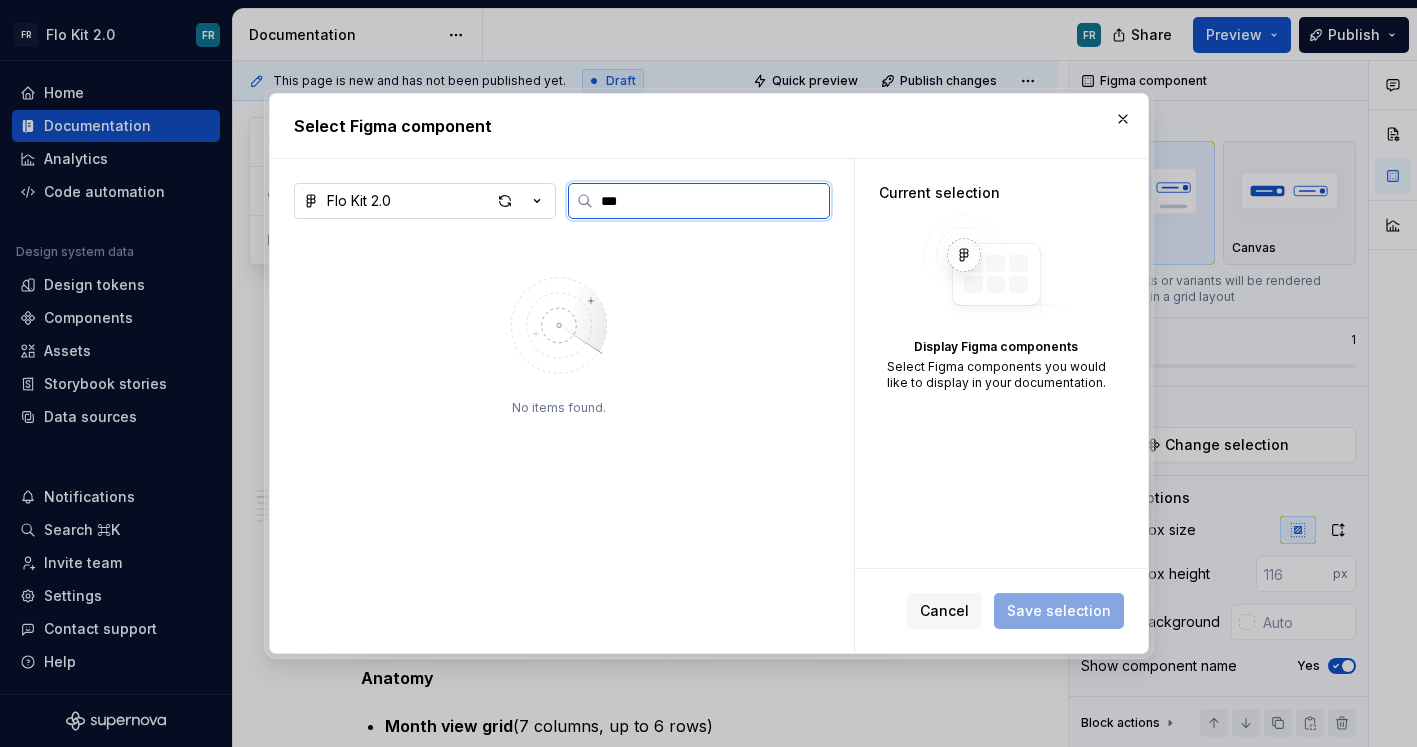 type on "*" 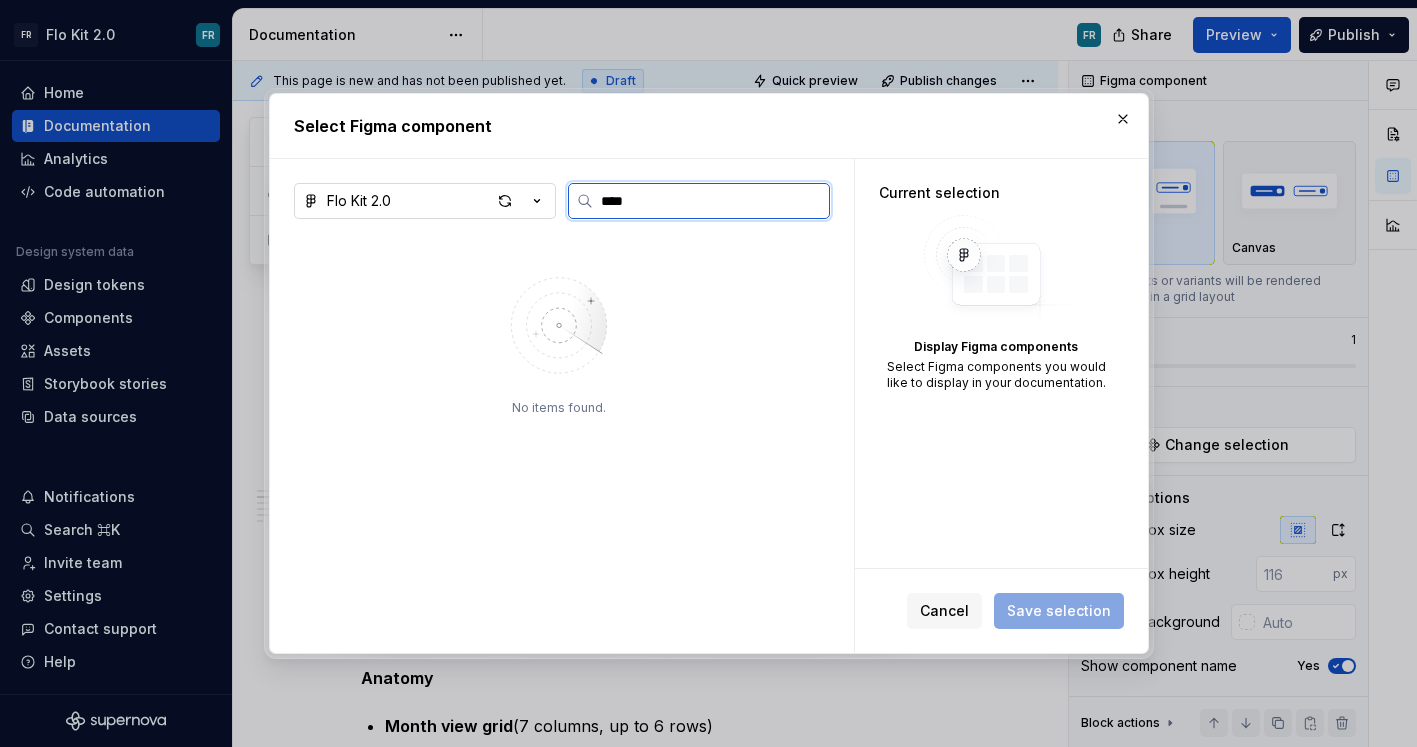 type on "****" 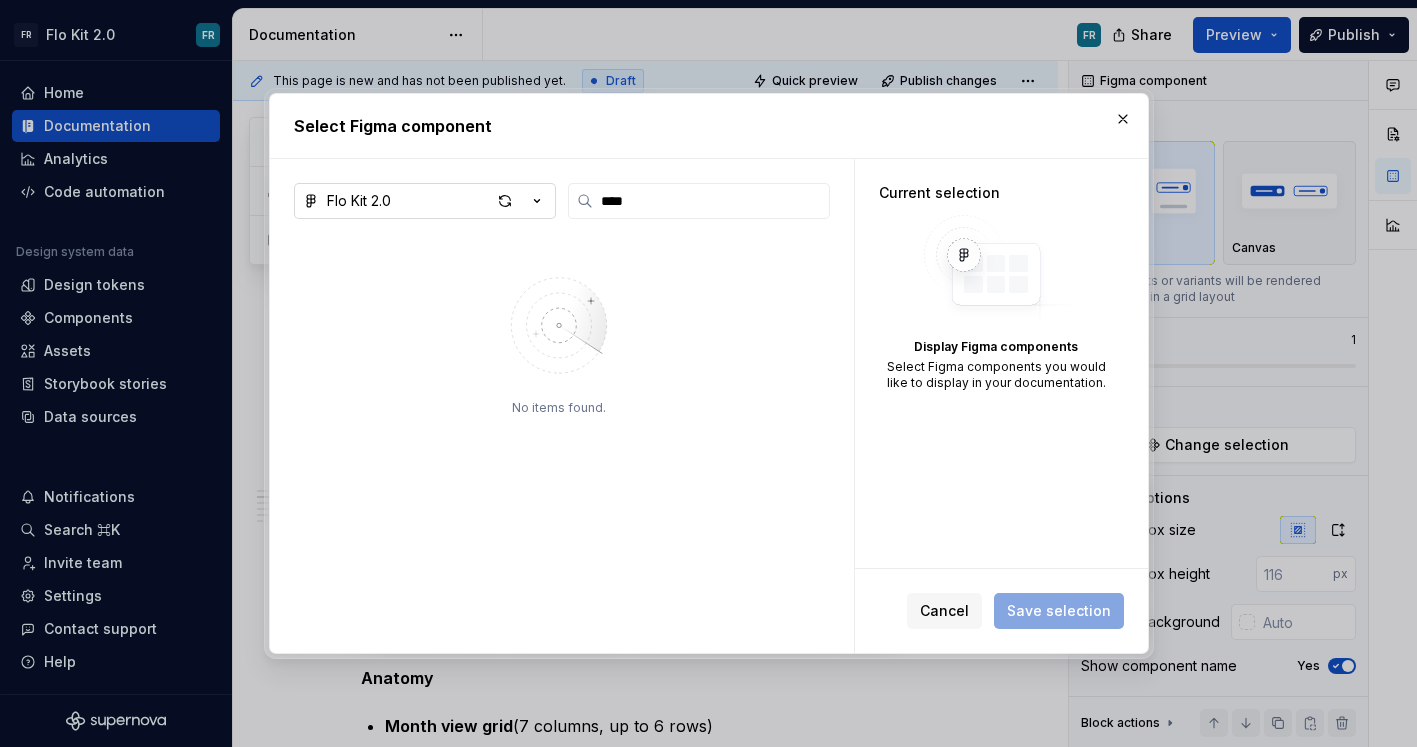 click 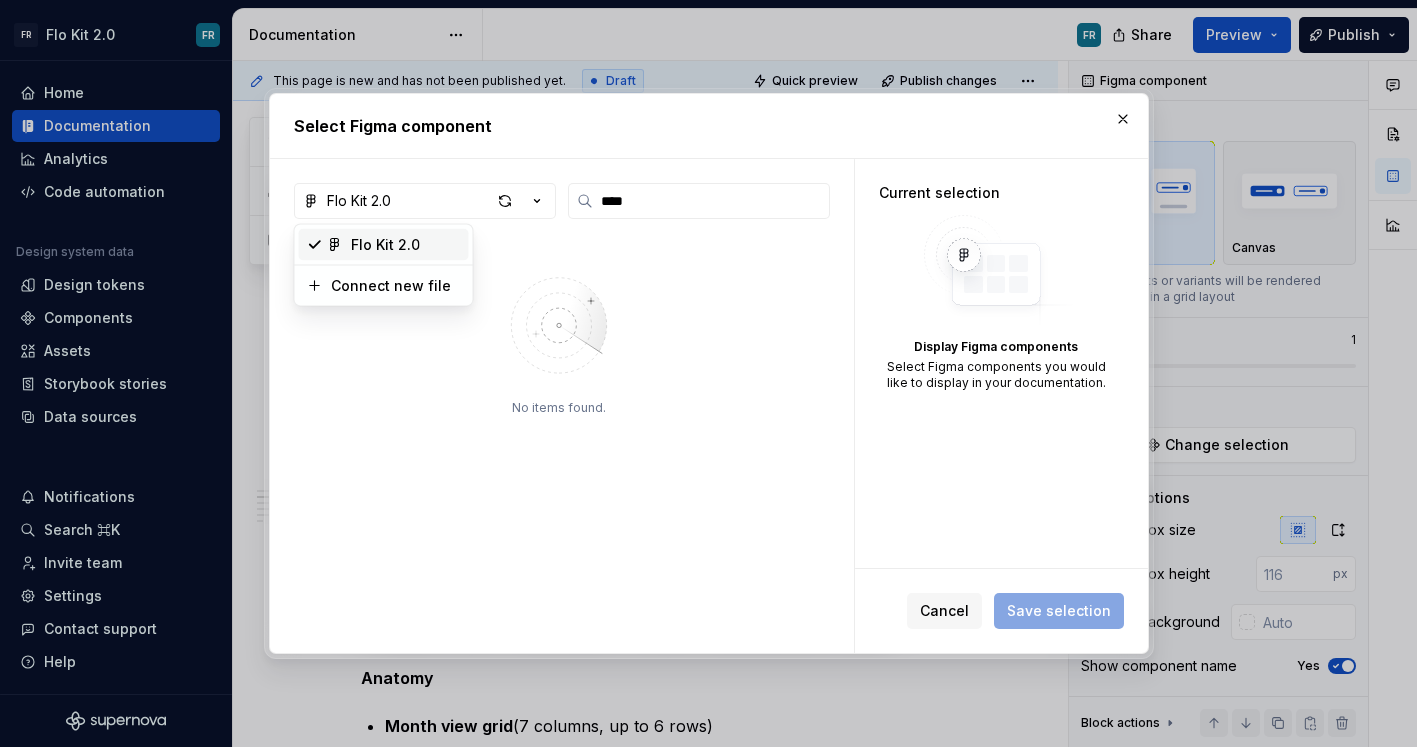 click on "Select Figma component Flo Kit 2.0 **** No items found. Current selection Display Figma components Select Figma components you would like to display in your documentation. Cancel Save selection" at bounding box center (708, 373) 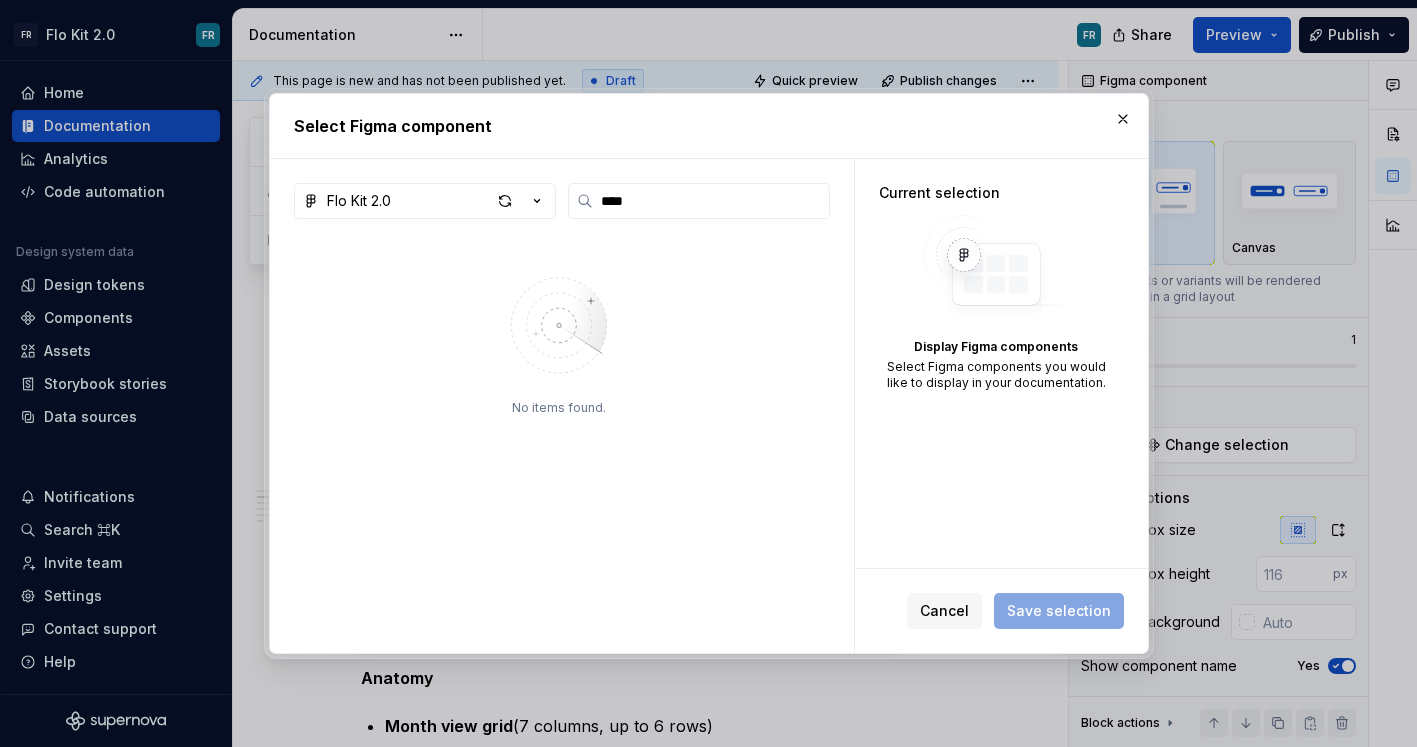 click on "Select Figma component" at bounding box center (709, 126) 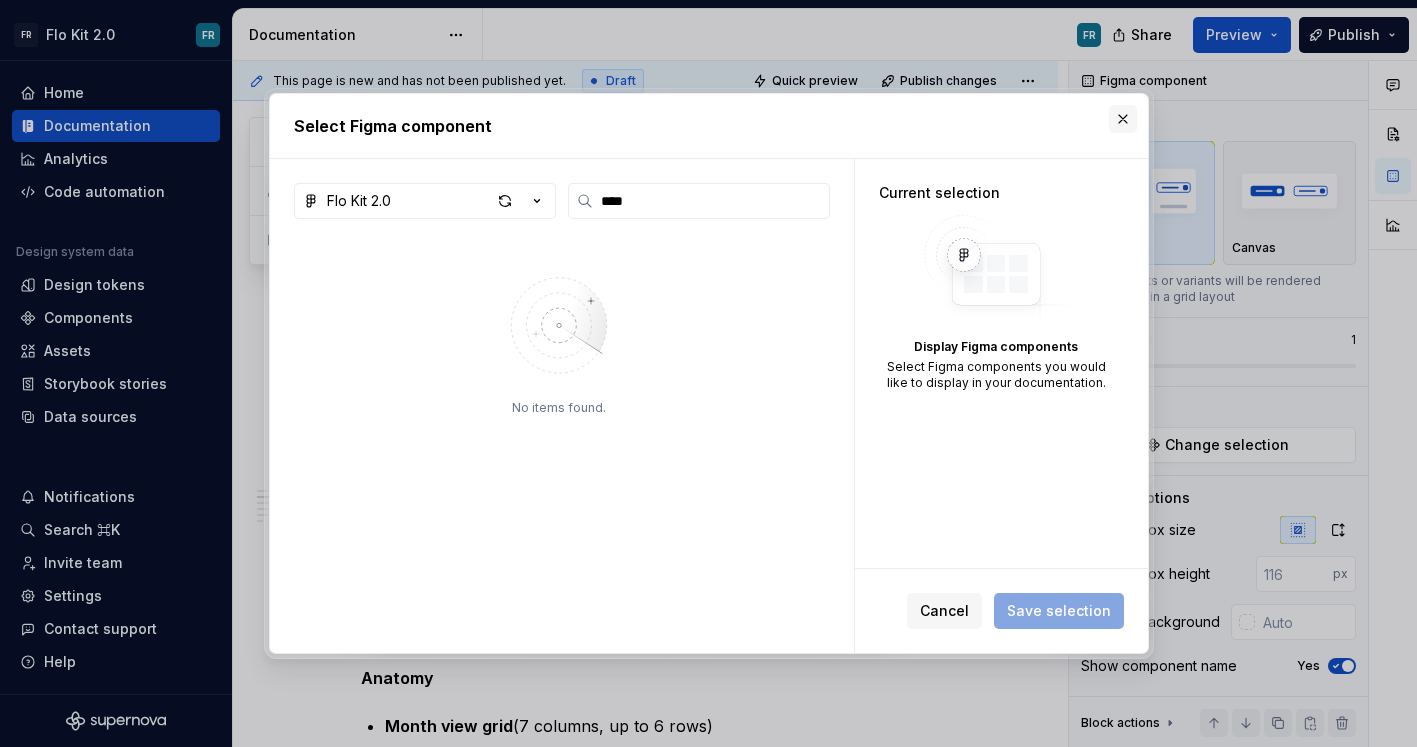 click at bounding box center (1123, 119) 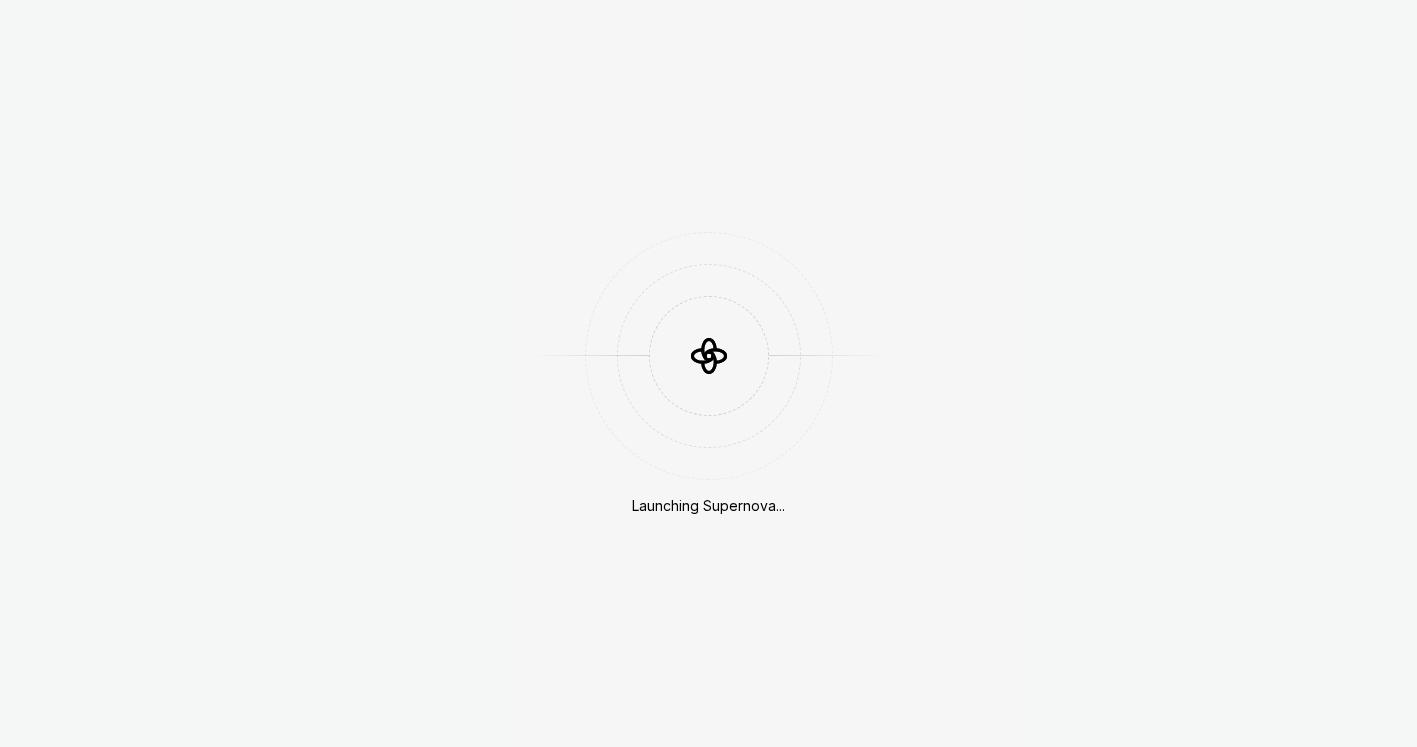 scroll, scrollTop: 0, scrollLeft: 0, axis: both 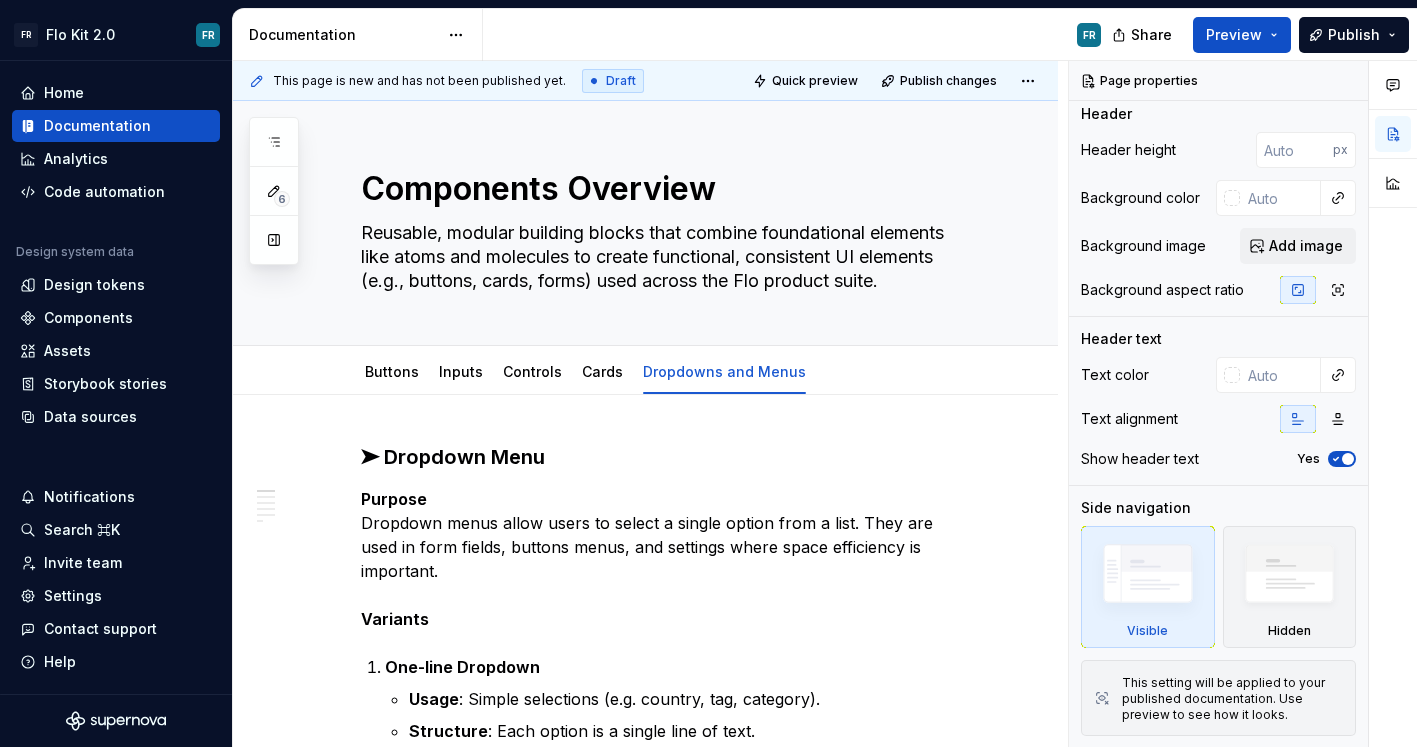 type on "*" 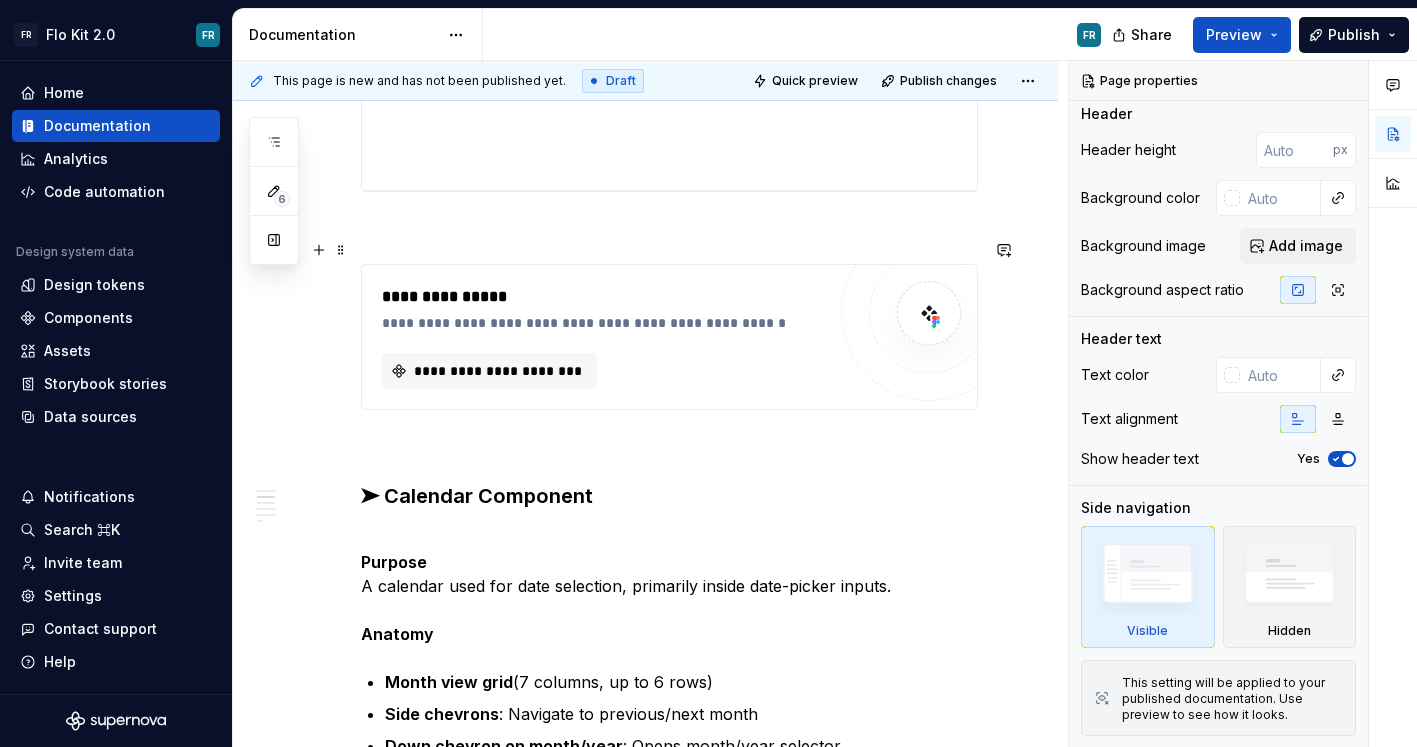 scroll, scrollTop: 1531, scrollLeft: 0, axis: vertical 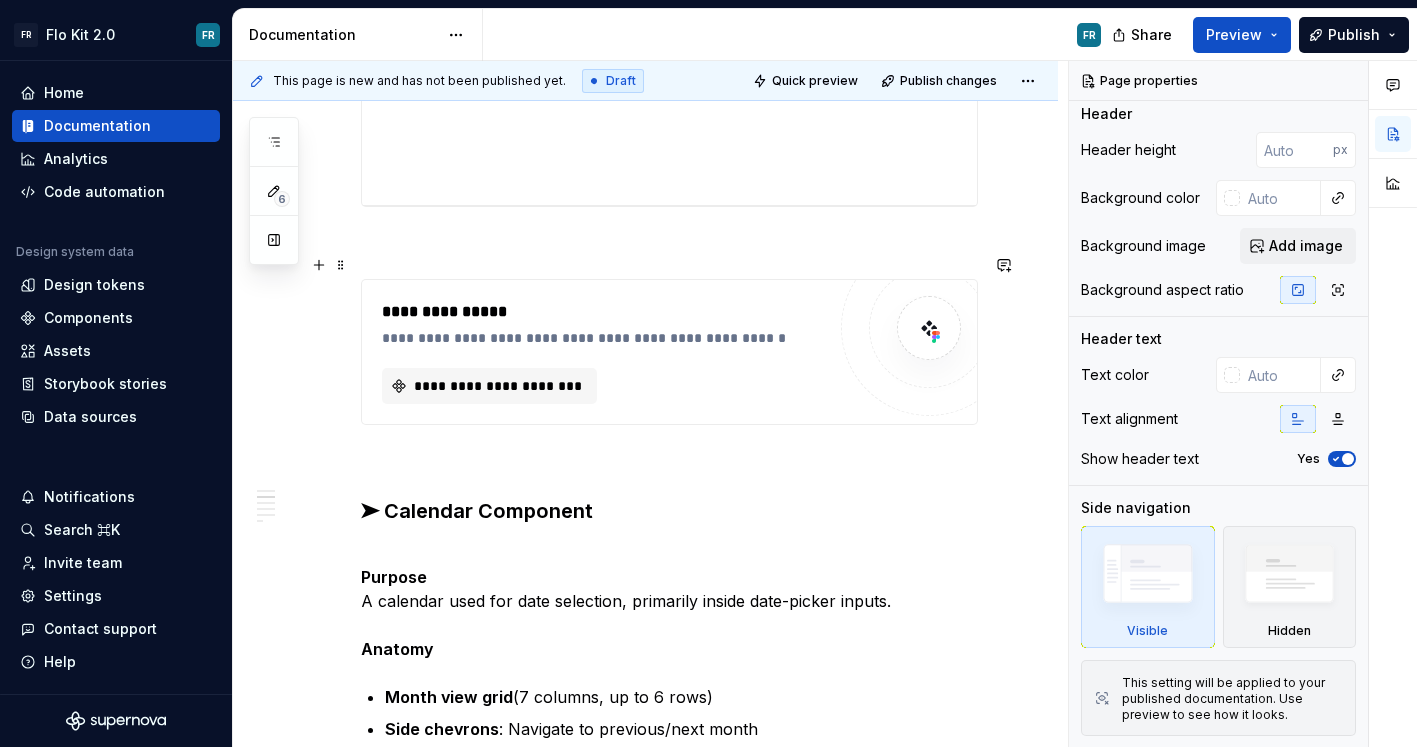 click on "**********" at bounding box center [603, 352] 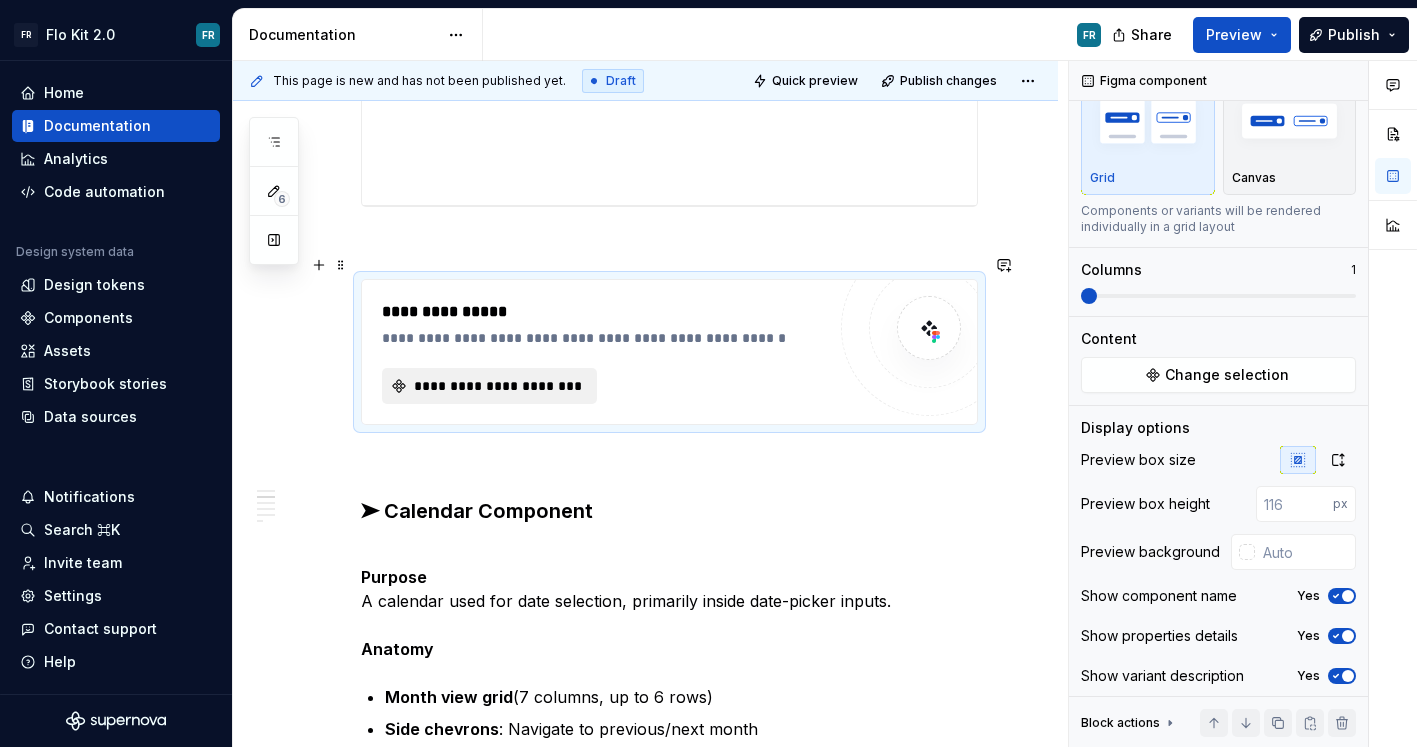 click on "**********" at bounding box center (497, 386) 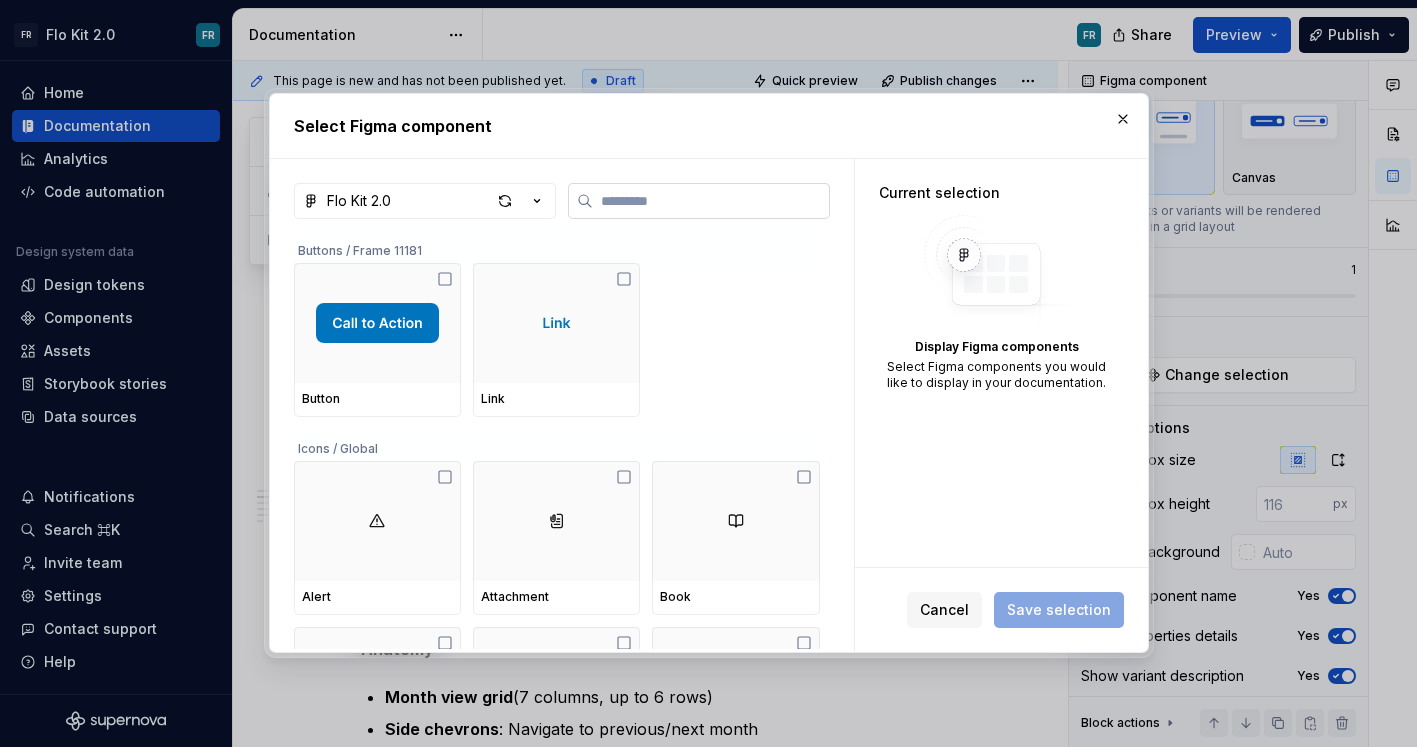 click at bounding box center (711, 201) 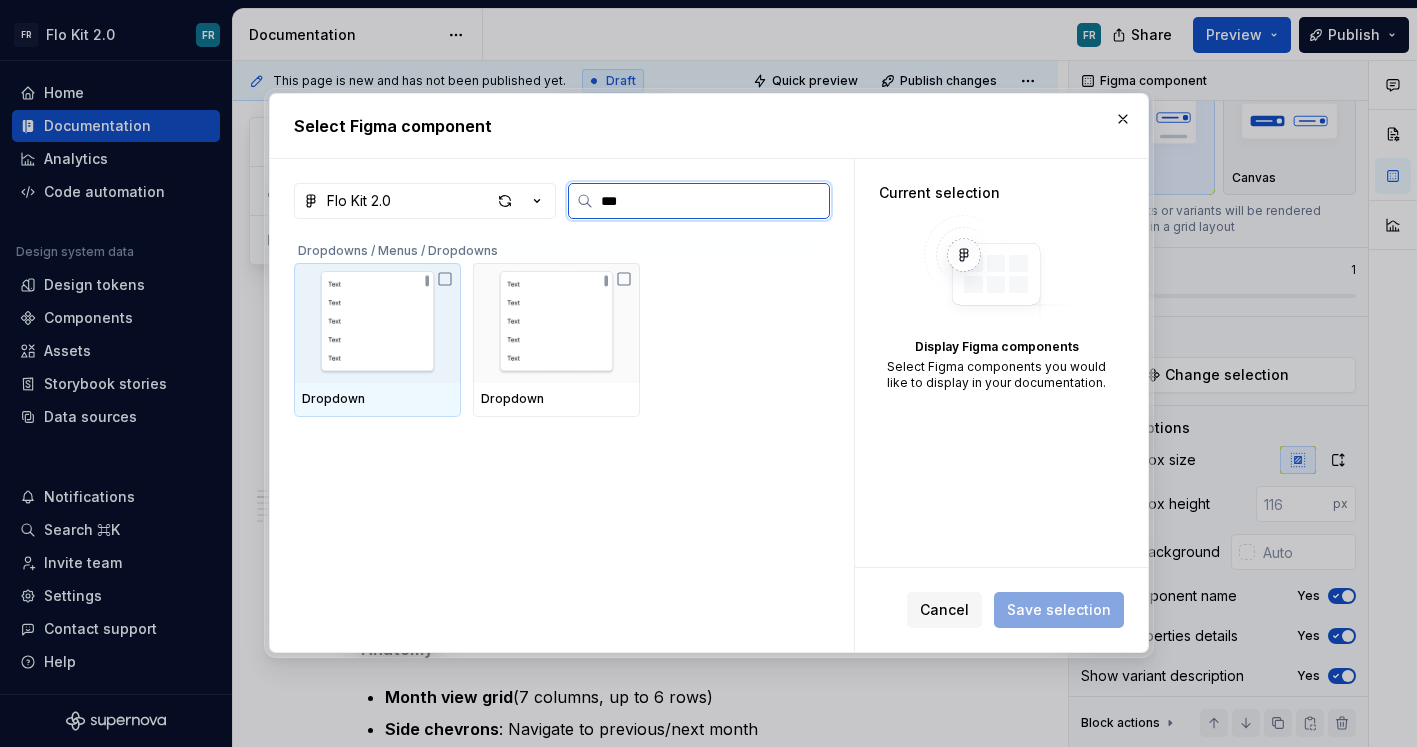 type on "****" 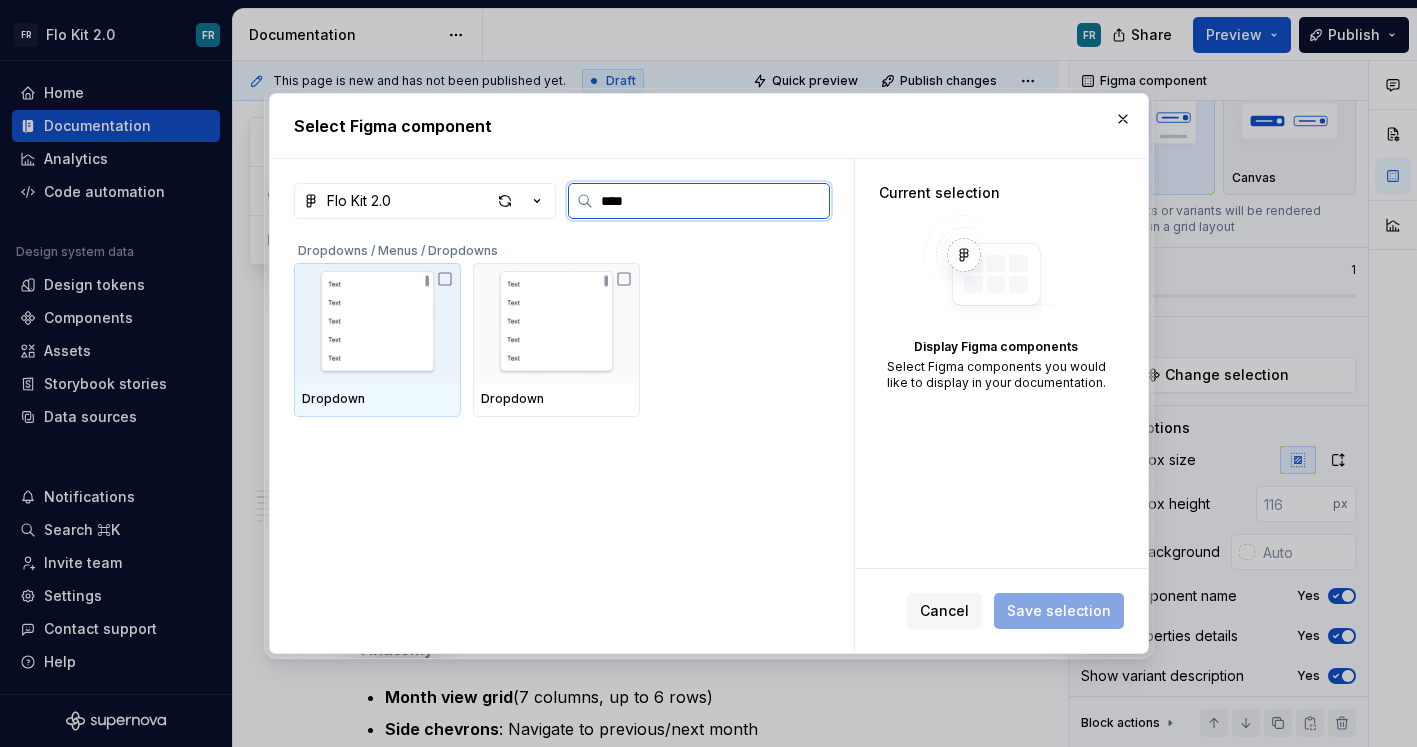 click 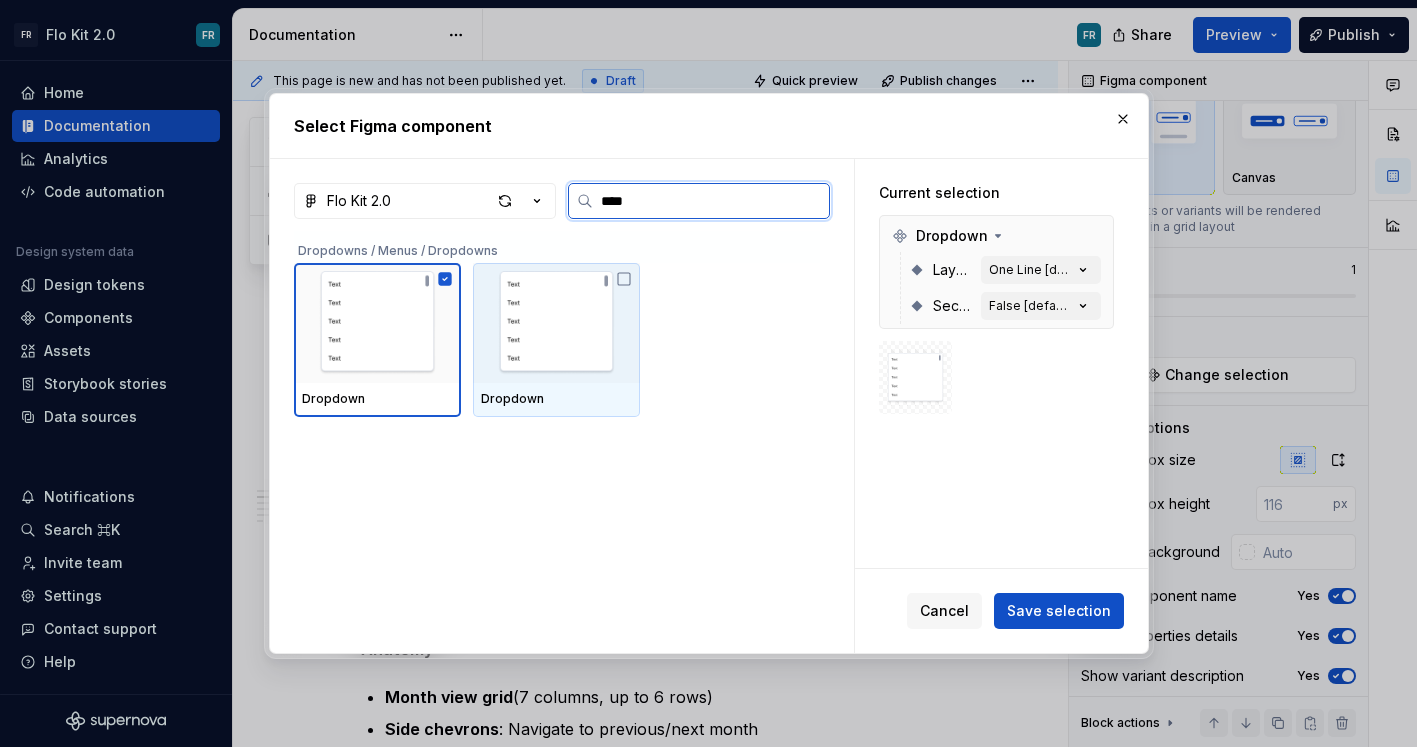 click 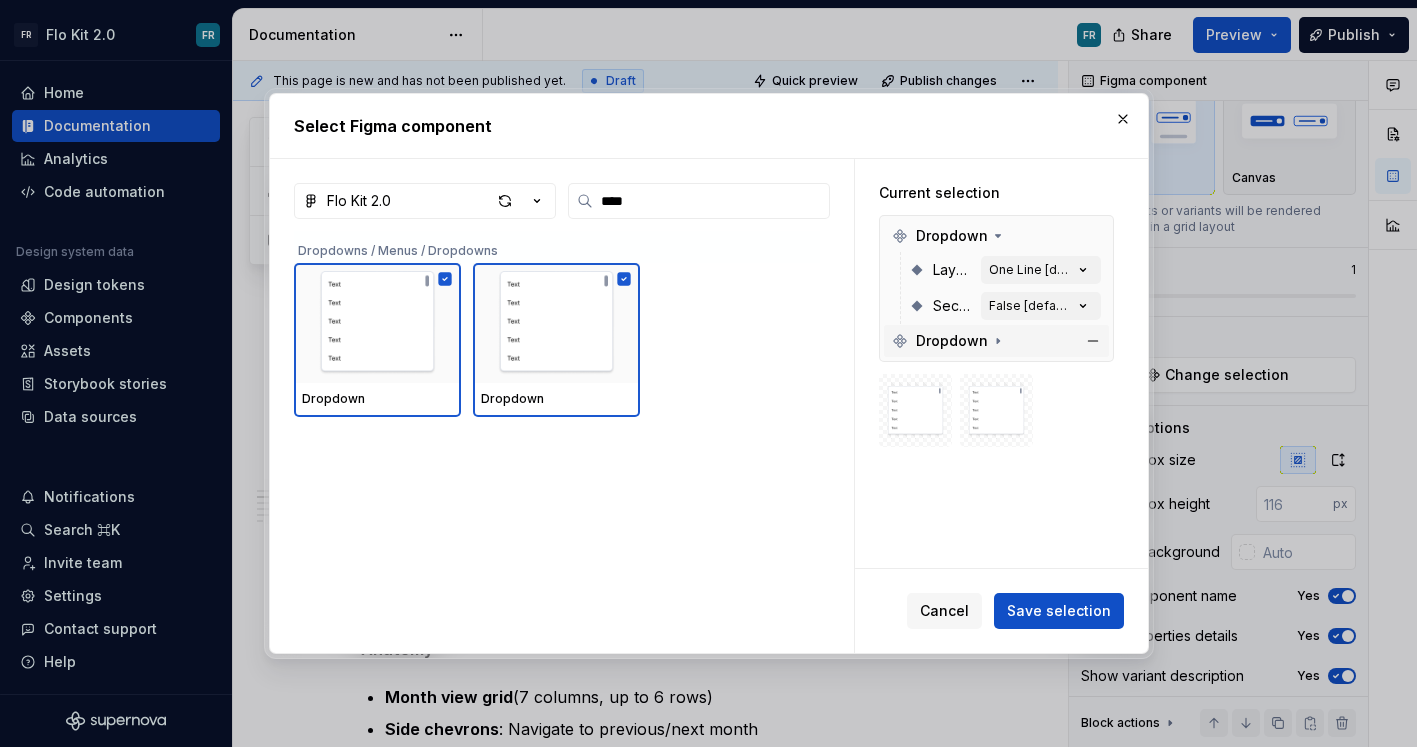 click 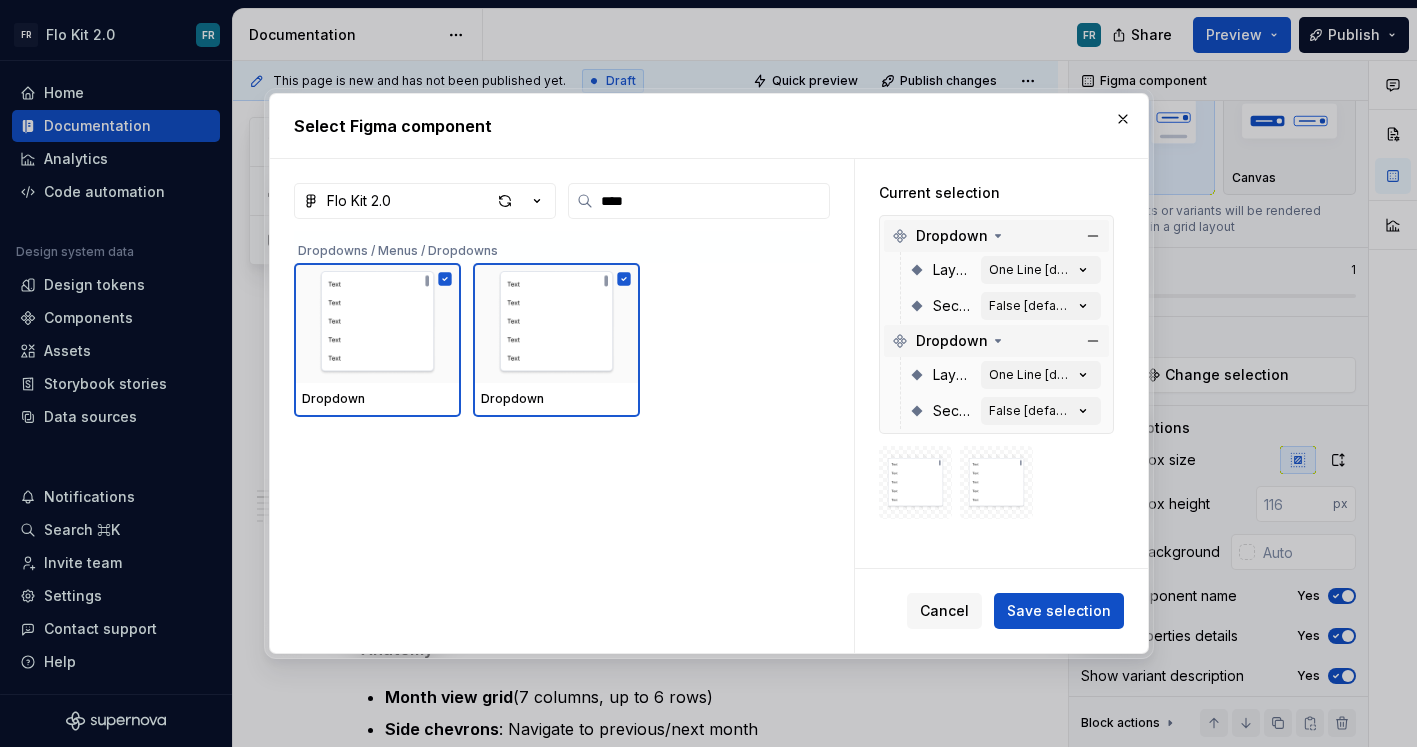 click 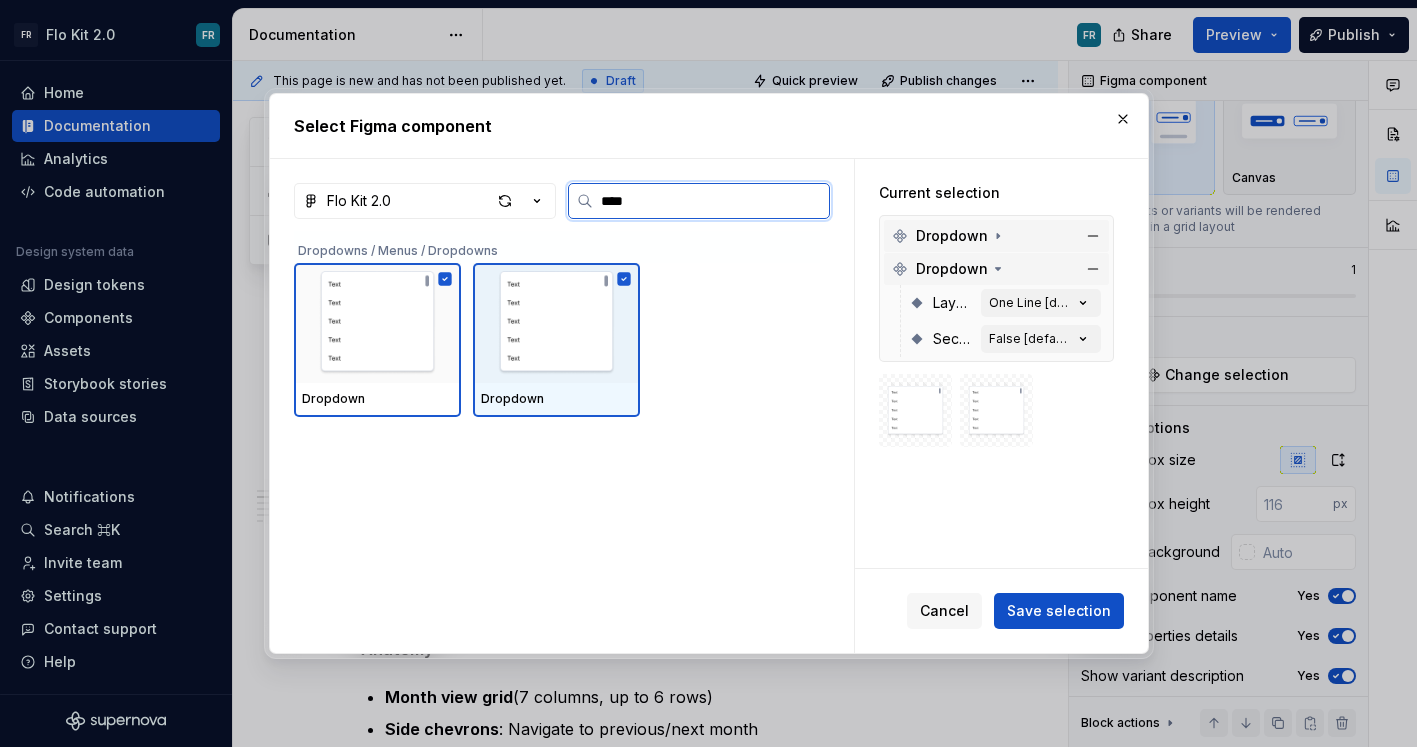 click 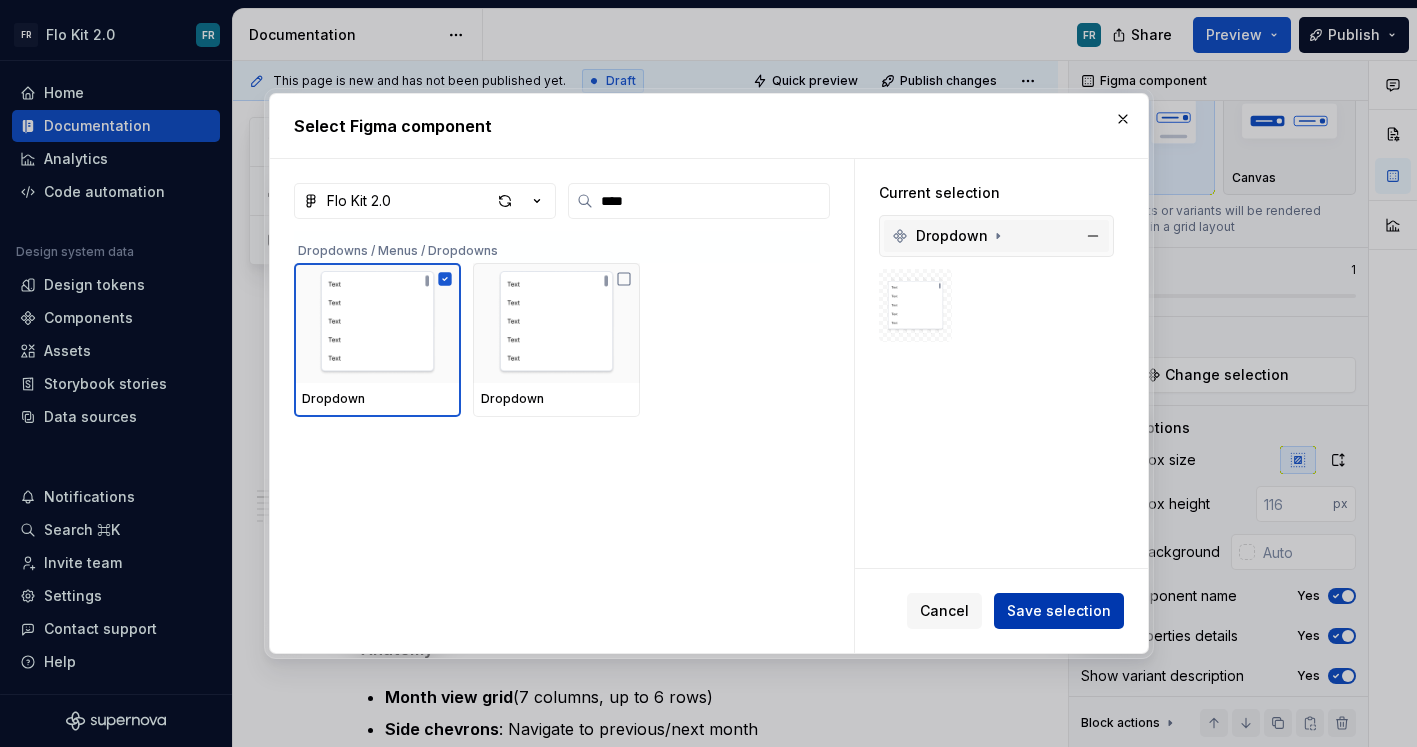 click on "Save selection" at bounding box center [1059, 611] 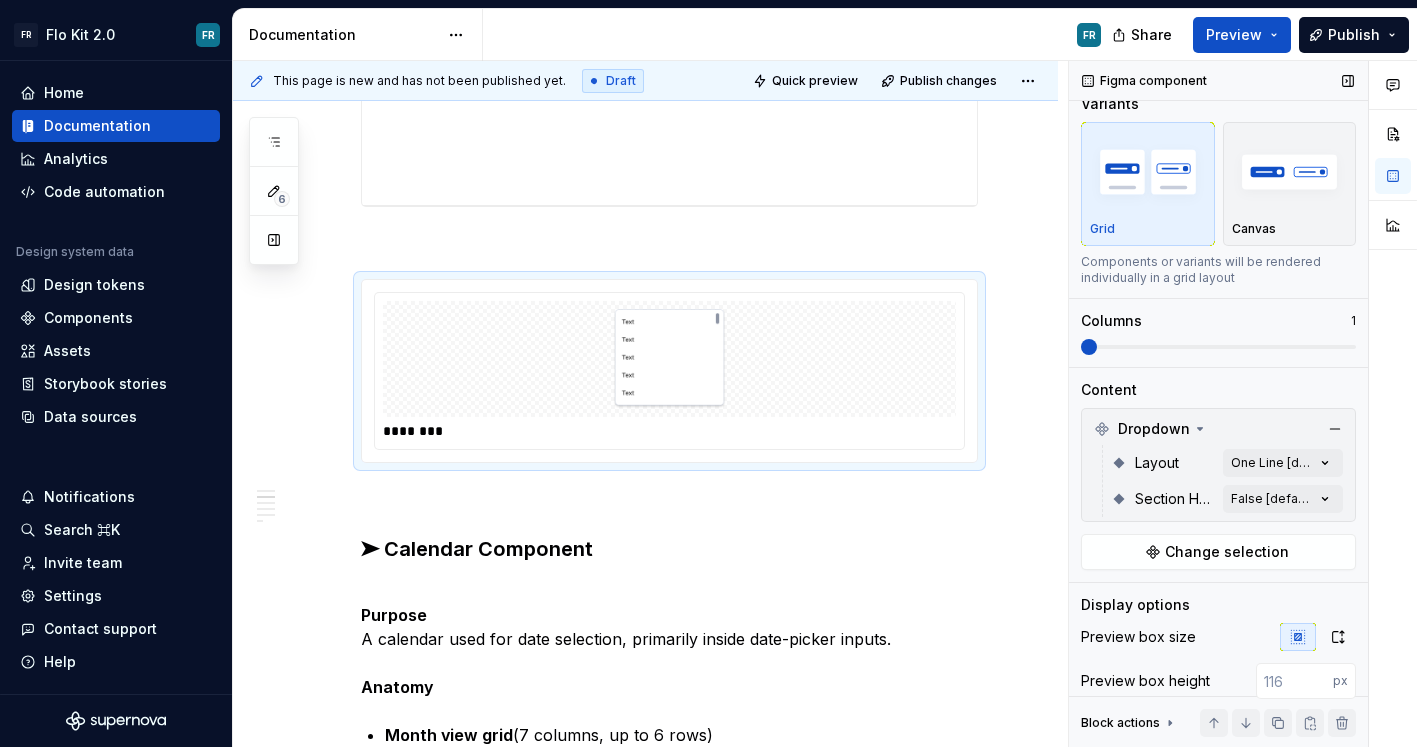 scroll, scrollTop: 0, scrollLeft: 0, axis: both 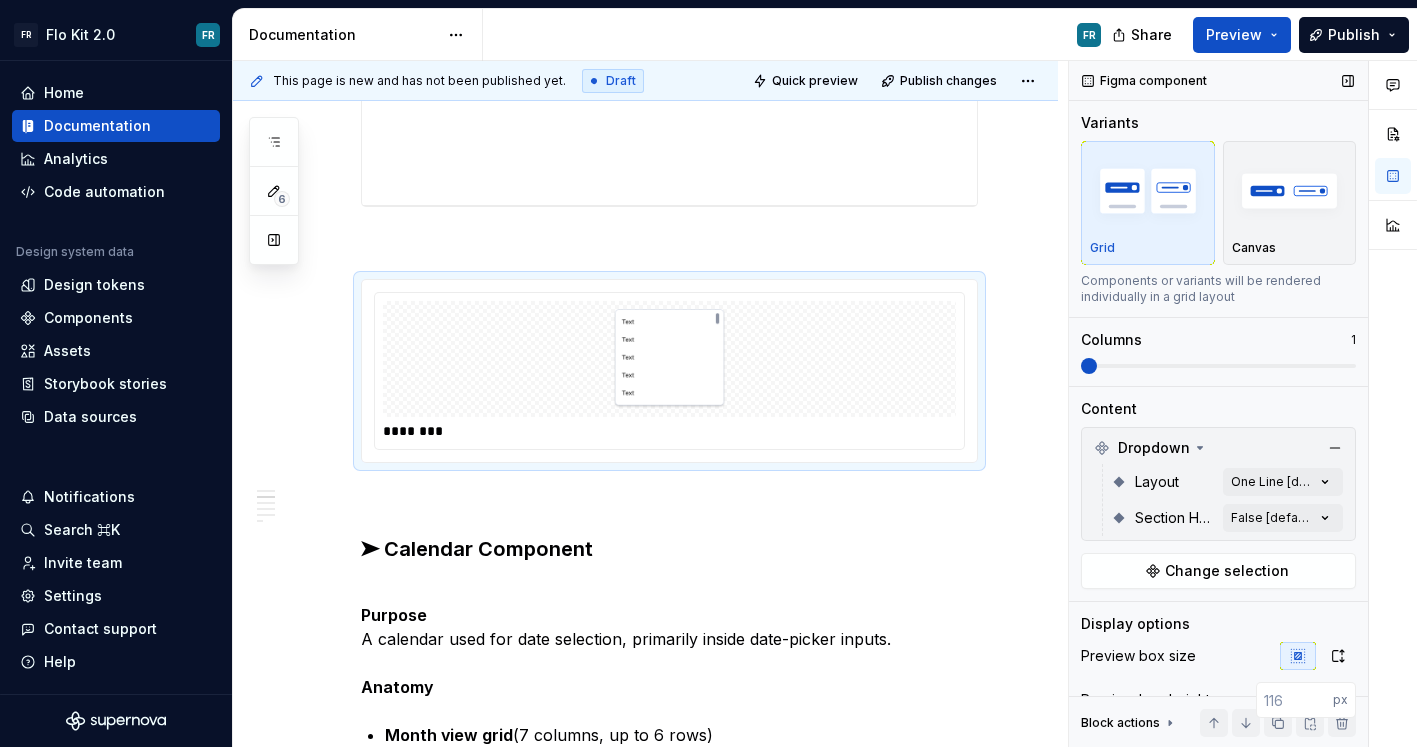 click at bounding box center (1089, 366) 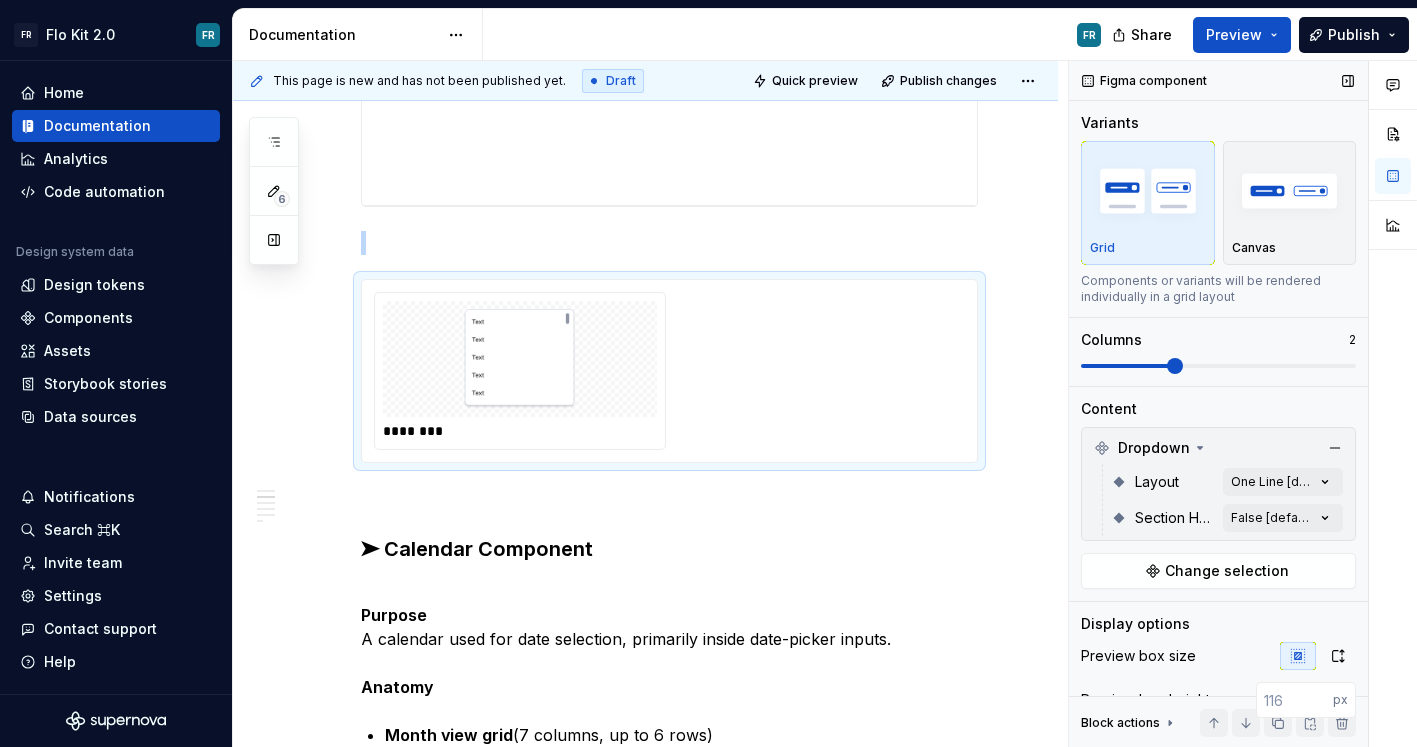 click at bounding box center (1175, 366) 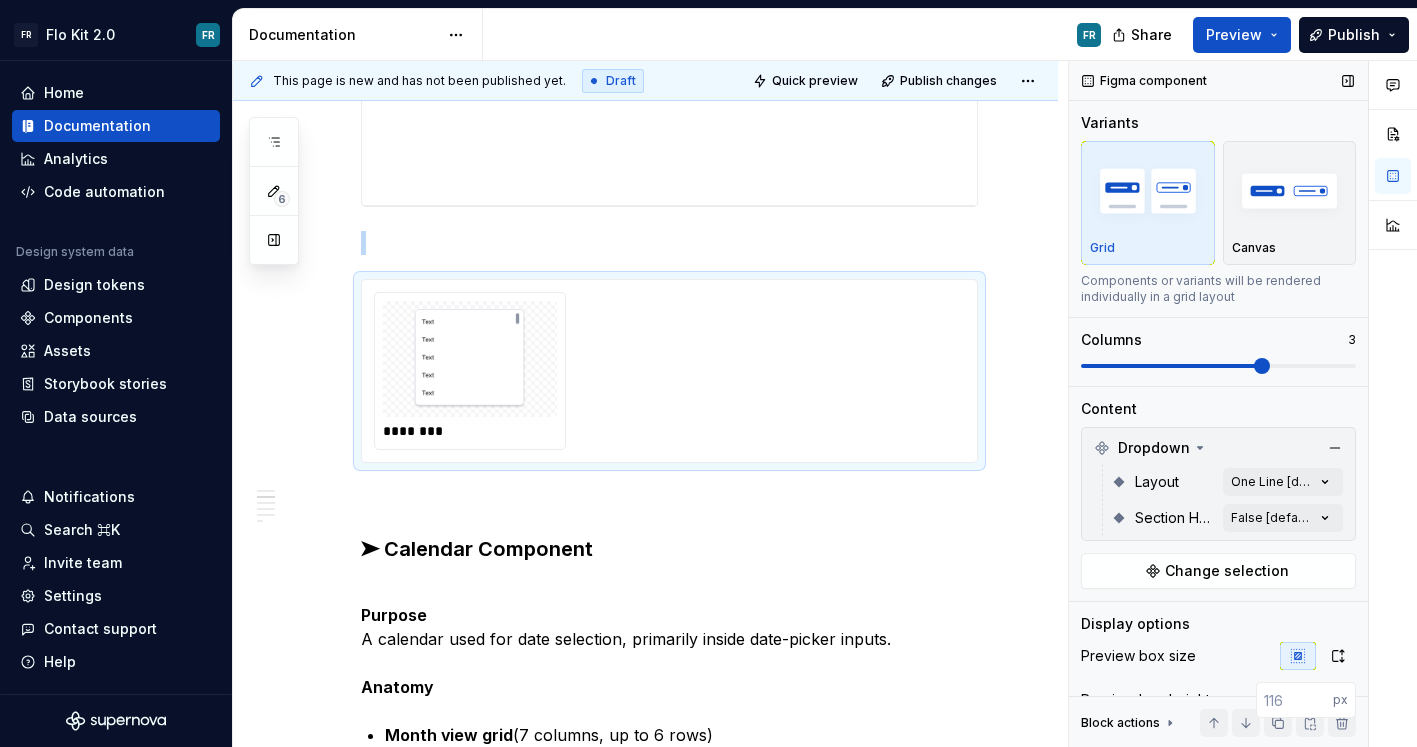 click at bounding box center (1262, 366) 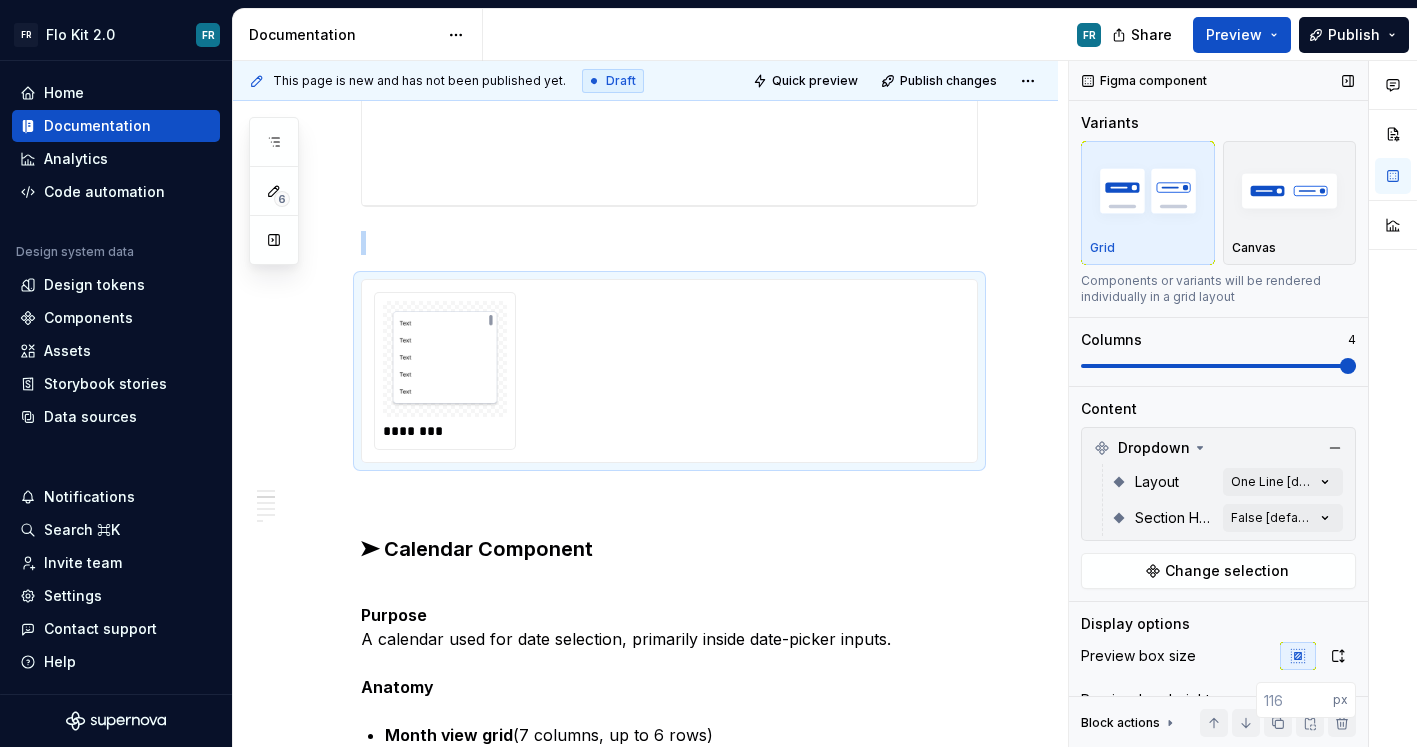 click at bounding box center (1348, 366) 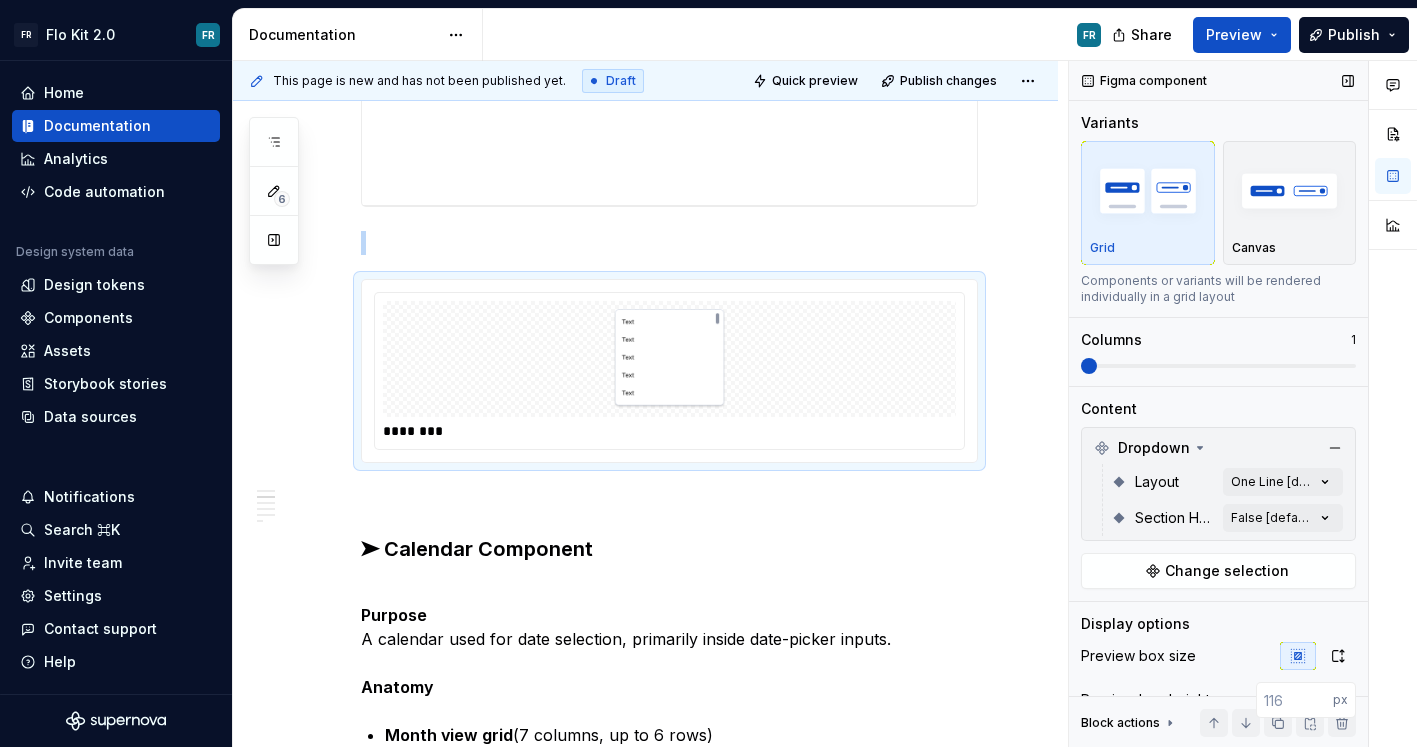 click at bounding box center (1089, 366) 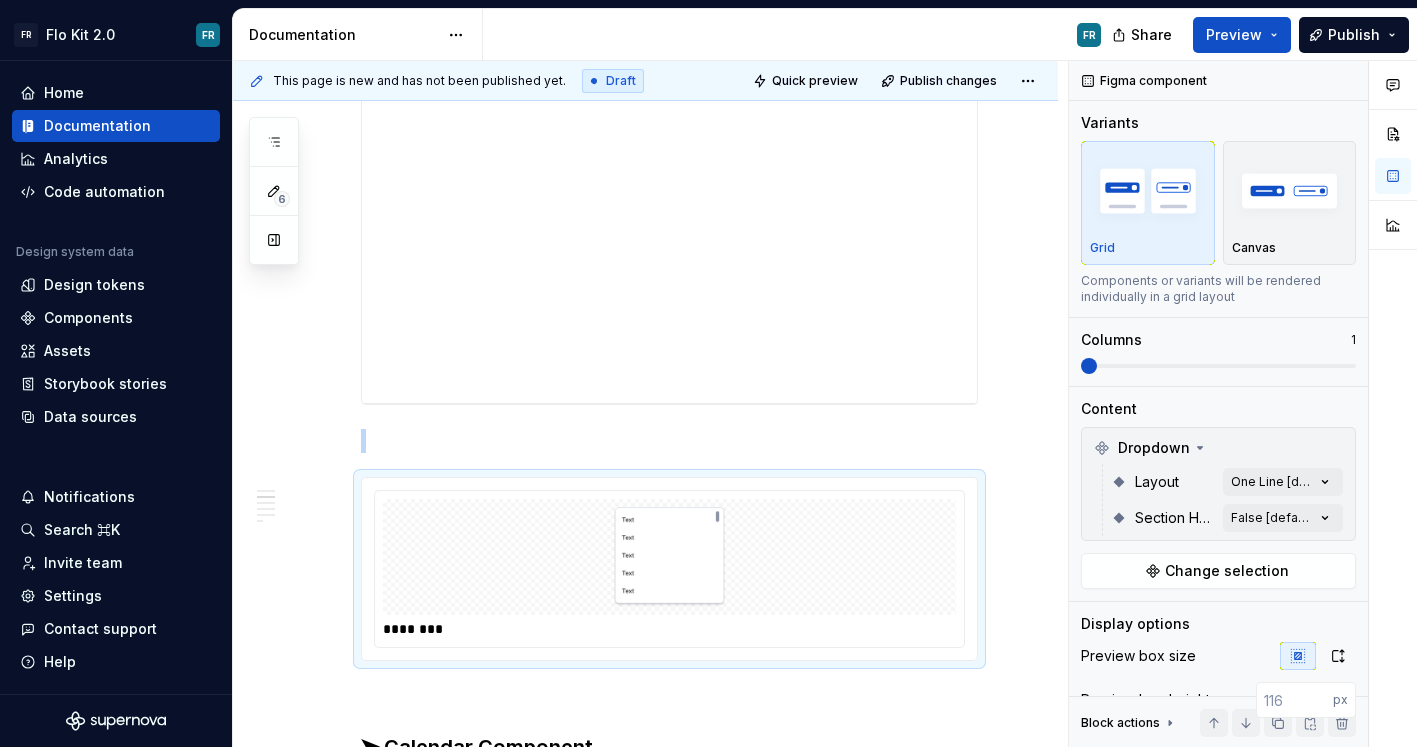 scroll, scrollTop: 1334, scrollLeft: 0, axis: vertical 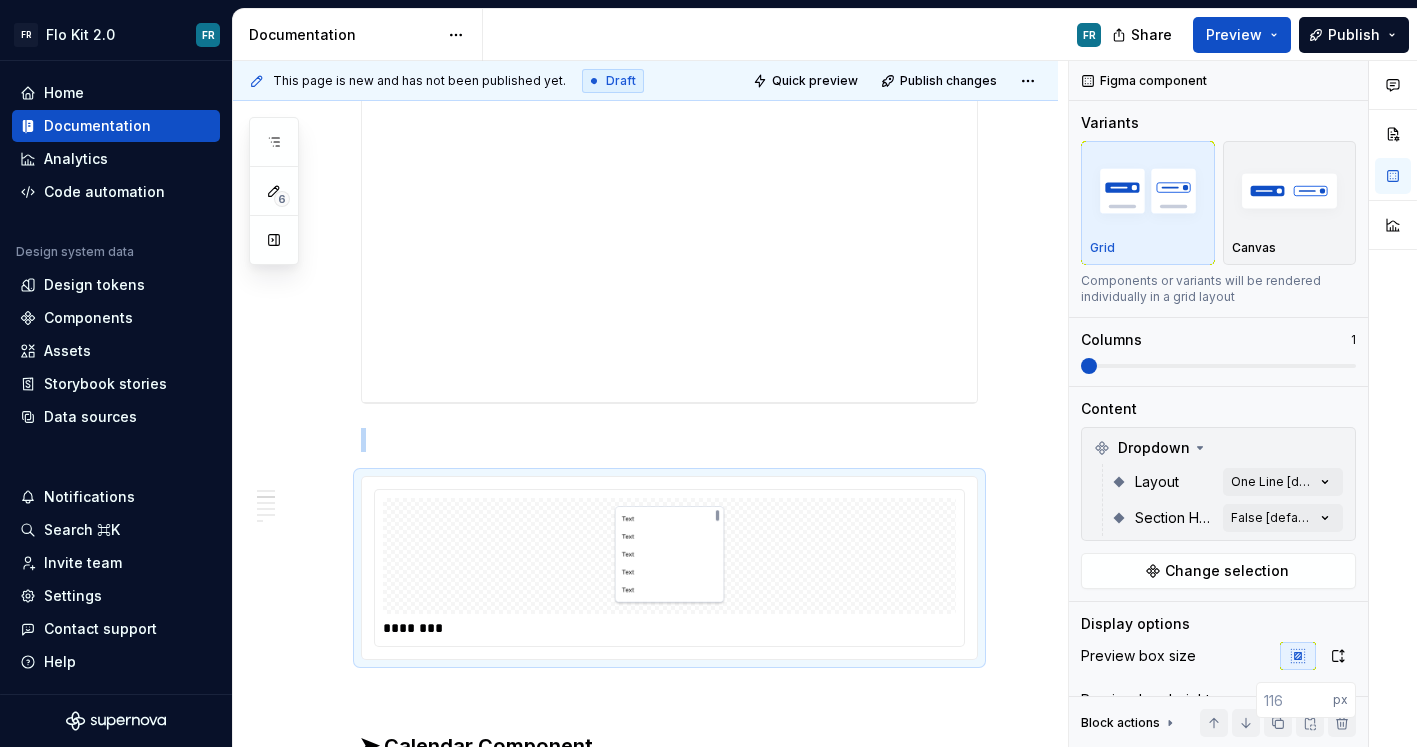 click on "This page is new and has not been published yet. Draft Quick preview Publish changes Components Overview Reusable, modular building blocks that combine foundational elements like atoms and molecules to create functional, consistent UI elements (e.g., buttons, cards, forms) used across the Flo product suite. Edit header Buttons Inputs Controls Cards Dropdowns and Menus ➤ Dropdown Menu ➤ Calendar Component ➤ Button Menu ➤ Kebab Menu ➤ Popover Menu Usage Tip ➤ Dropdown Menu Purpose Dropdown menus allow users to select a single option from a list. They are used in form fields, buttons menus, and settings where space efficiency is important. Variants One-line Dropdown Usage : Simple selections (e.g. country, tag, category). Structure : Each option is a single line of text. Two-line Dropdown Usage : When extra context is needed for each option. Structure : First line is for Primary info (e.g. Name). Second line is for Secondary info (e.g. Email). One-line with Headers Usage Structure Usage Purpose" at bounding box center [650, 404] 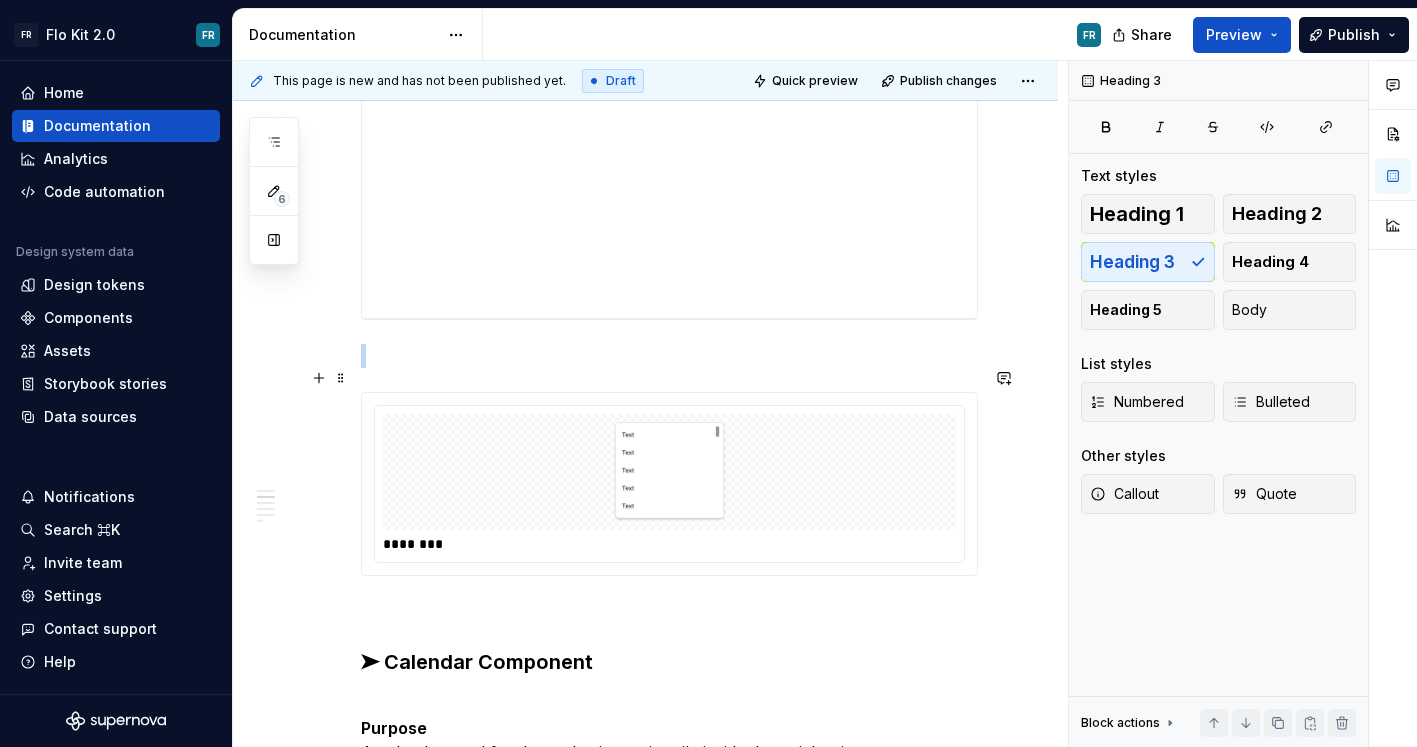 scroll, scrollTop: 1408, scrollLeft: 0, axis: vertical 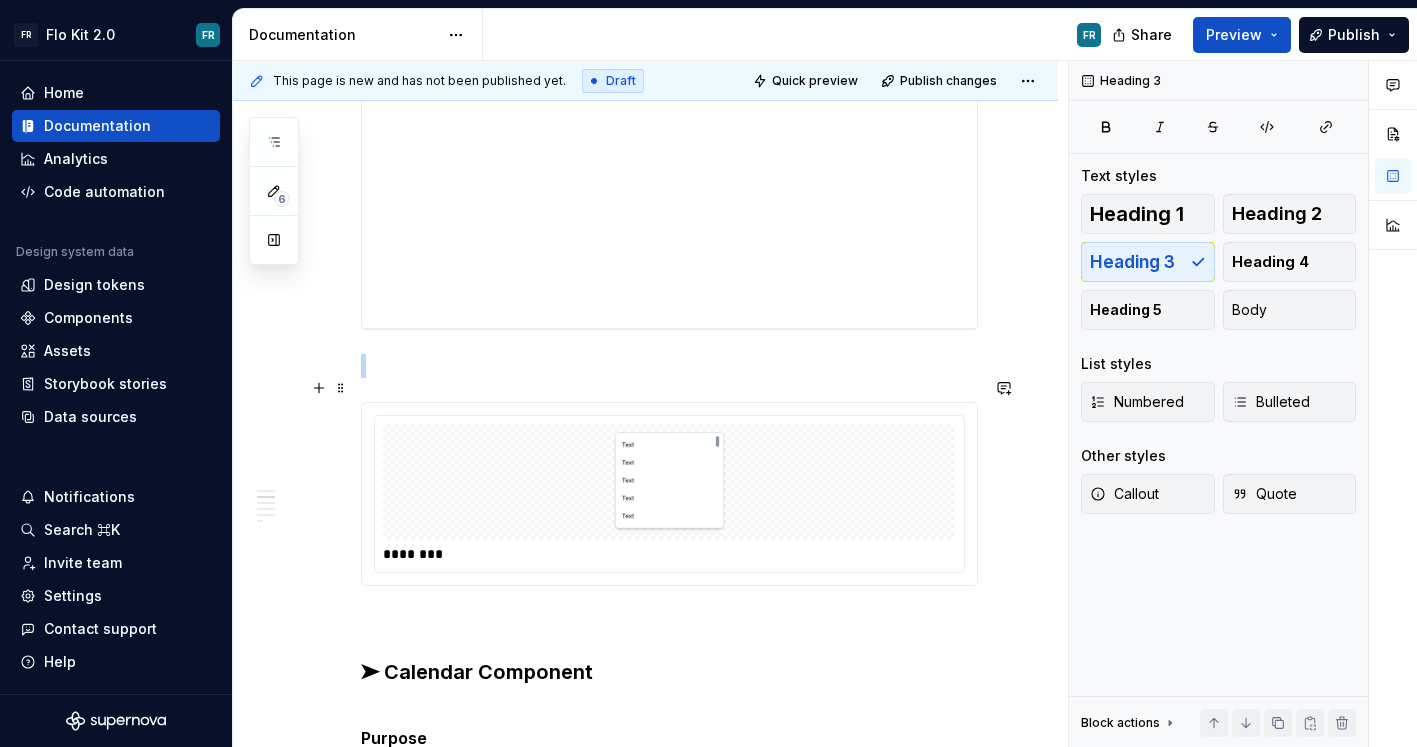 click at bounding box center [670, 482] 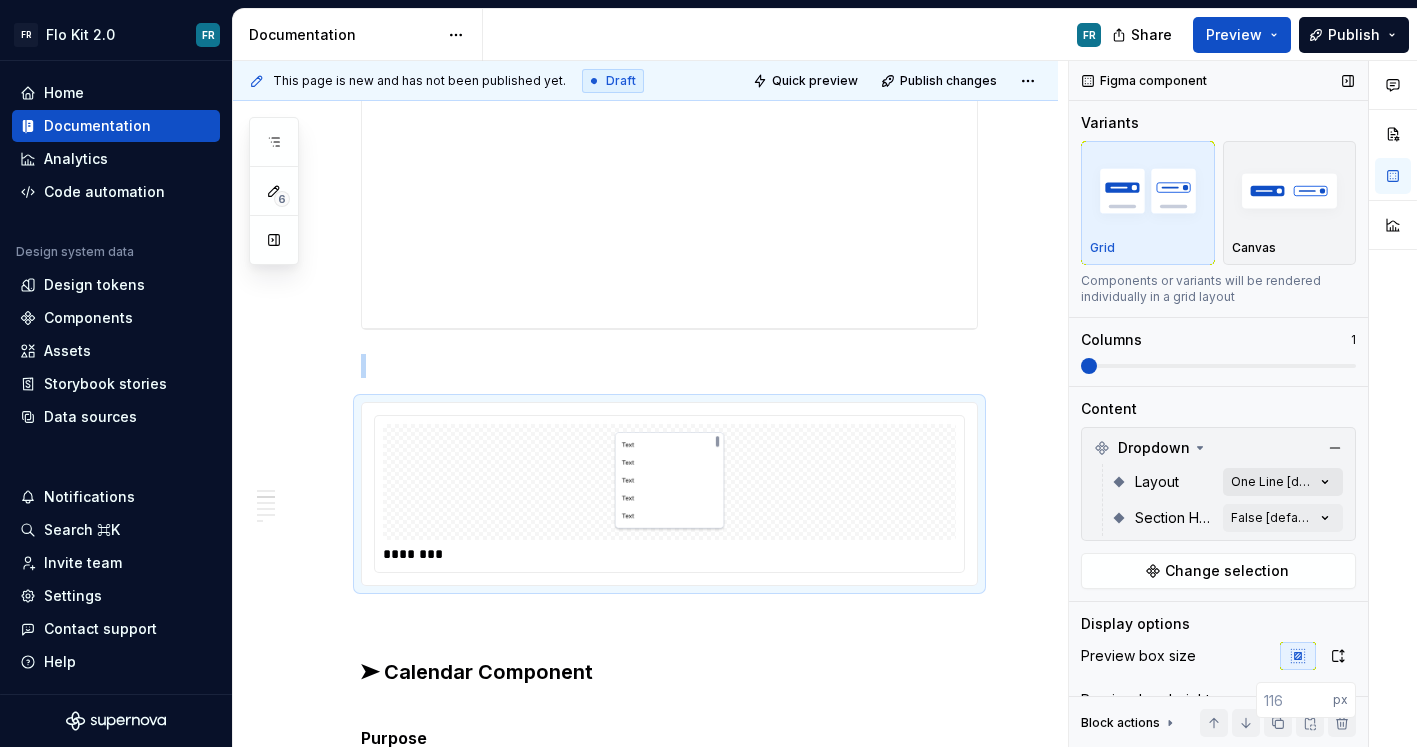 click on "Comments Open comments No comments yet Select ‘Comment’ from the block context menu to add one. Figma component Variants Grid Canvas Components or variants will be rendered individually in a grid layout Columns 1 Content Dropdown Layout One Line [default] Section Headers False [default] Change selection Display options Preview box size Preview box height px Preview background Show component name Yes Show properties details Yes Show variant description Yes Block actions Move up Move down Duplicate Copy (⌘C) Cut (⌘X) Delete" at bounding box center (1243, 404) 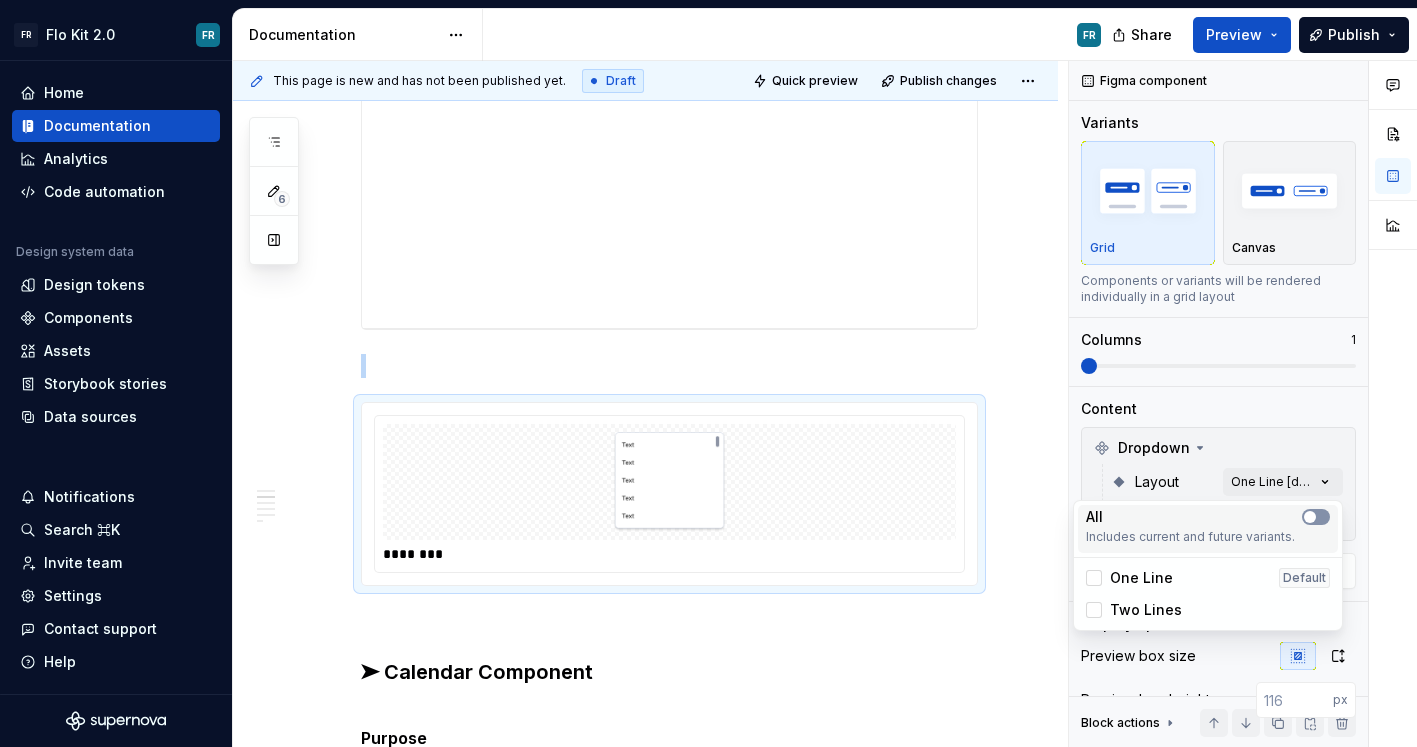 click at bounding box center (1316, 517) 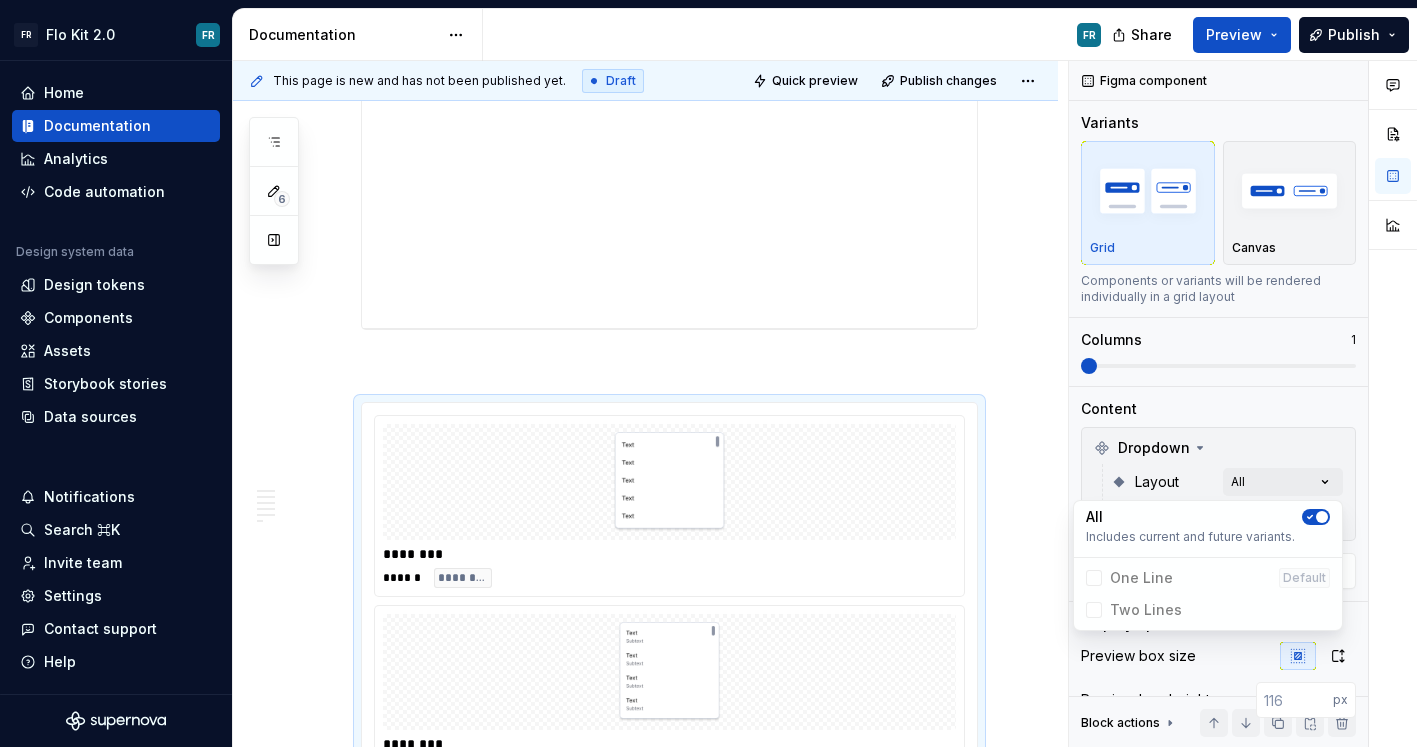 click on "Comments Open comments No comments yet Select ‘Comment’ from the block context menu to add one. Figma component Variants Grid Canvas Components or variants will be rendered individually in a grid layout Columns 1 Content Dropdown Layout All Section Headers False [default] Change selection Display options Preview box size Preview box height px Preview background Show component name Yes Show properties details Yes Show variant description Yes Block actions Move up Move down Duplicate Copy (⌘C) Cut (⌘X) Delete" at bounding box center [1243, 404] 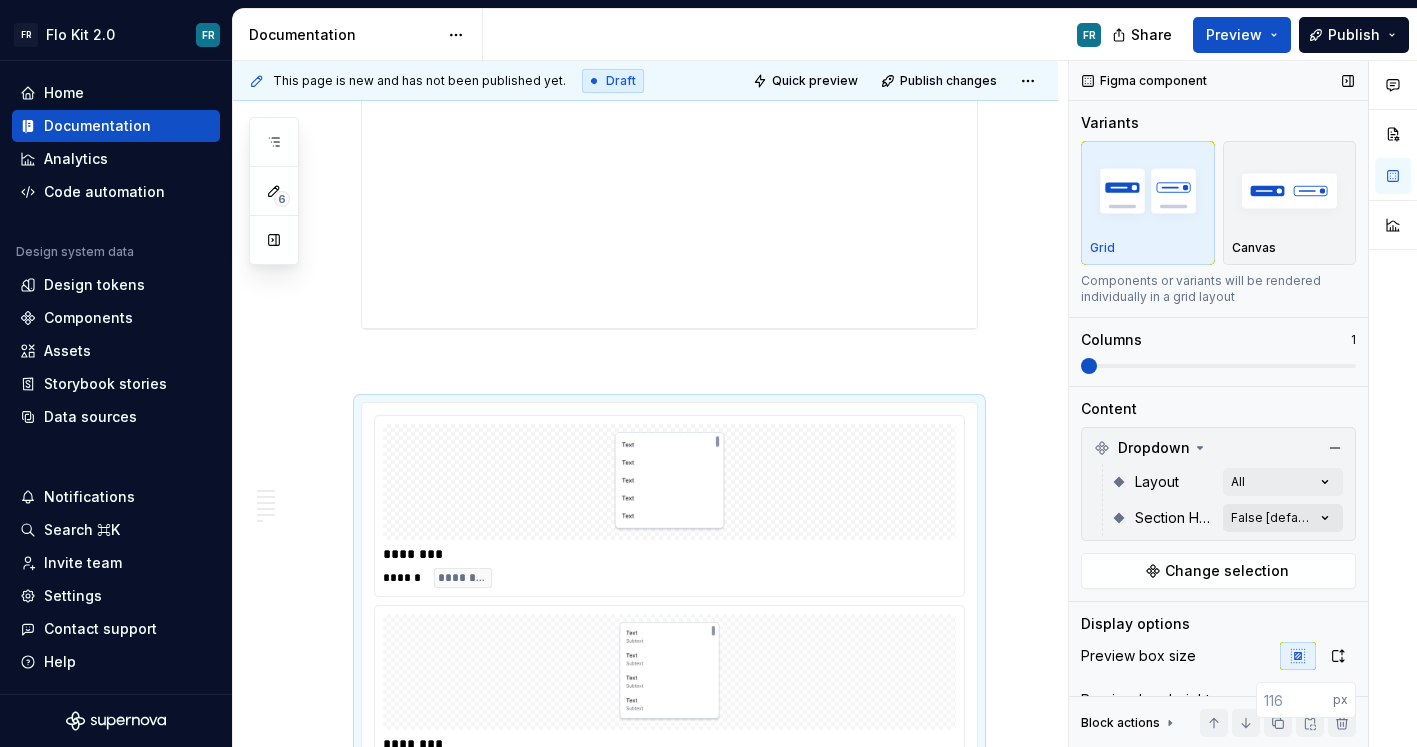 click on "Comments Open comments No comments yet Select ‘Comment’ from the block context menu to add one. Figma component Variants Grid Canvas Components or variants will be rendered individually in a grid layout Columns 1 Content Dropdown Layout All Section Headers False [default] Change selection Display options Preview box size Preview box height px Preview background Show component name Yes Show properties details Yes Show variant description Yes Block actions Move up Move down Duplicate Copy (⌘C) Cut (⌘X) Delete" at bounding box center [1243, 404] 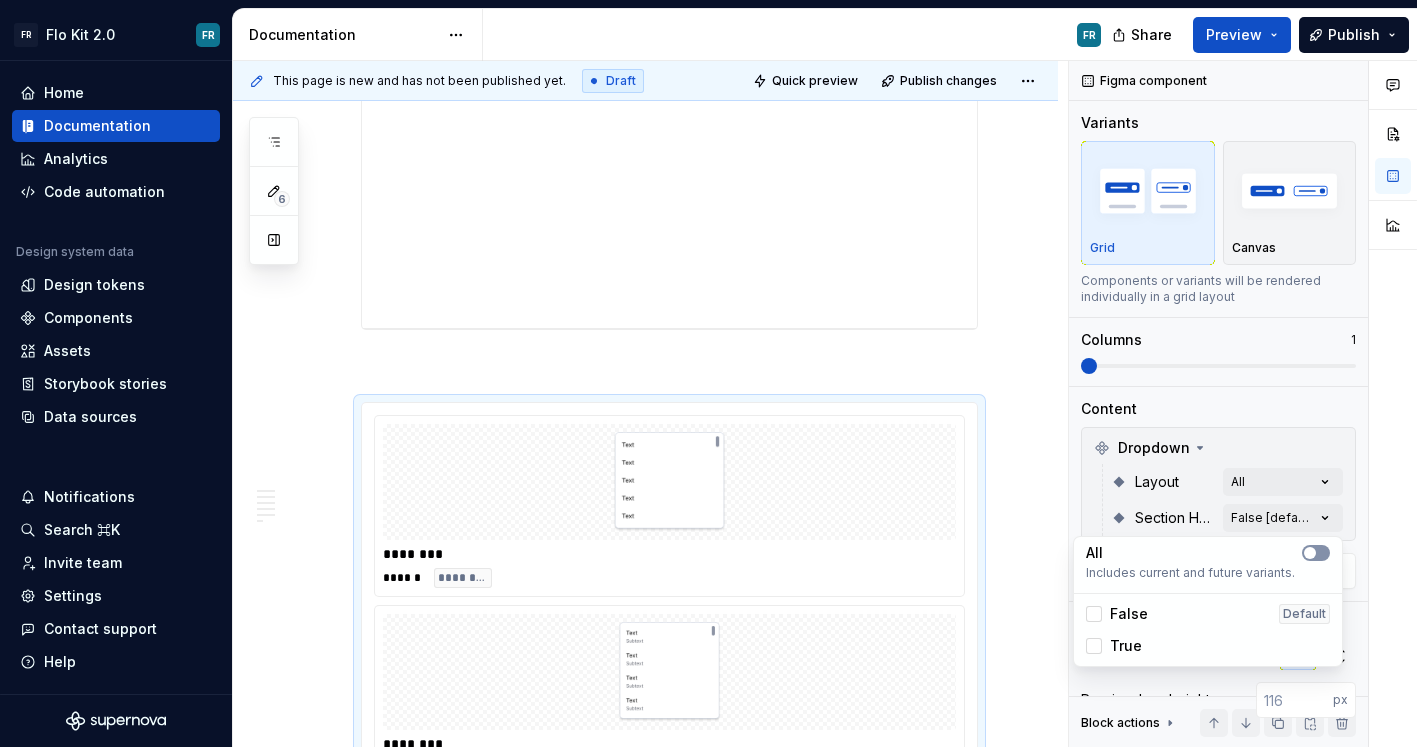 click at bounding box center (1316, 553) 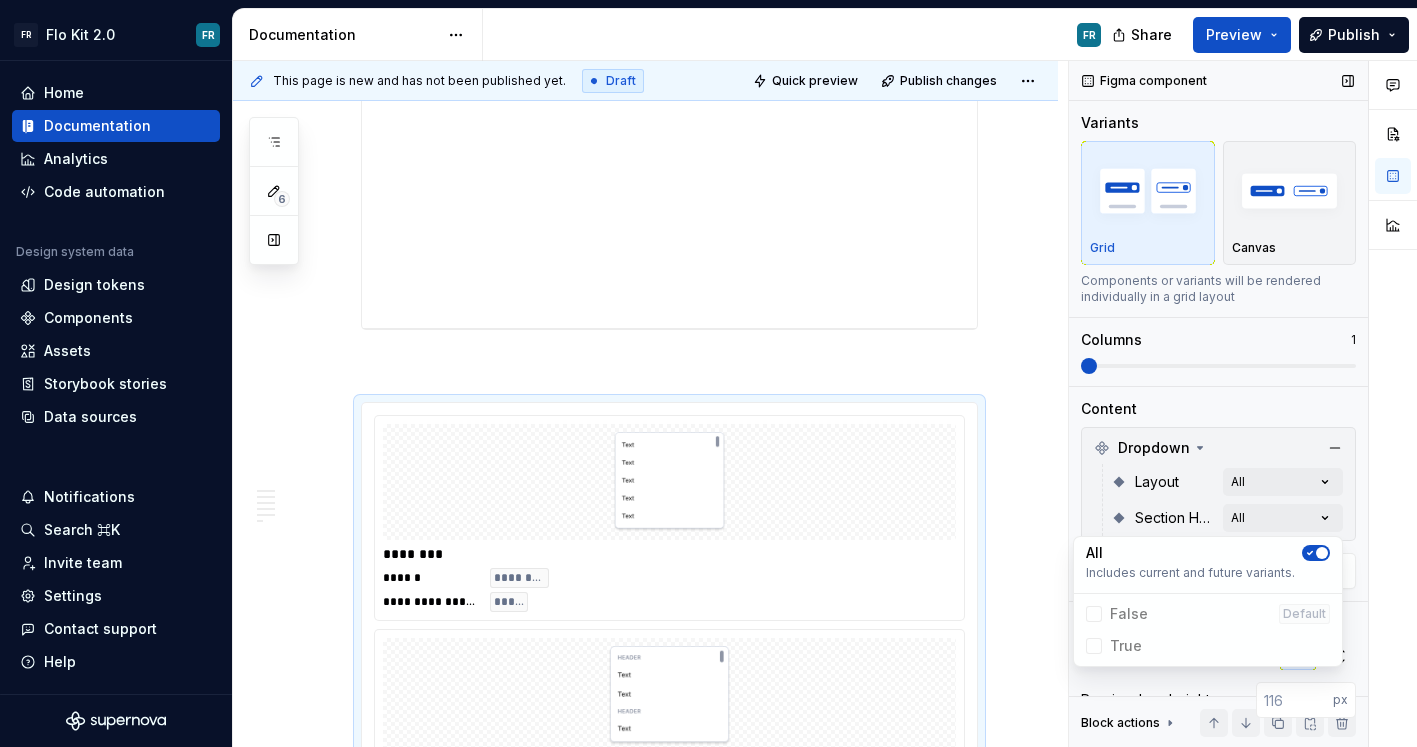 click on "Comments Open comments No comments yet Select ‘Comment’ from the block context menu to add one. Figma component Variants Grid Canvas Components or variants will be rendered individually in a grid layout Columns 1 Content Dropdown Layout All Section Headers All Change selection Display options Preview box size Preview box height px Preview background Show component name Yes Show properties details Yes Show variant description Yes Block actions Move up Move down Duplicate Copy (⌘C) Cut (⌘X) Delete" at bounding box center (1243, 404) 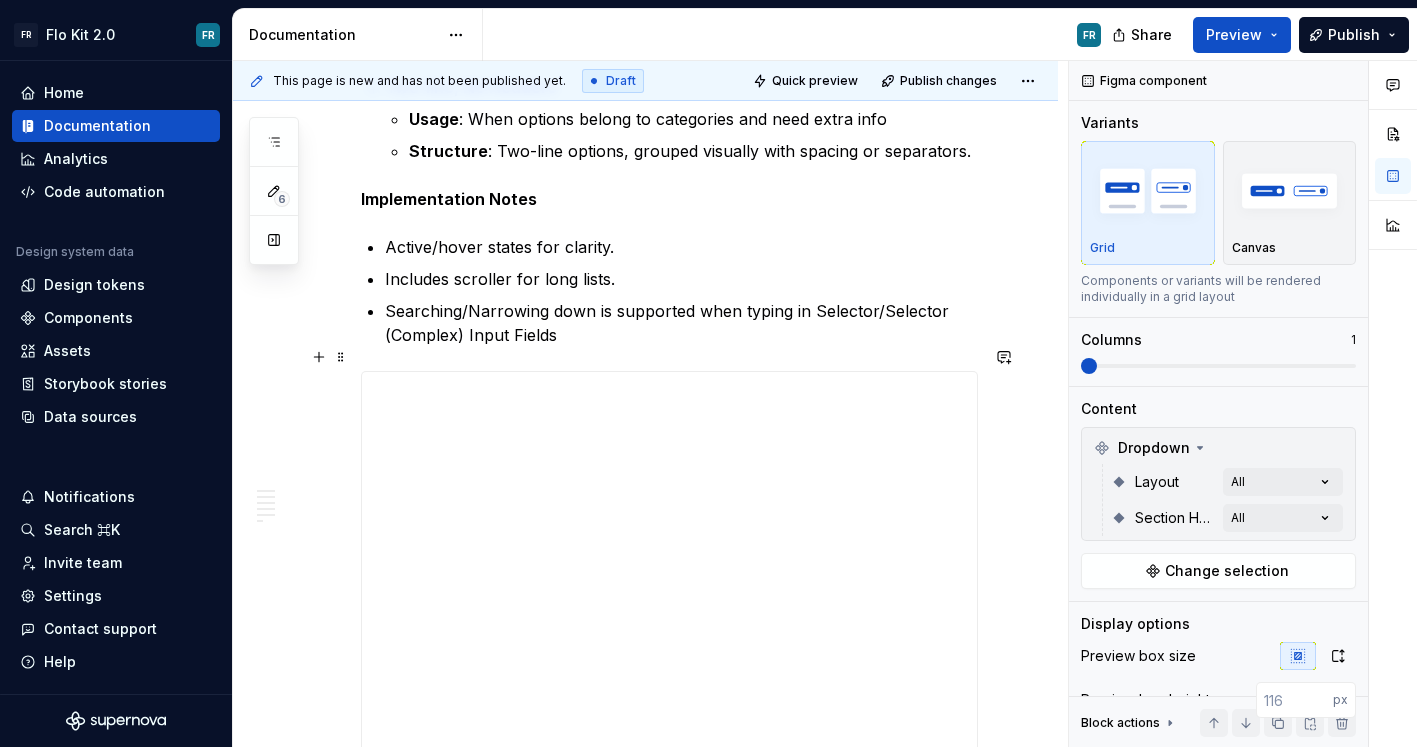 scroll, scrollTop: 1011, scrollLeft: 0, axis: vertical 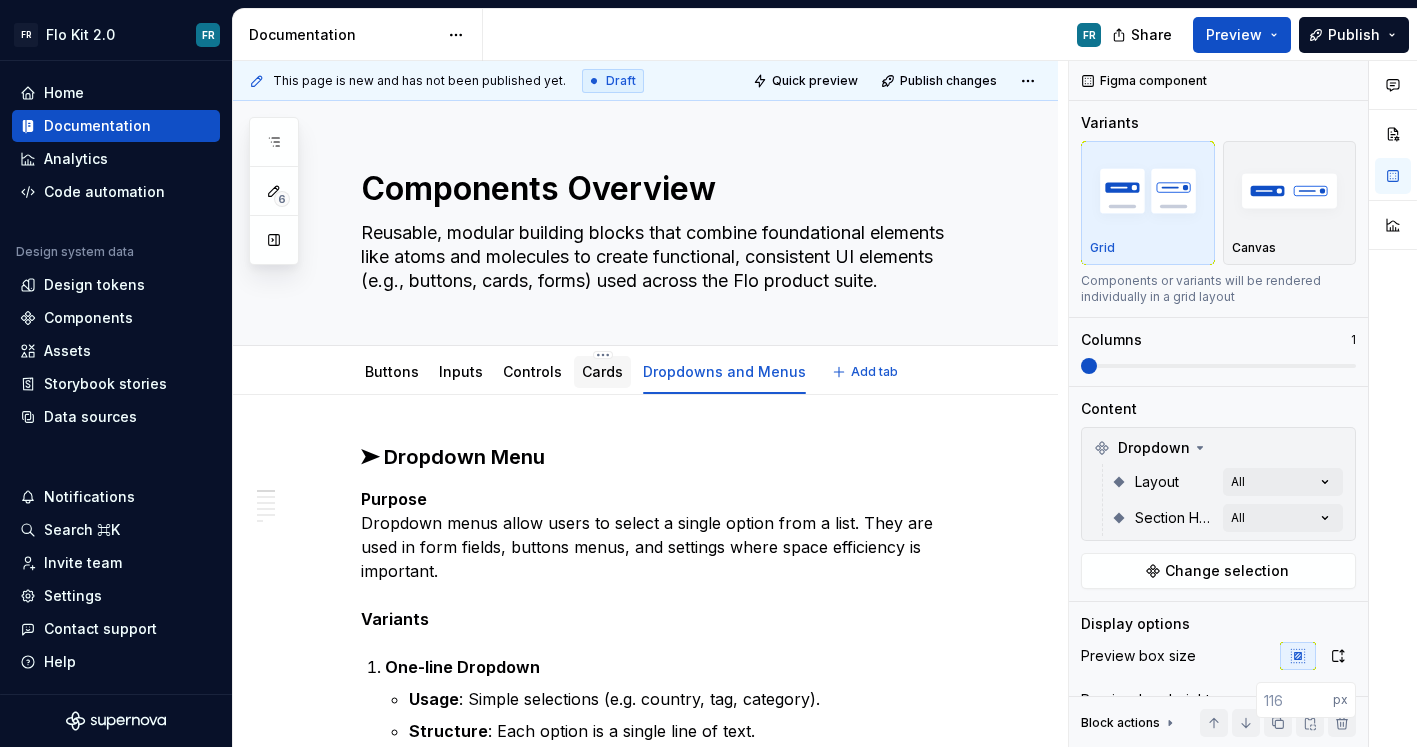 click on "Cards" at bounding box center [602, 372] 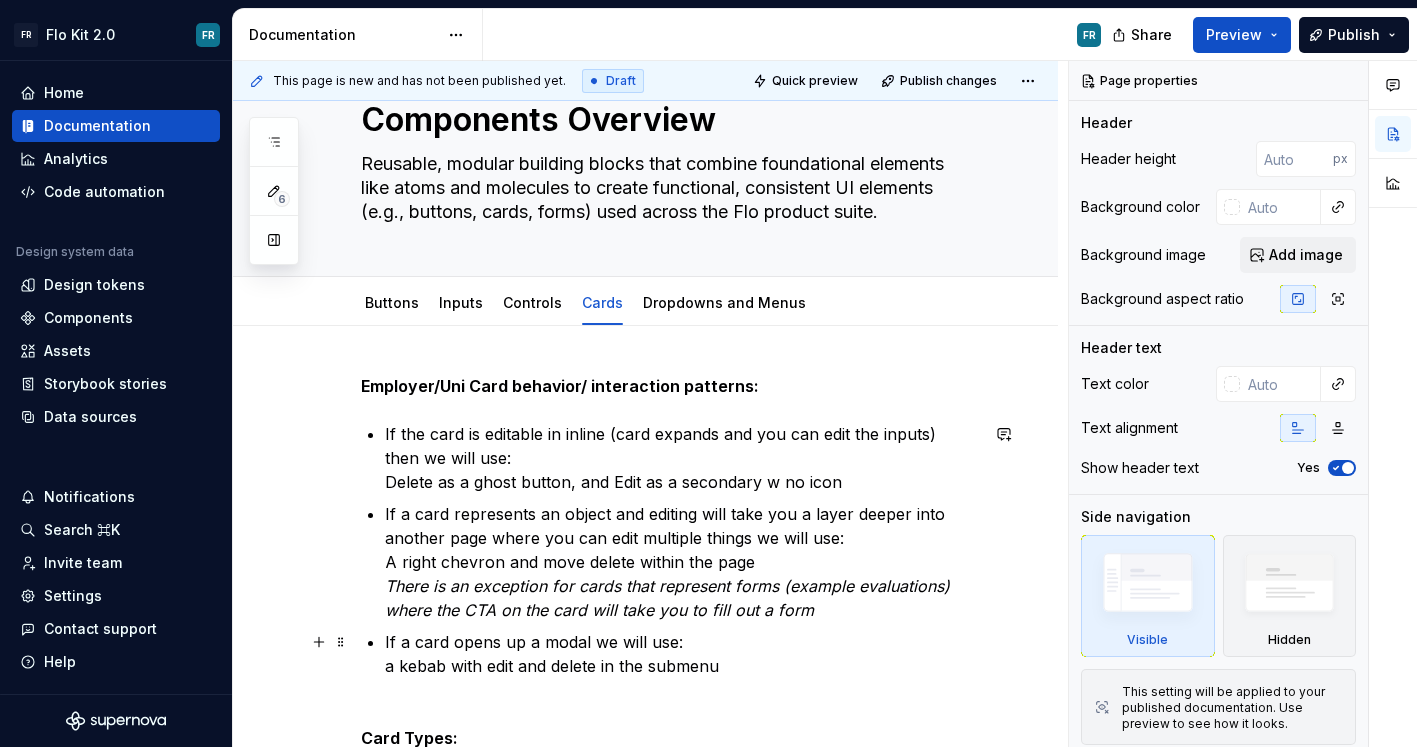 scroll, scrollTop: 0, scrollLeft: 0, axis: both 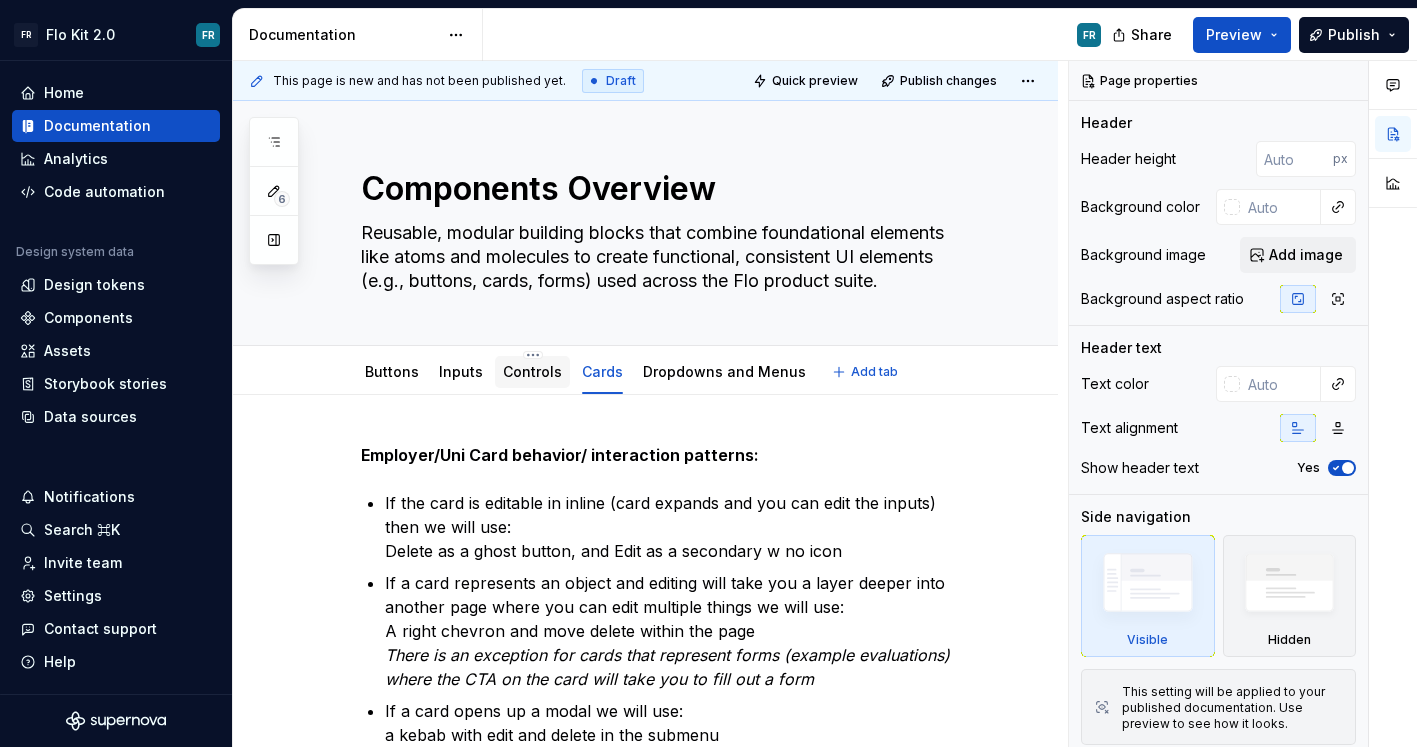 click on "Controls" at bounding box center (532, 371) 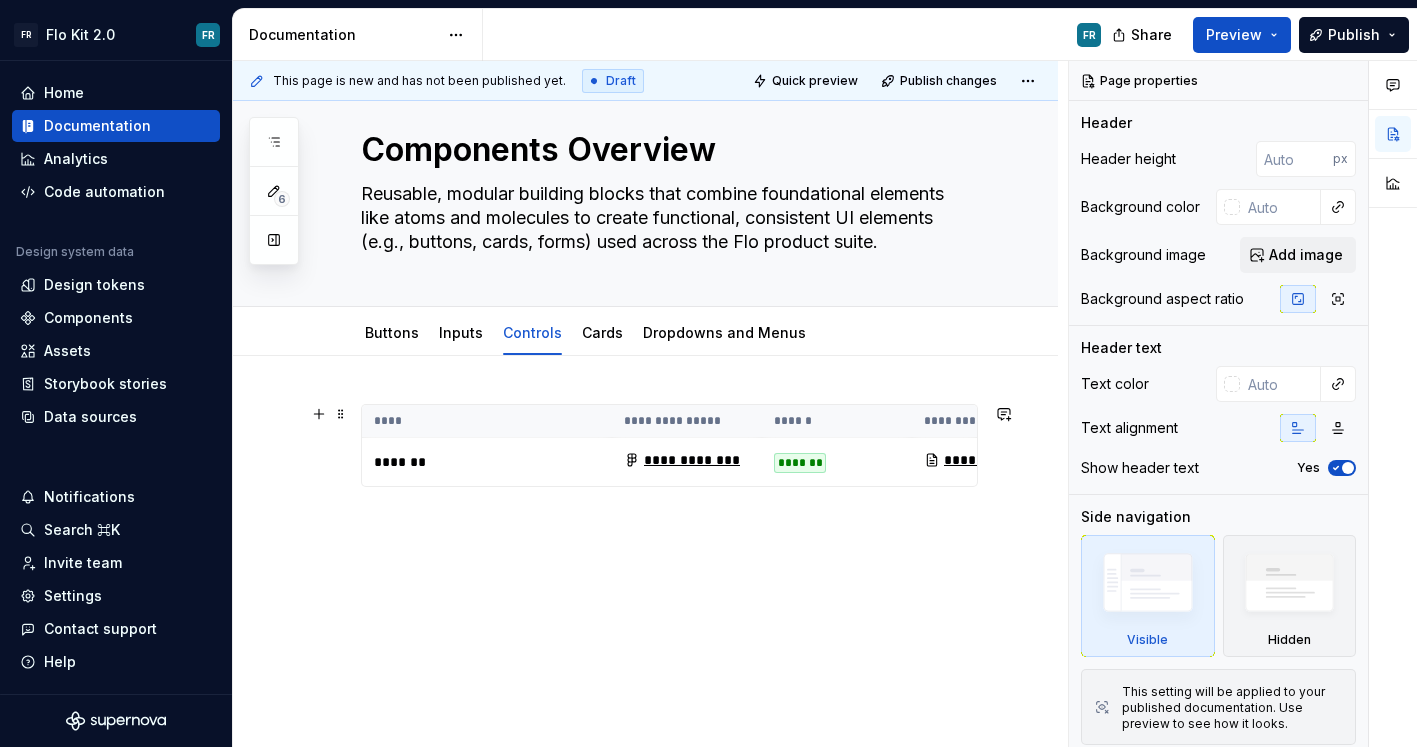scroll, scrollTop: 93, scrollLeft: 0, axis: vertical 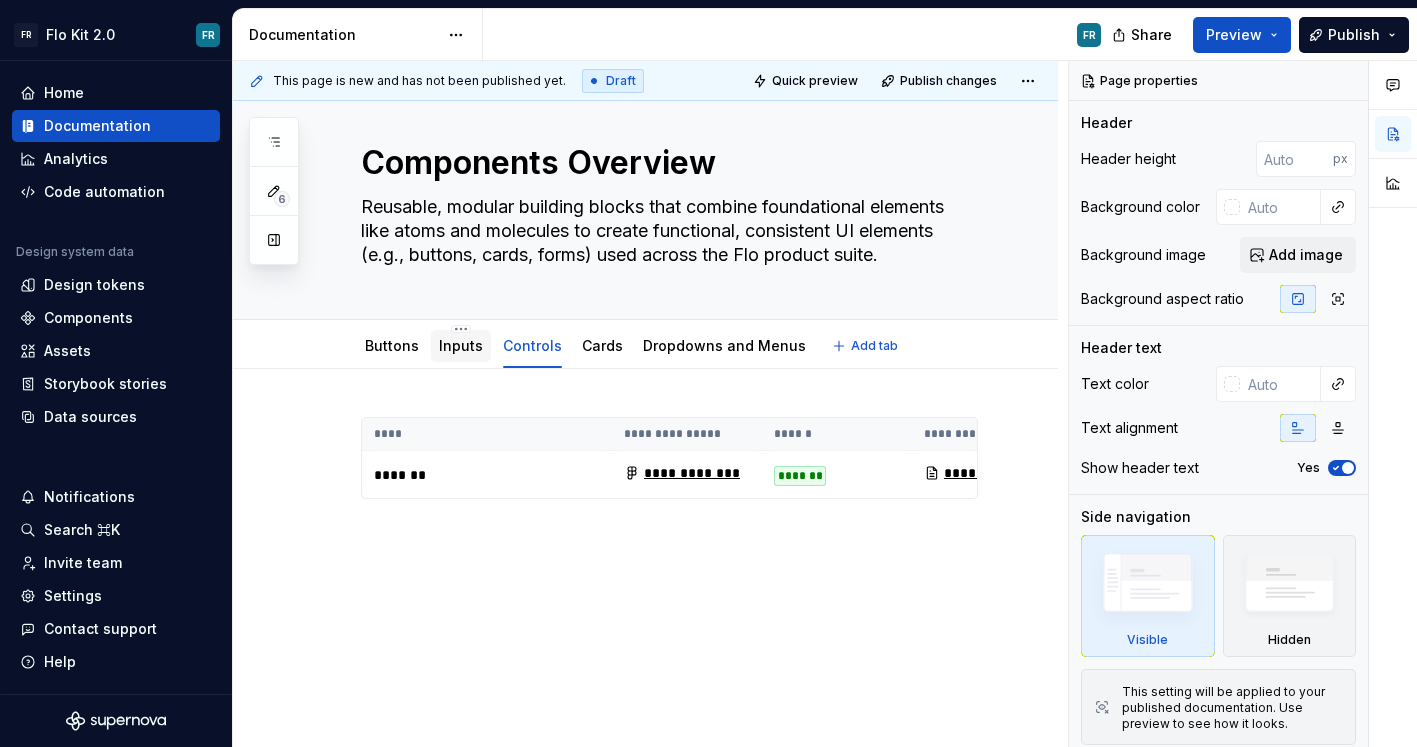 click on "Inputs" at bounding box center [461, 345] 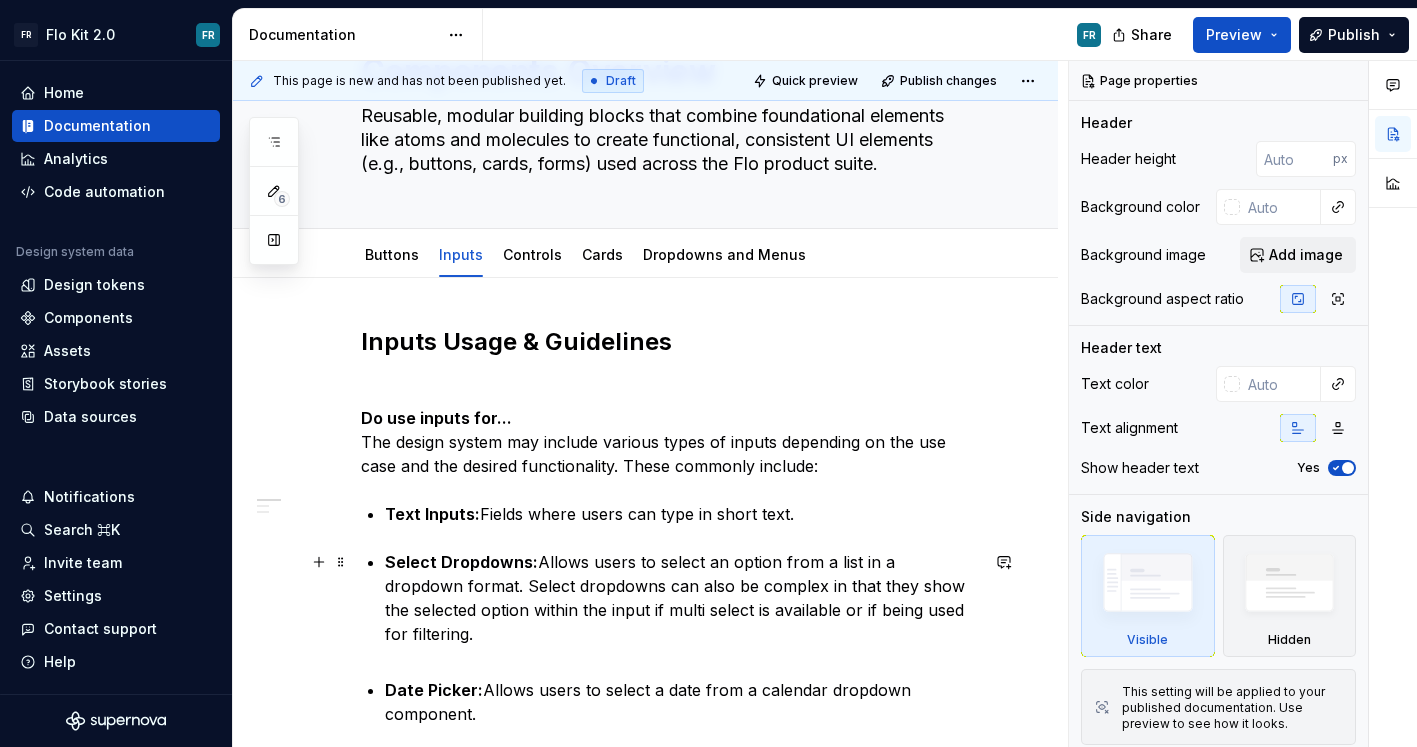 scroll, scrollTop: 0, scrollLeft: 0, axis: both 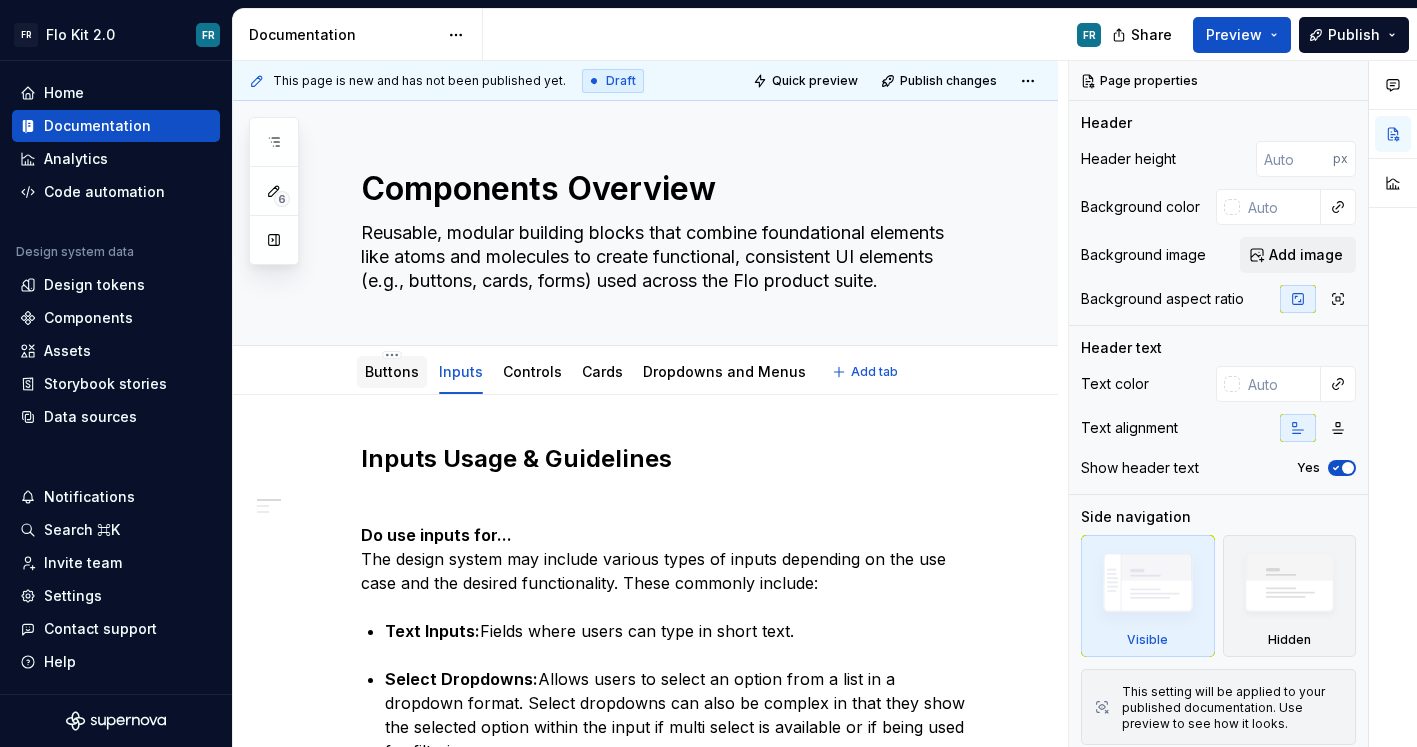 click on "Buttons" at bounding box center [392, 372] 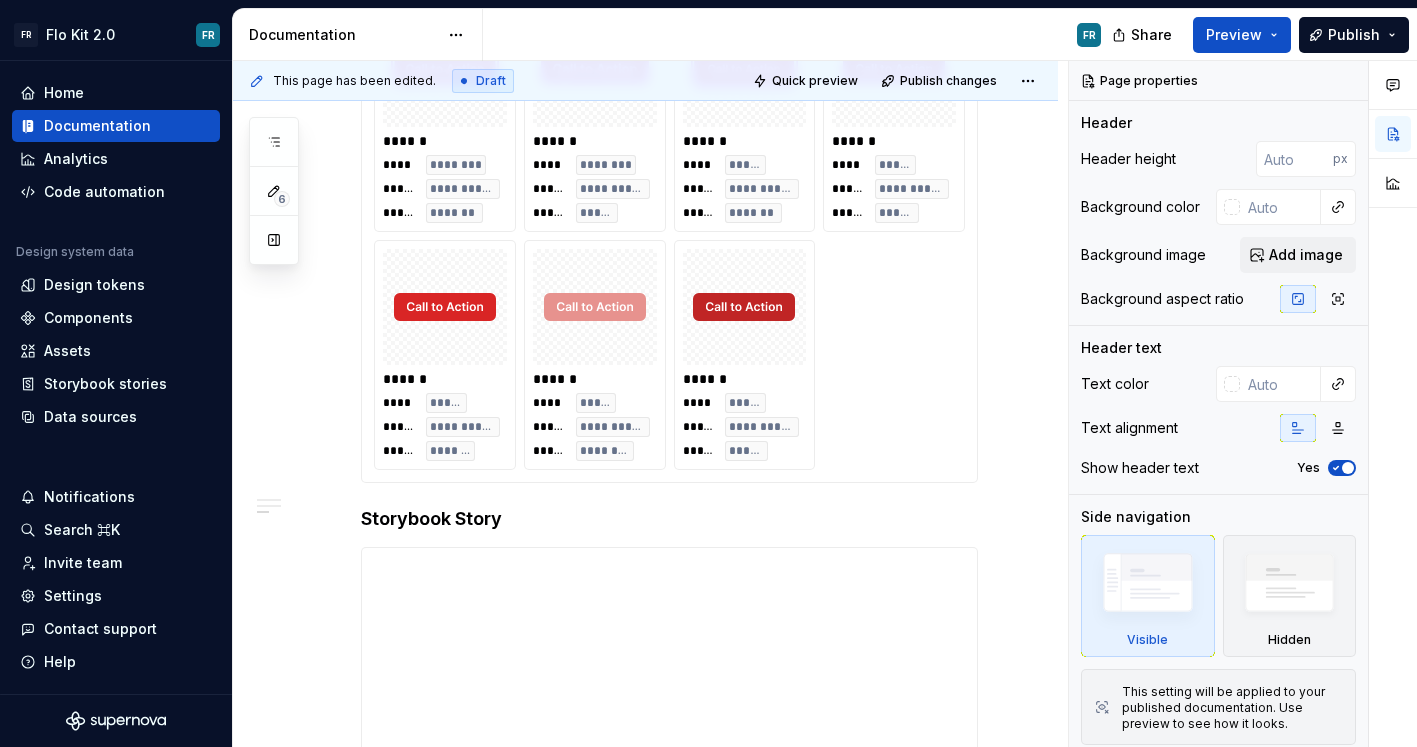 scroll, scrollTop: 2578, scrollLeft: 0, axis: vertical 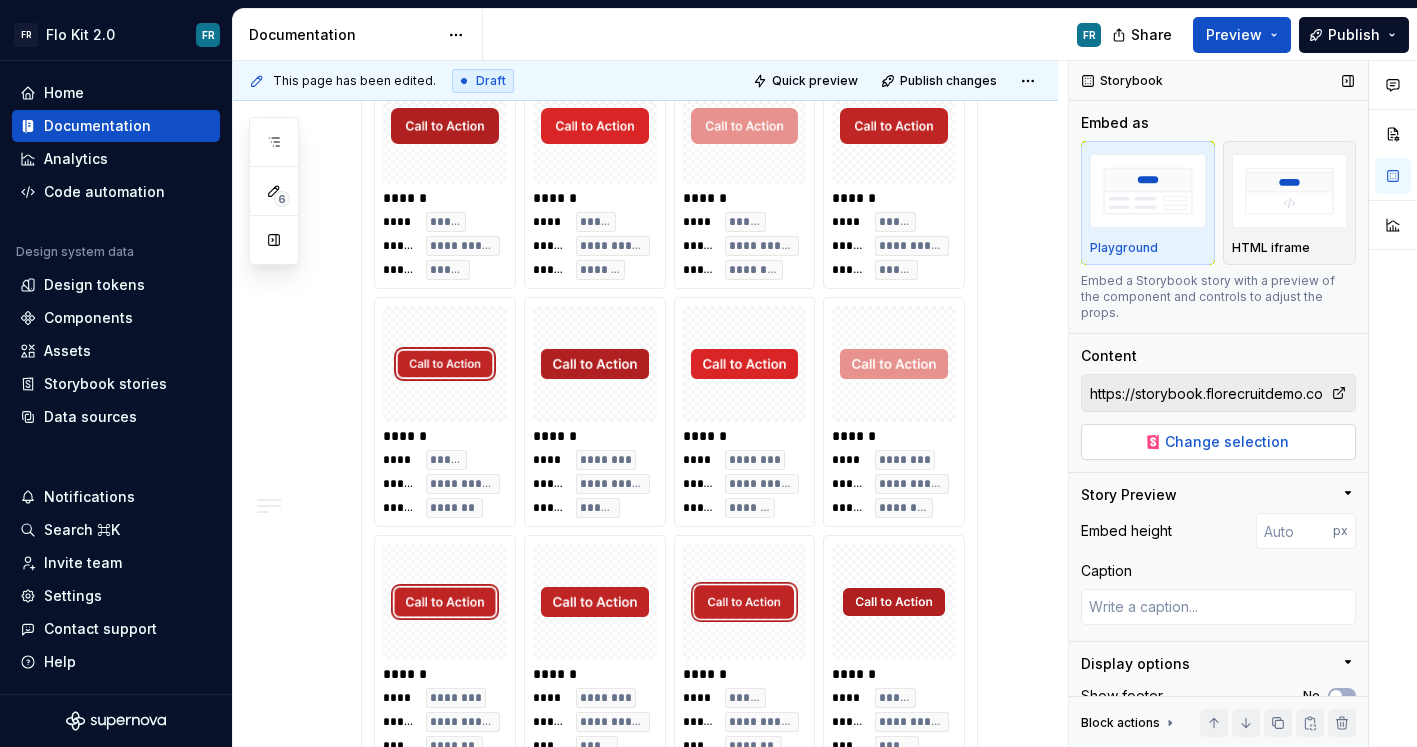 click on "Change selection" at bounding box center [1227, 442] 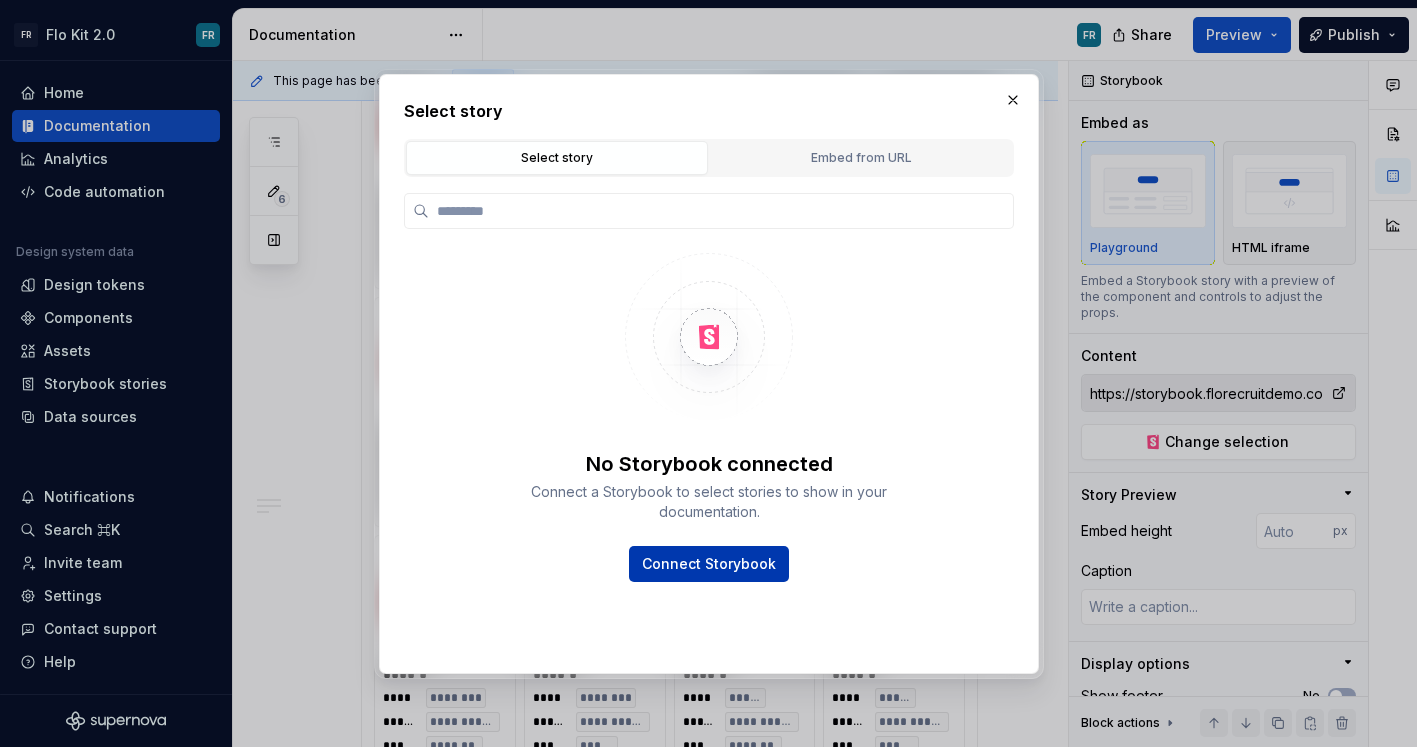 click on "Connect Storybook" at bounding box center [709, 564] 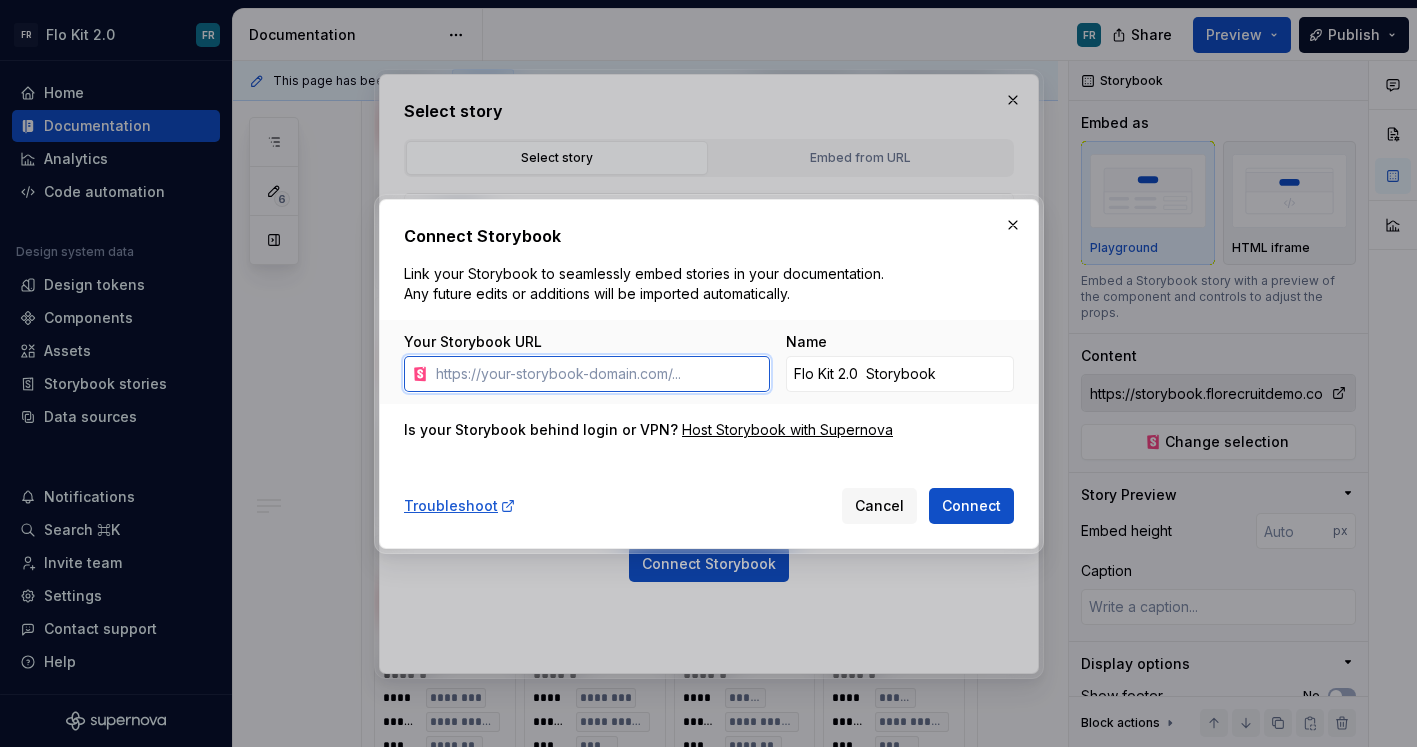 type on "*" 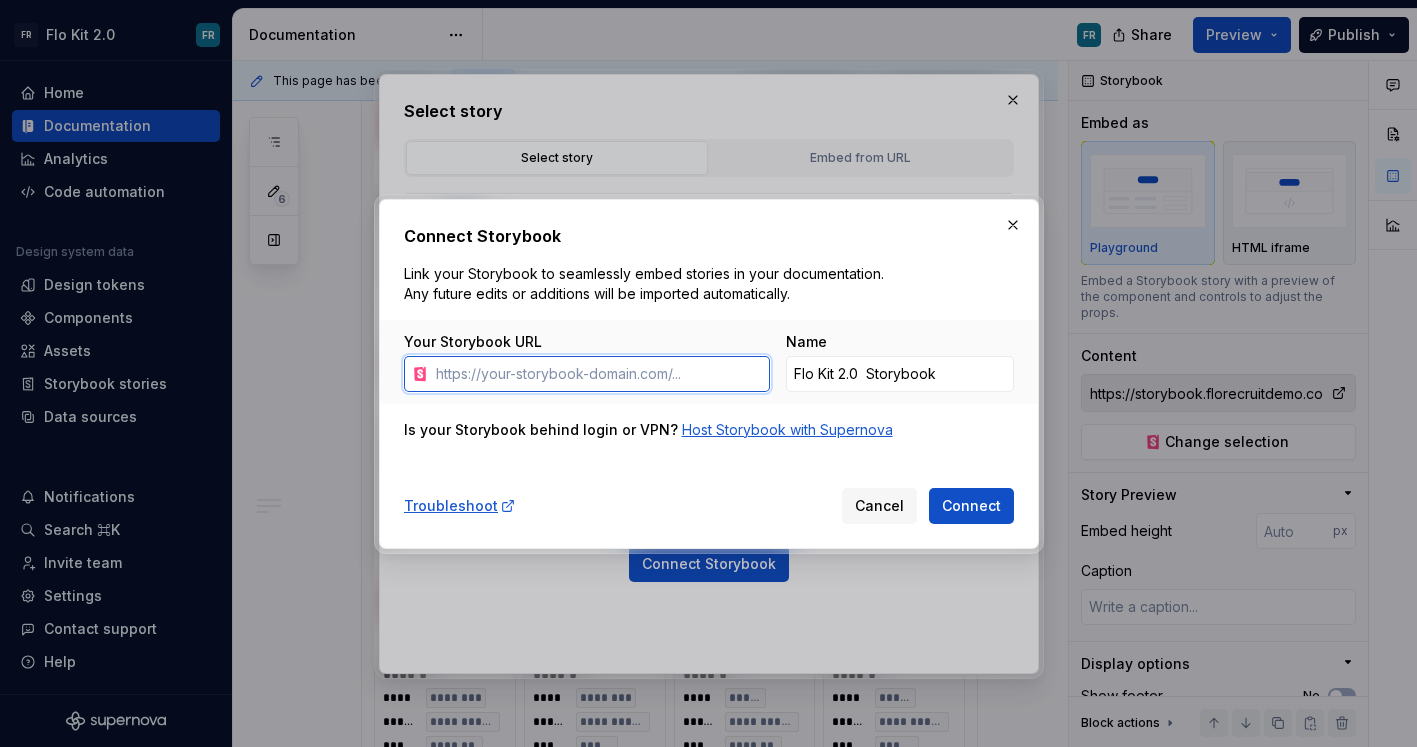 paste on "https://storybook.florecruitdemo.com/?path=/docs/design-system-icons--docs" 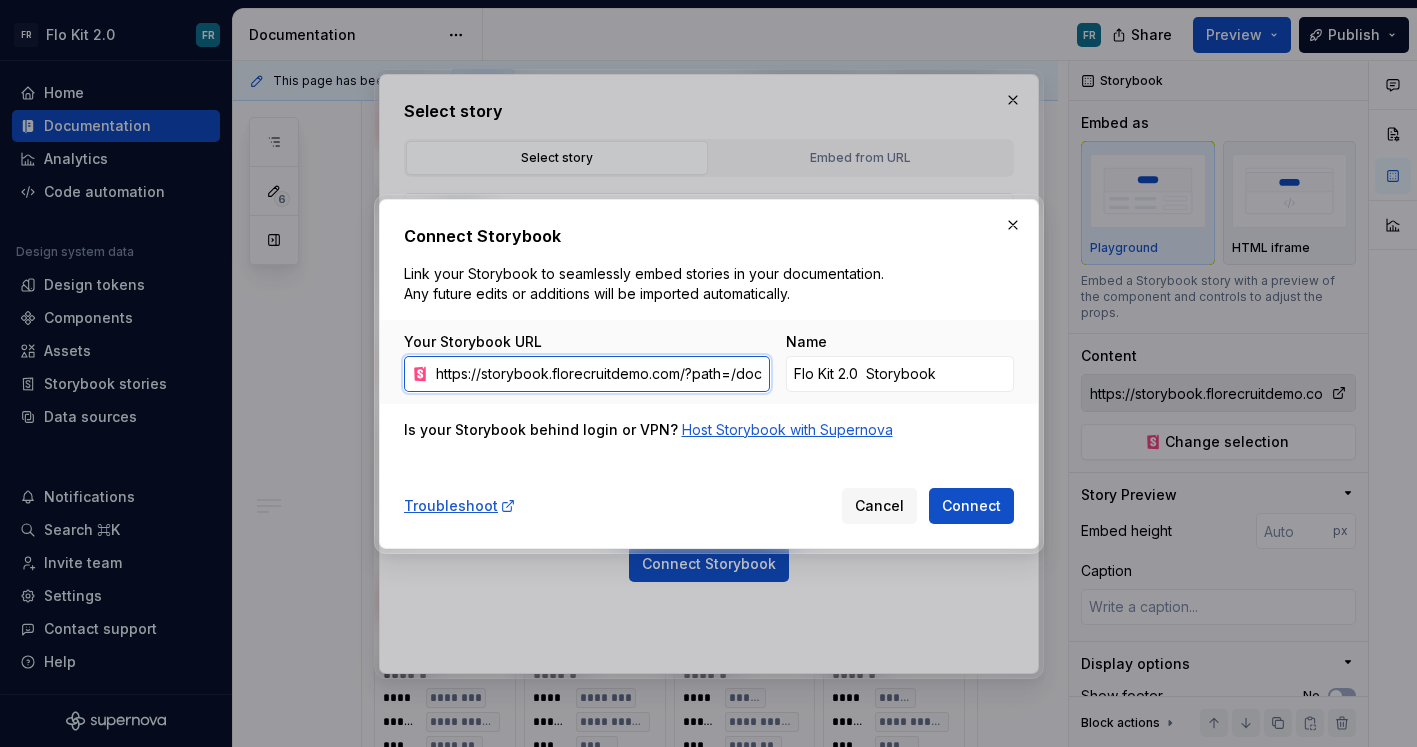 scroll, scrollTop: 0, scrollLeft: 200, axis: horizontal 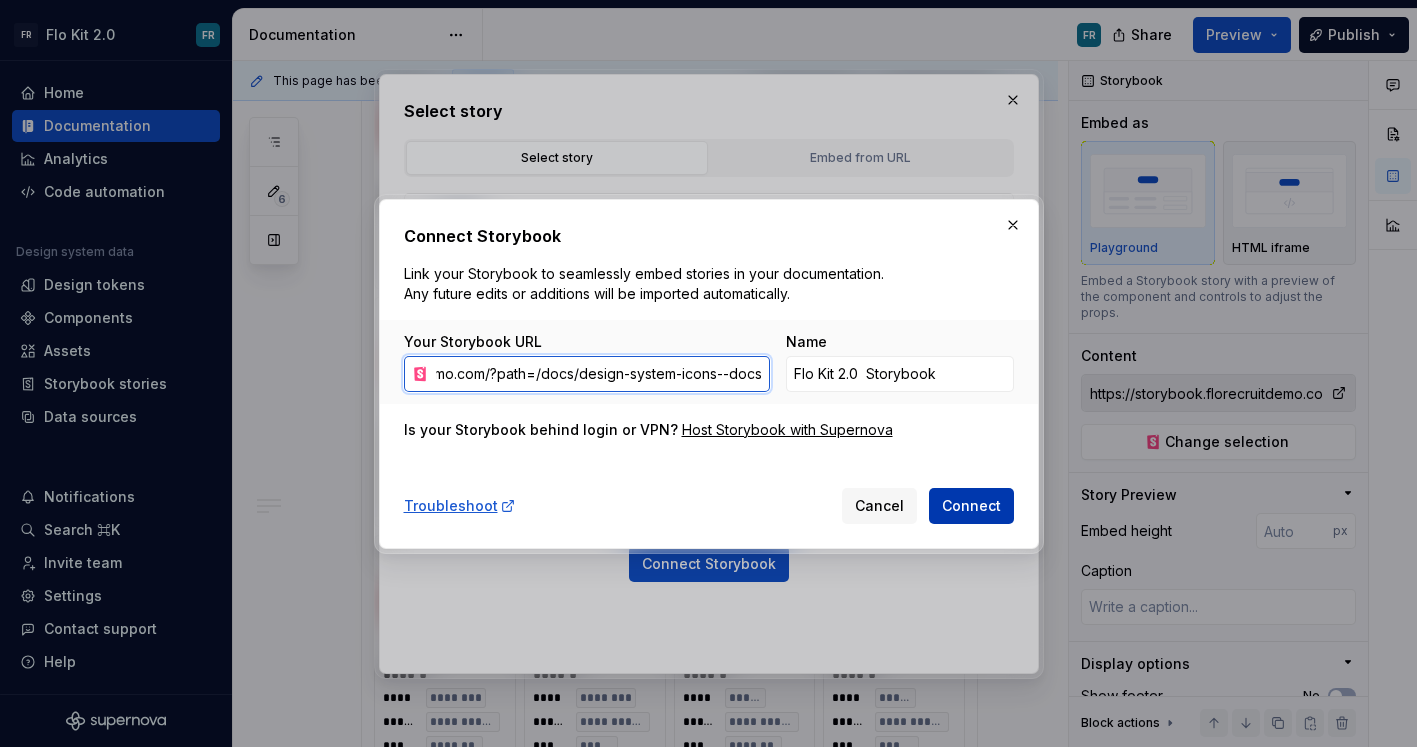 type on "https://storybook.florecruitdemo.com/?path=/docs/design-system-icons--docs" 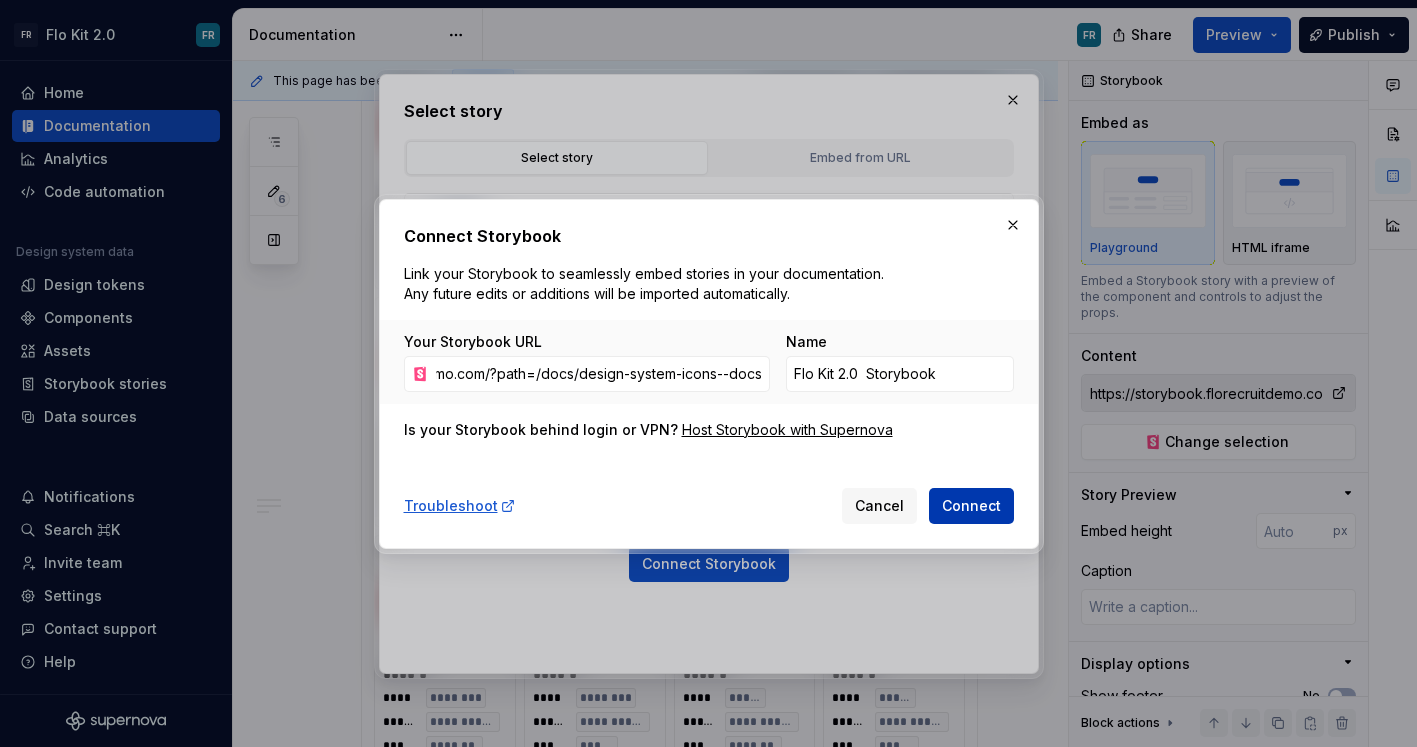 scroll, scrollTop: 0, scrollLeft: 0, axis: both 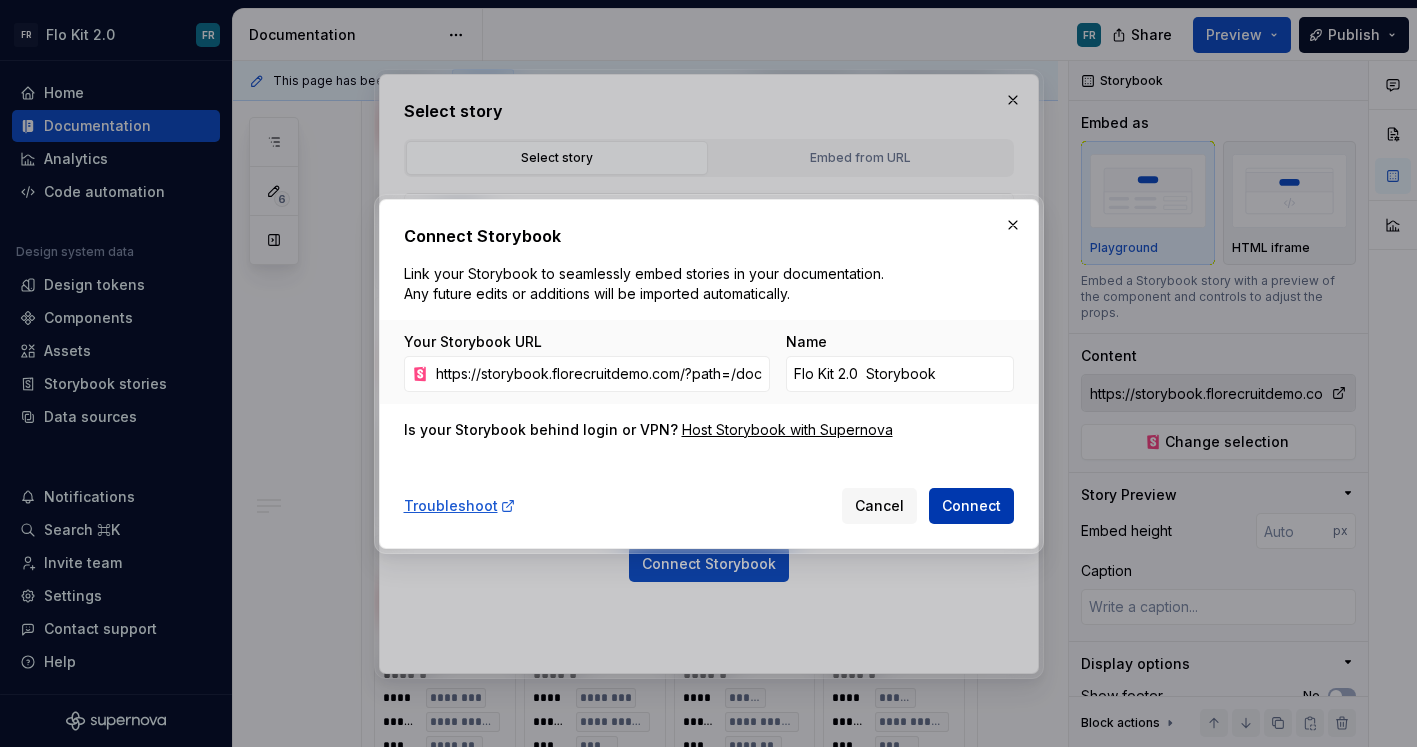 click on "Connect" at bounding box center [971, 506] 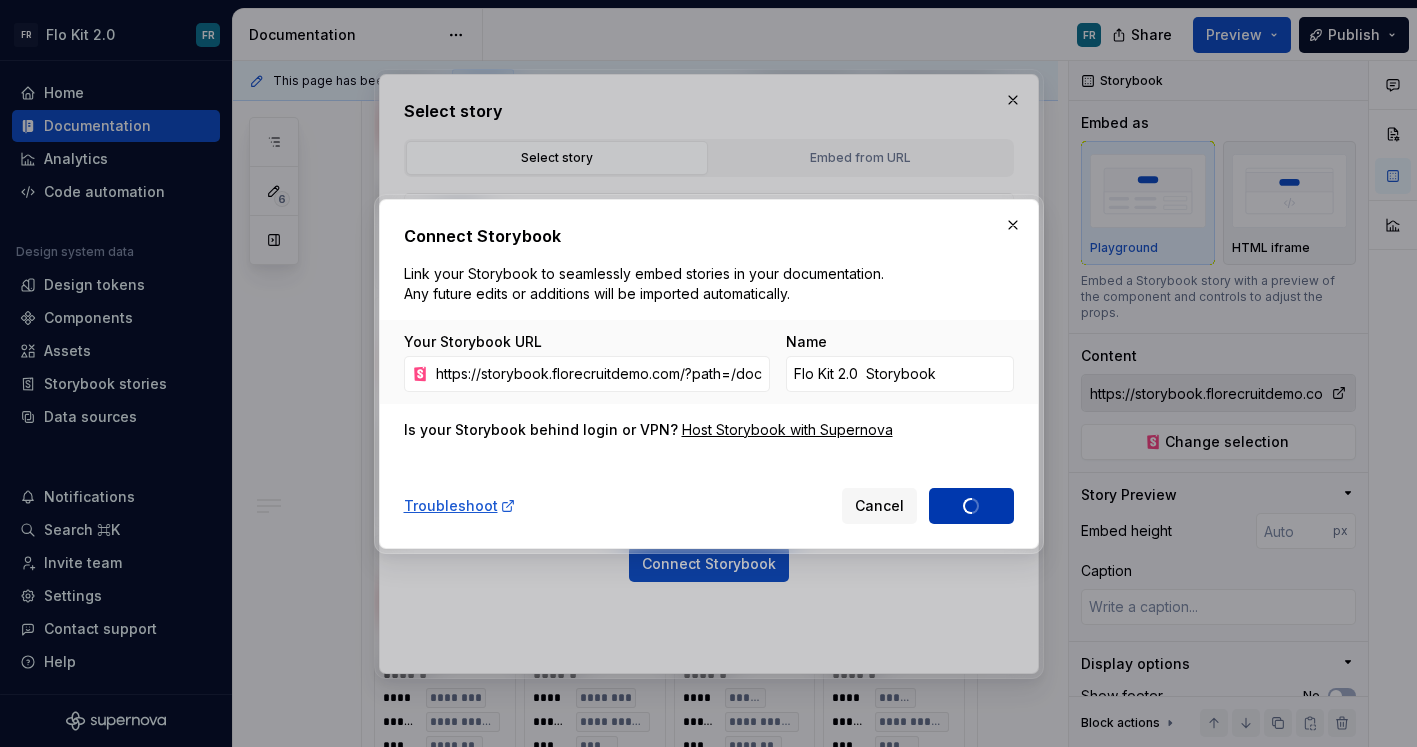 type on "*" 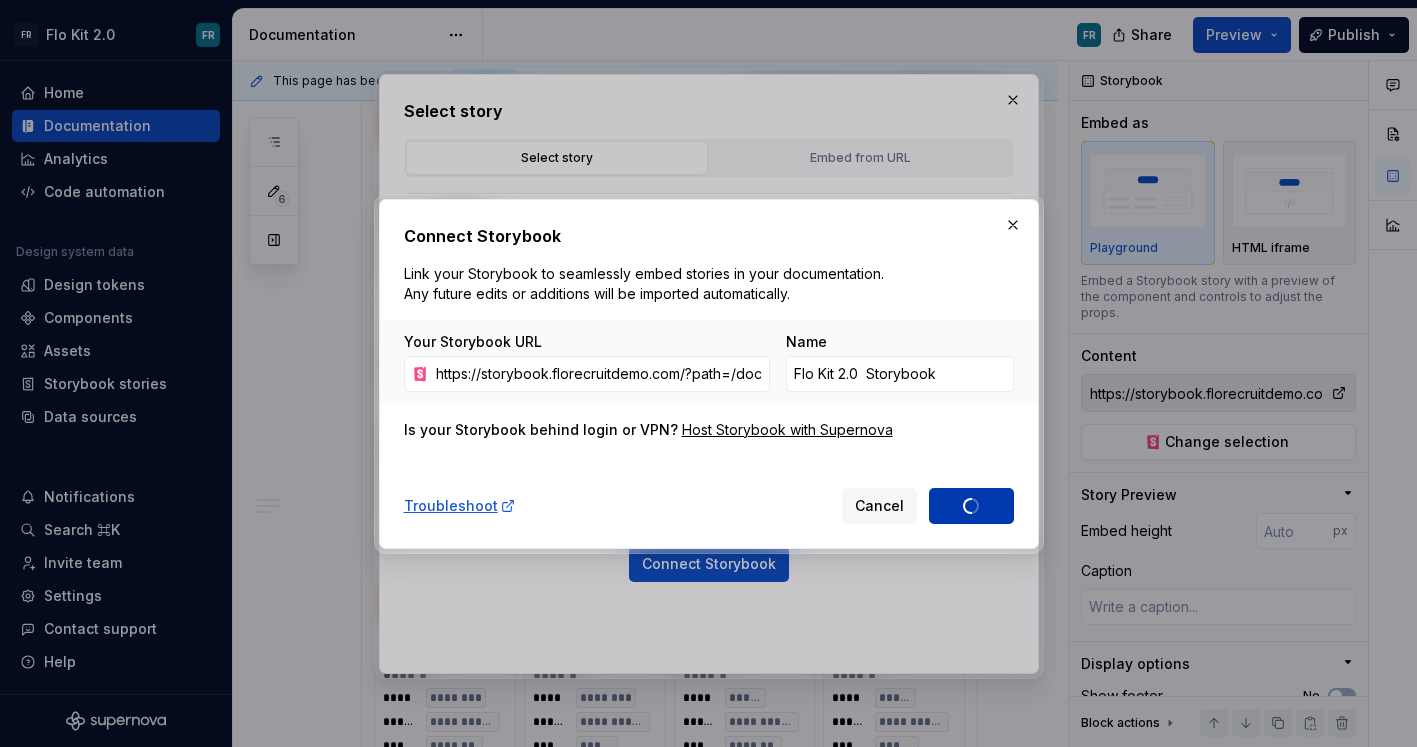 type on "Flo Kit 2.0  Storybook 1" 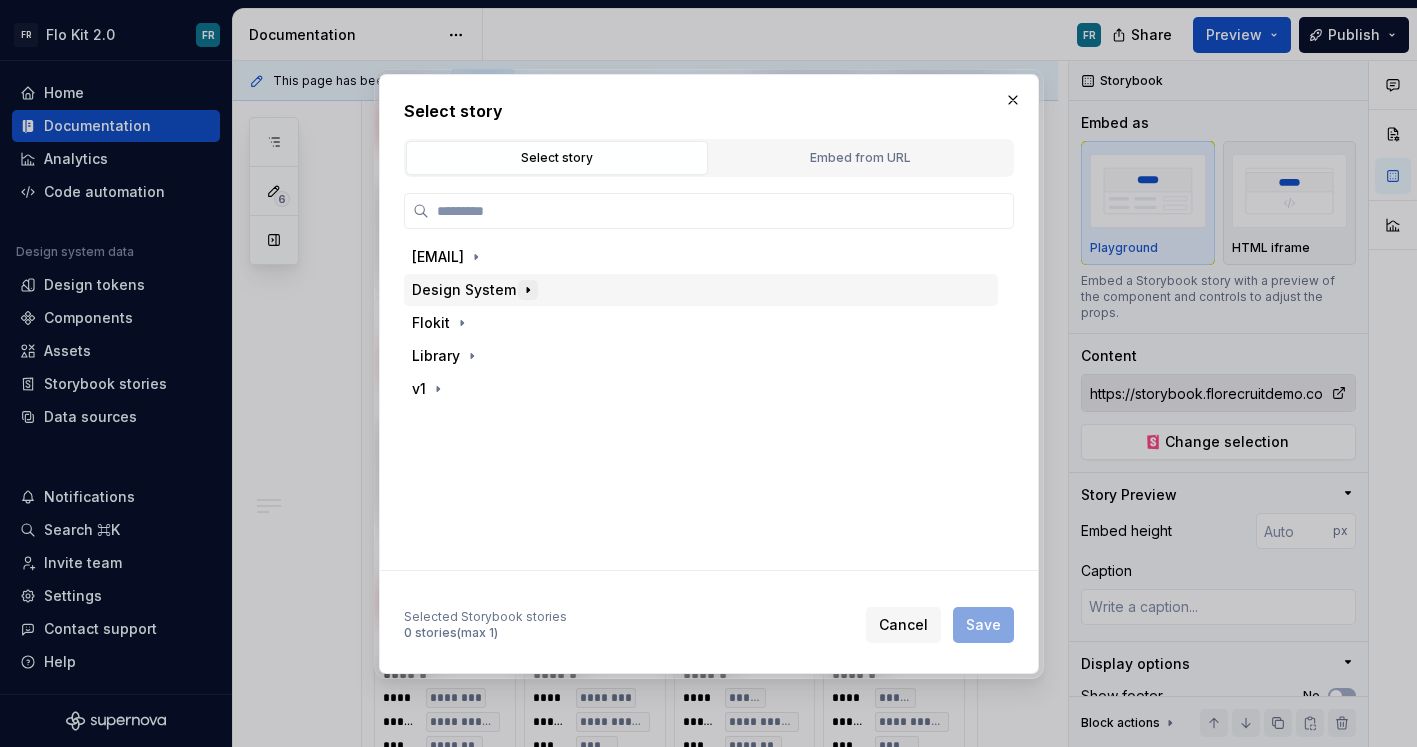 click 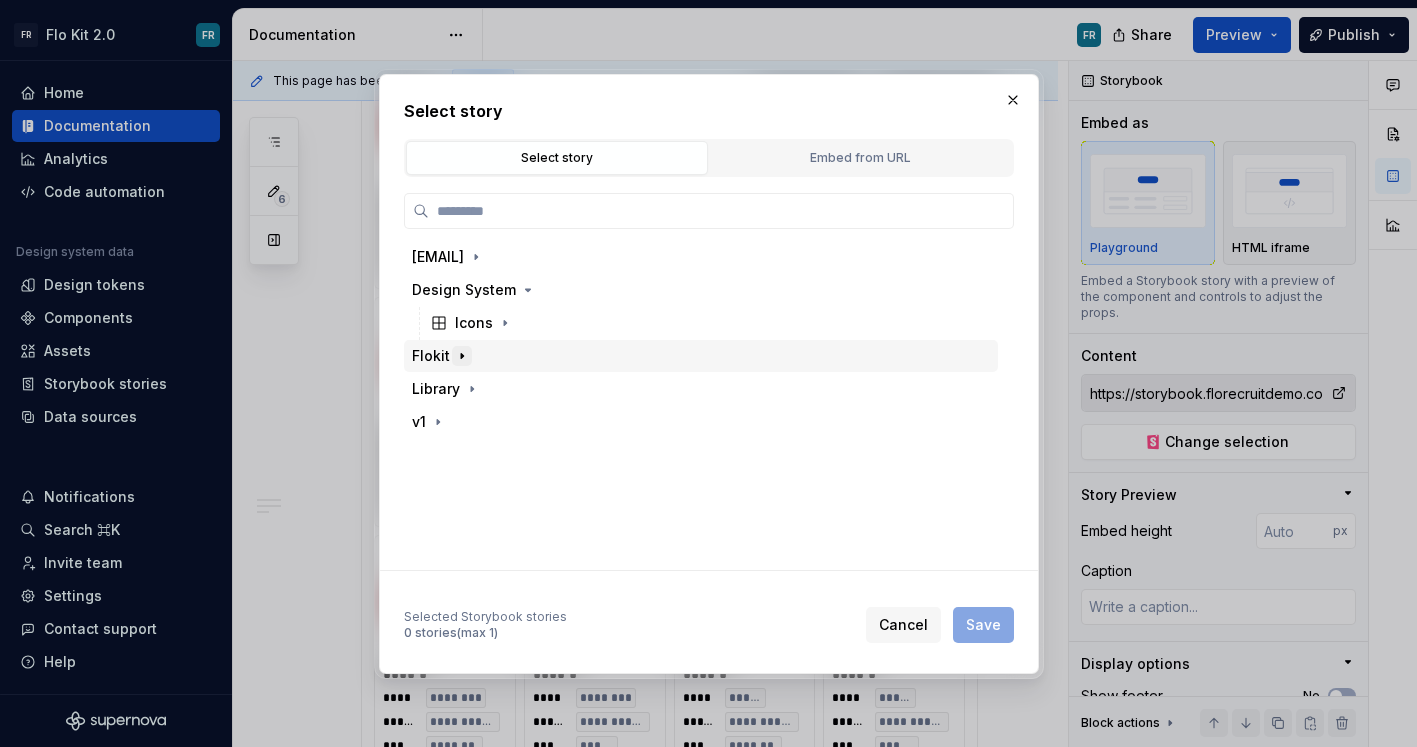 click 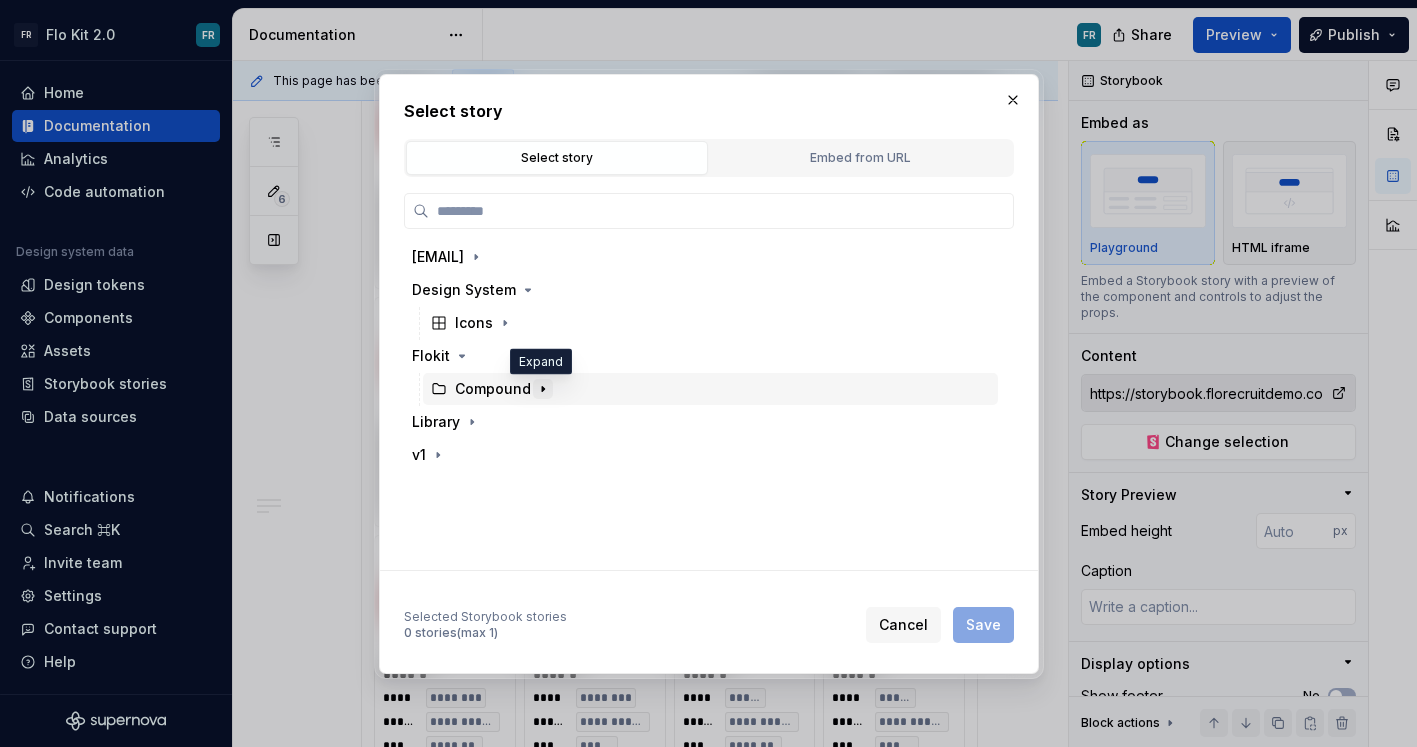 click 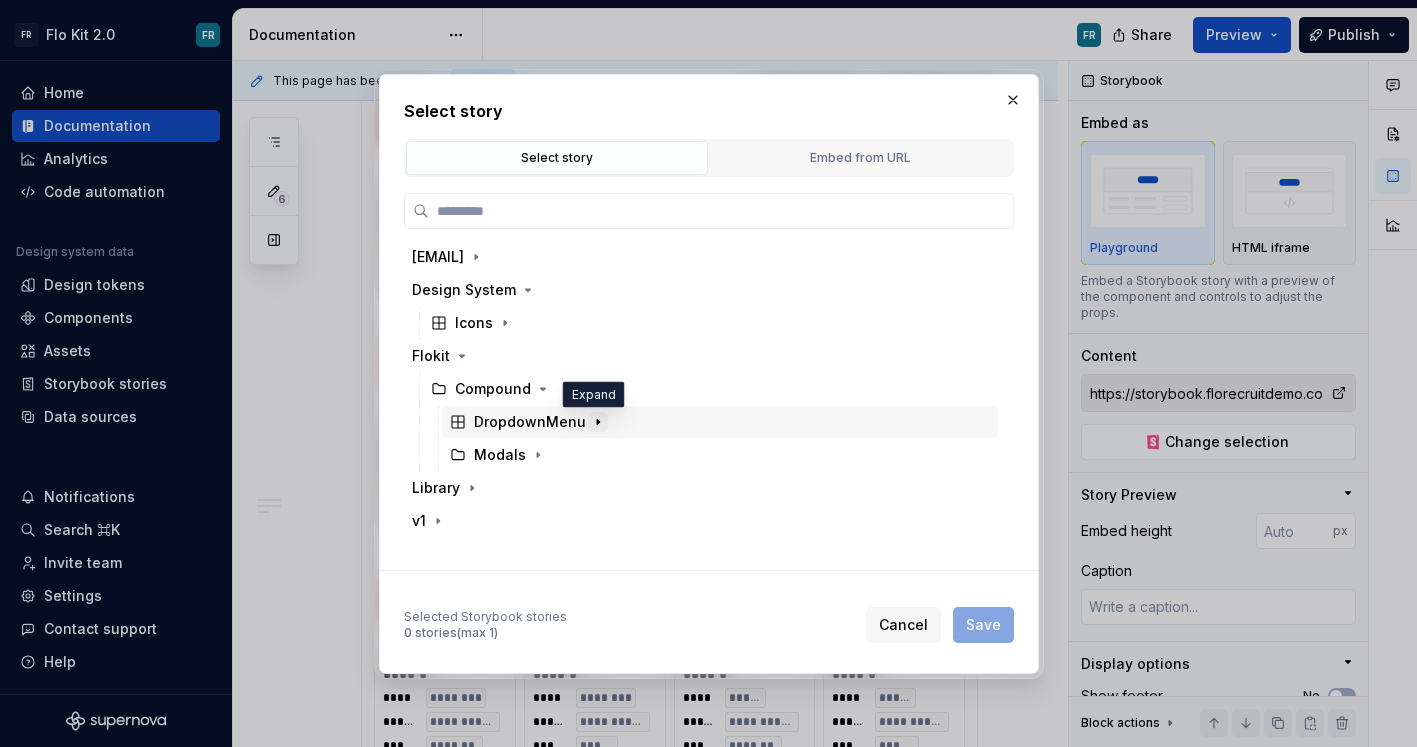 click 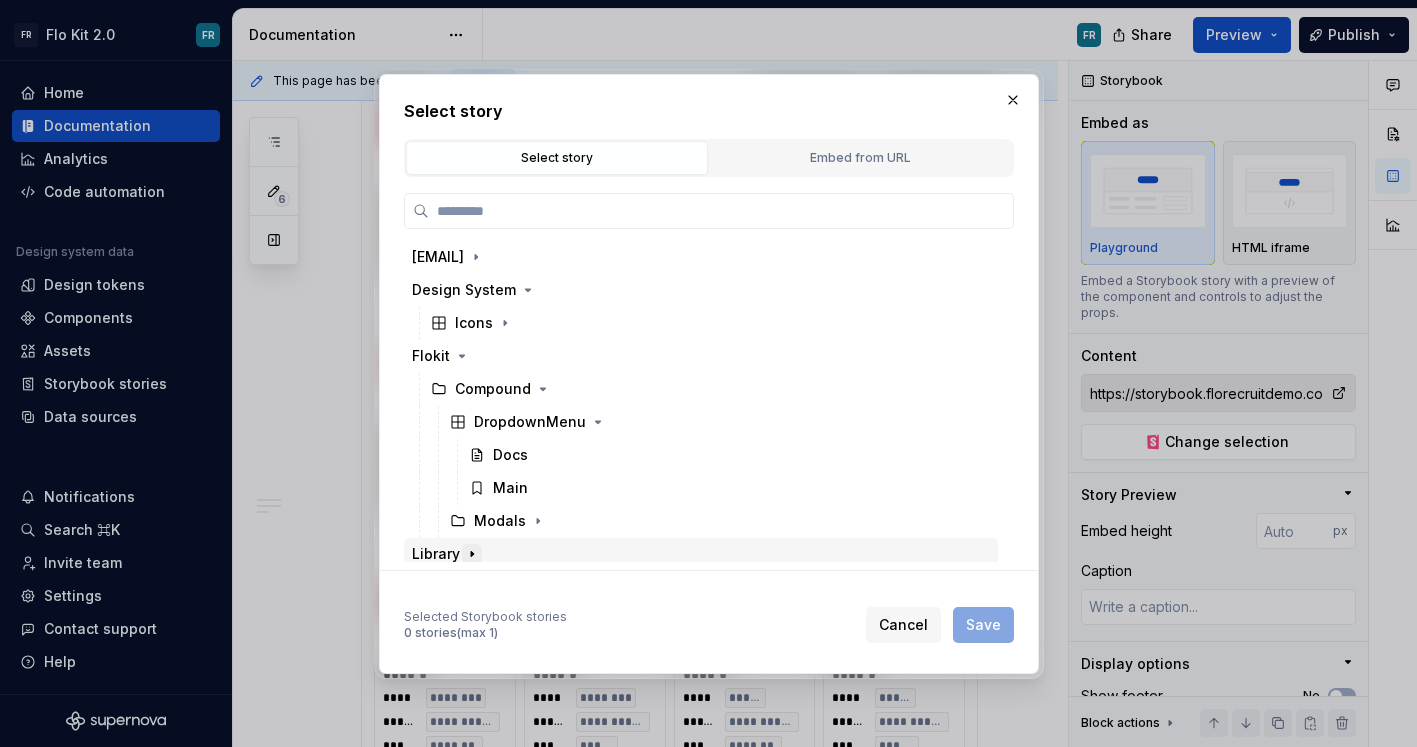 click 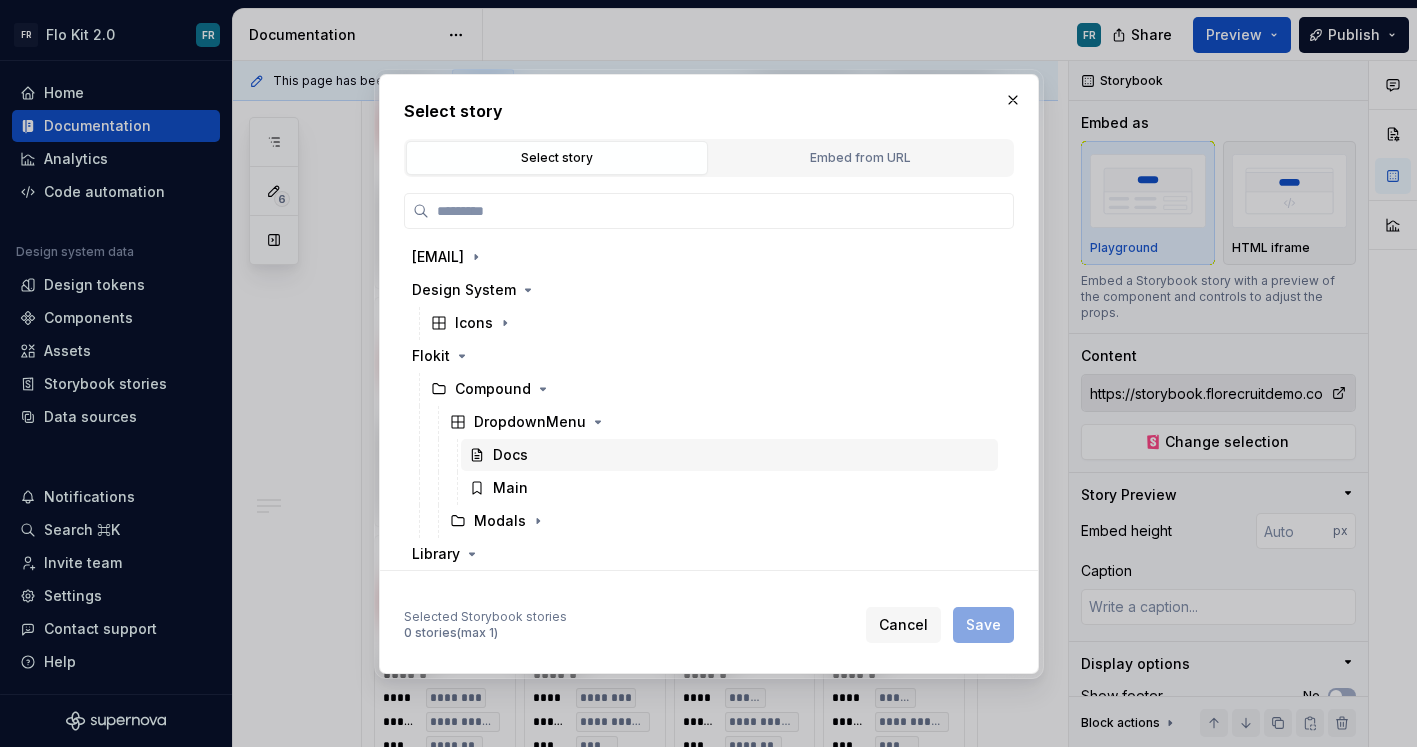 scroll, scrollTop: 141, scrollLeft: 0, axis: vertical 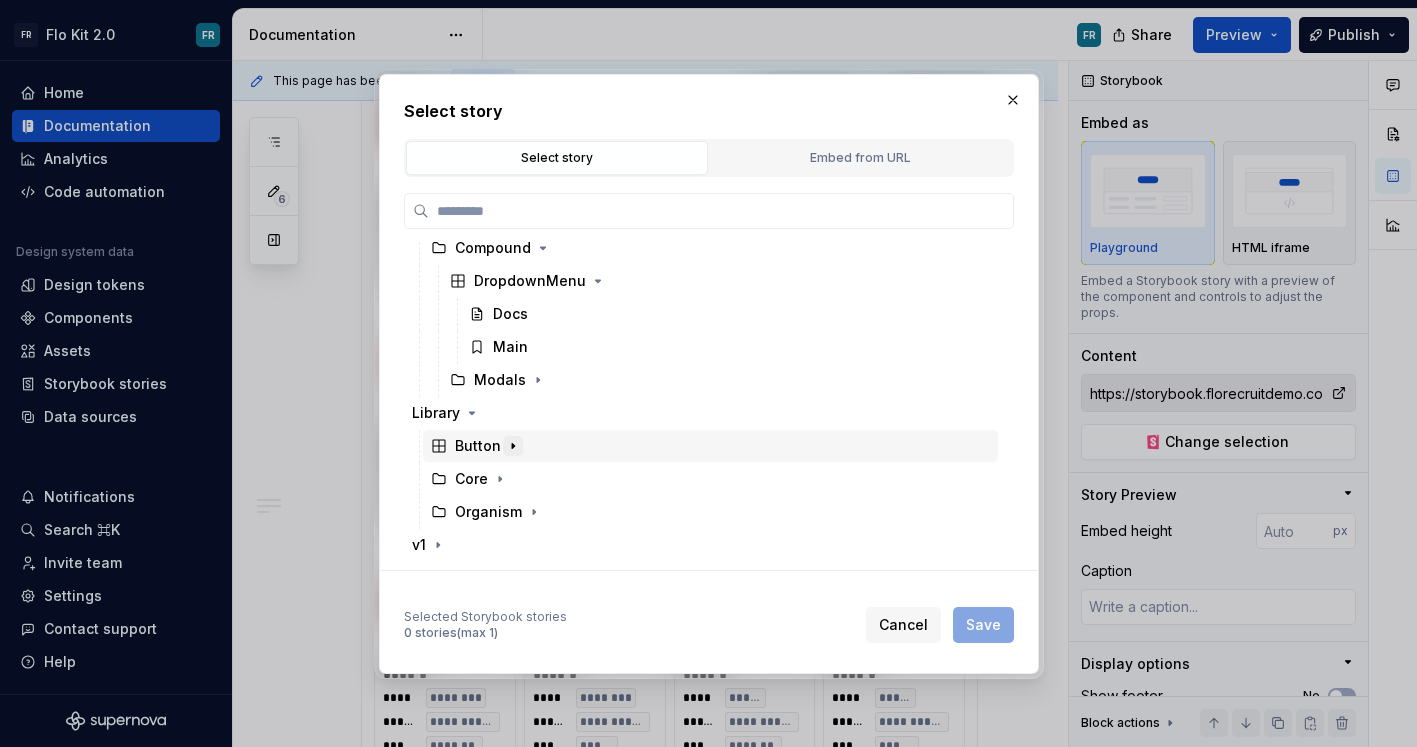 click 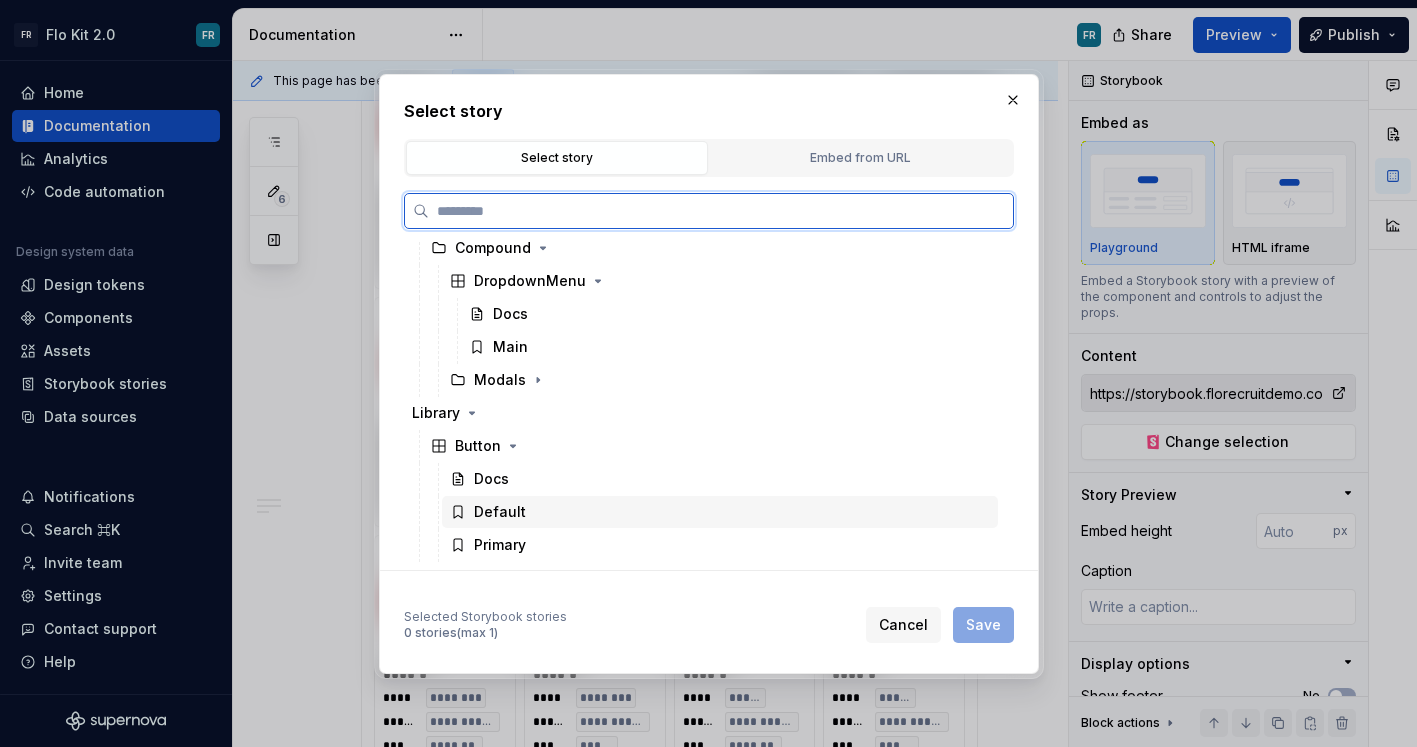 click on "Default" at bounding box center (720, 512) 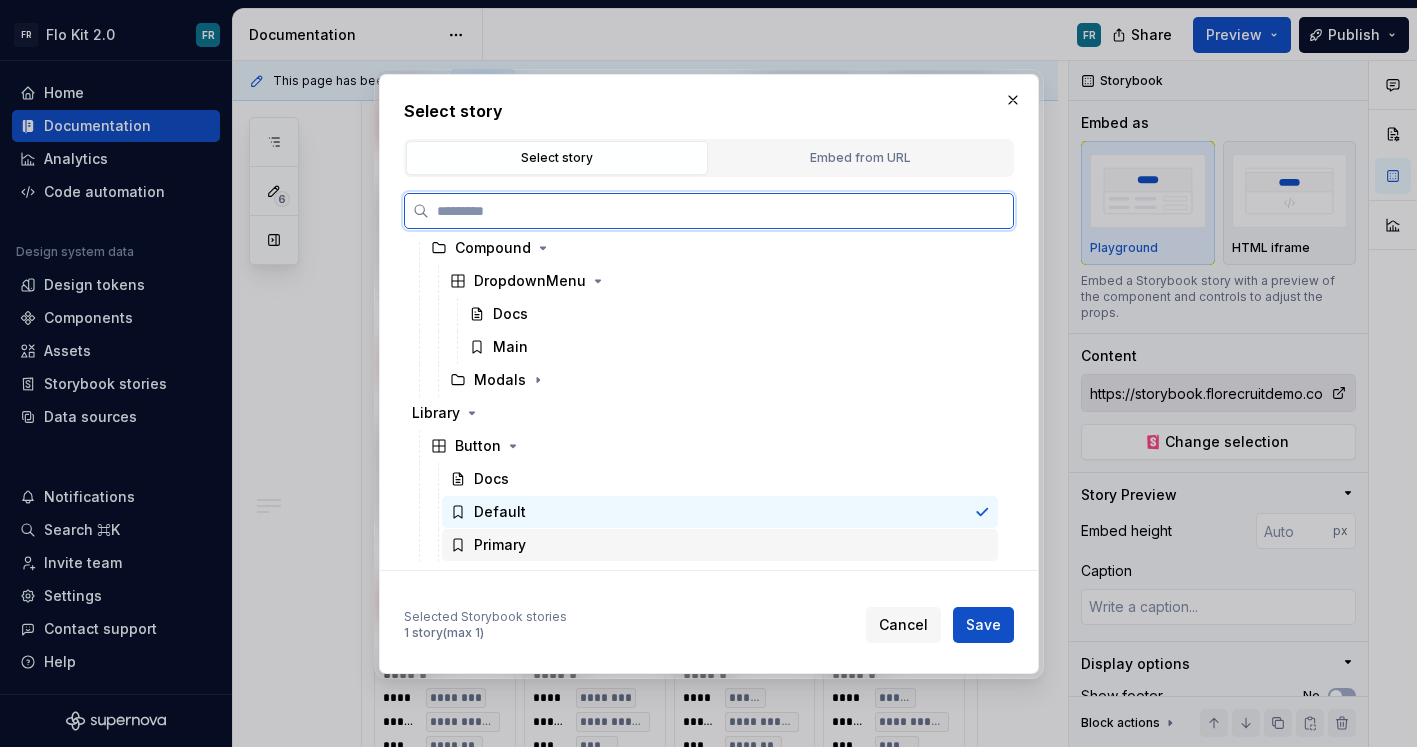click on "Primary" at bounding box center [500, 545] 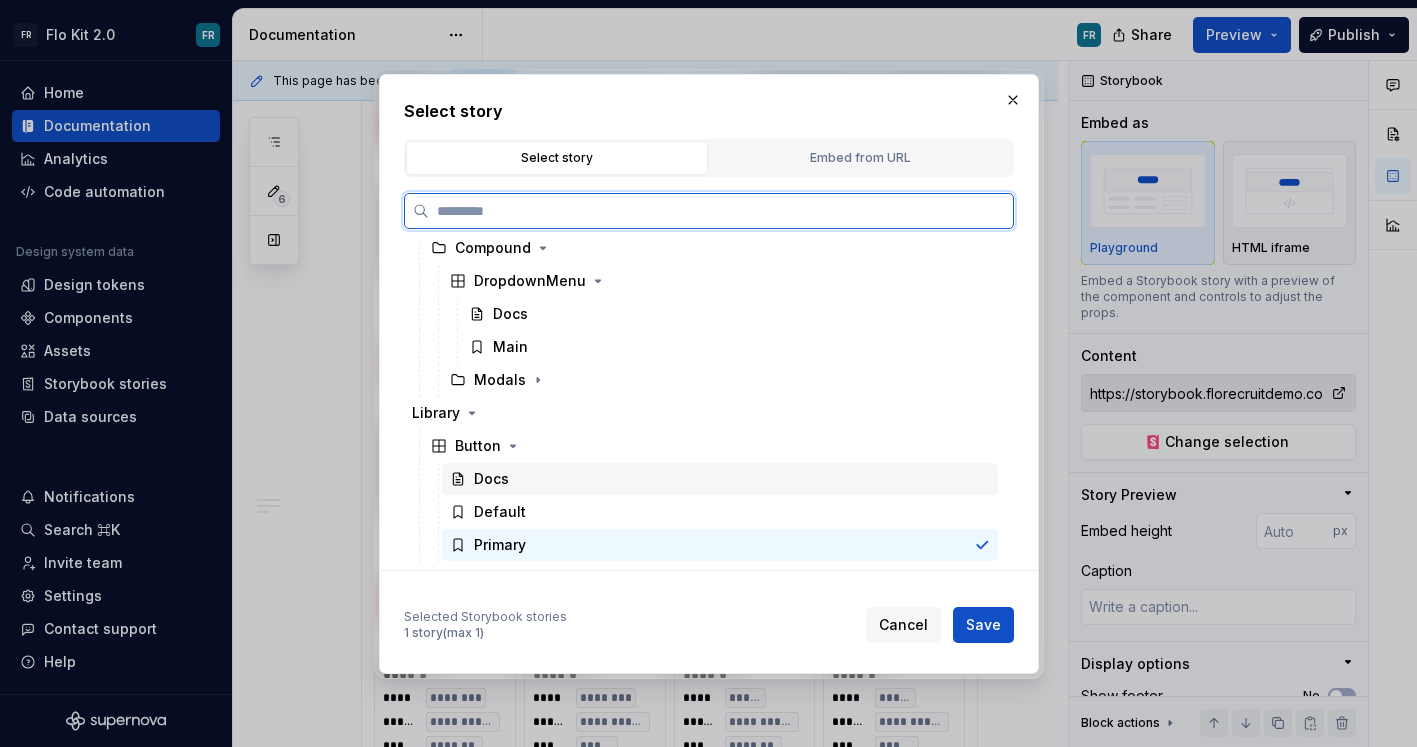 click on "Docs" at bounding box center [720, 479] 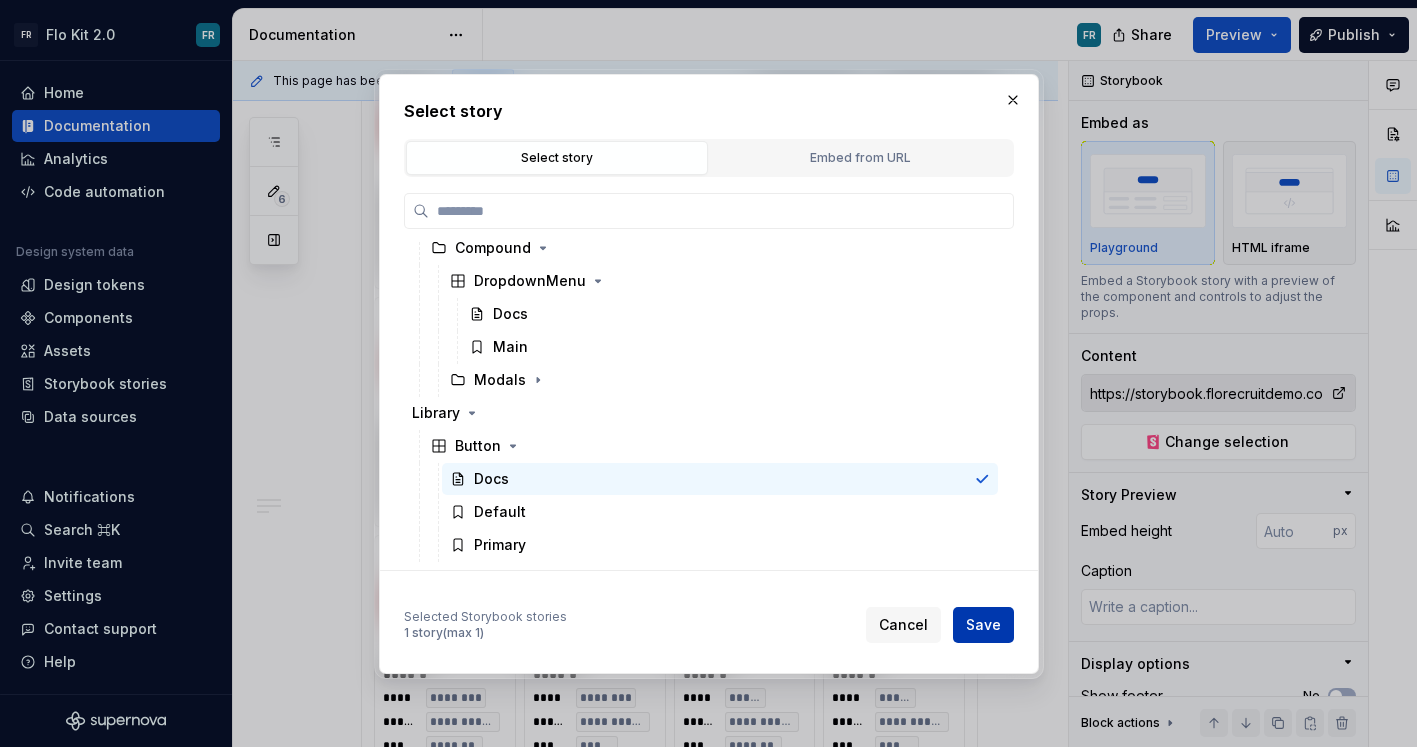 click on "Save" at bounding box center (983, 625) 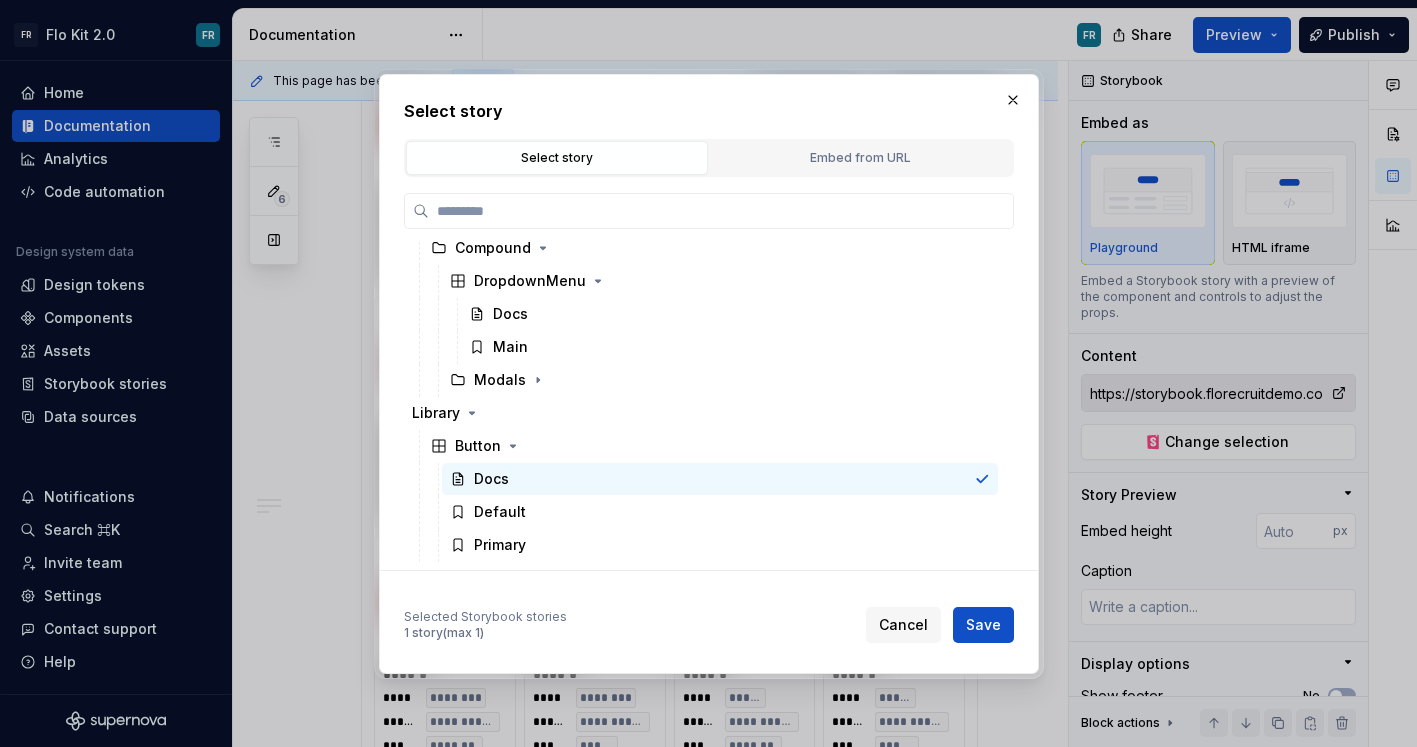 type on "*" 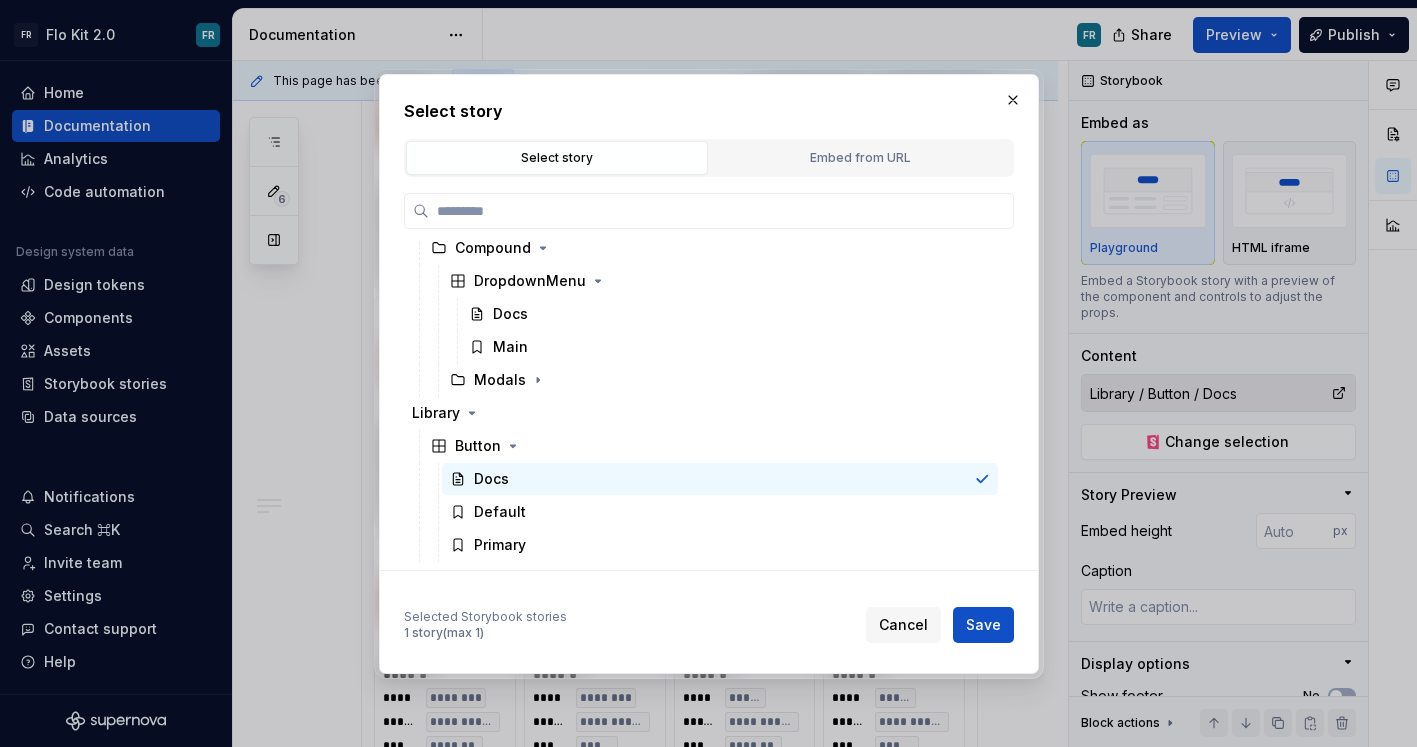 scroll, scrollTop: 2398, scrollLeft: 0, axis: vertical 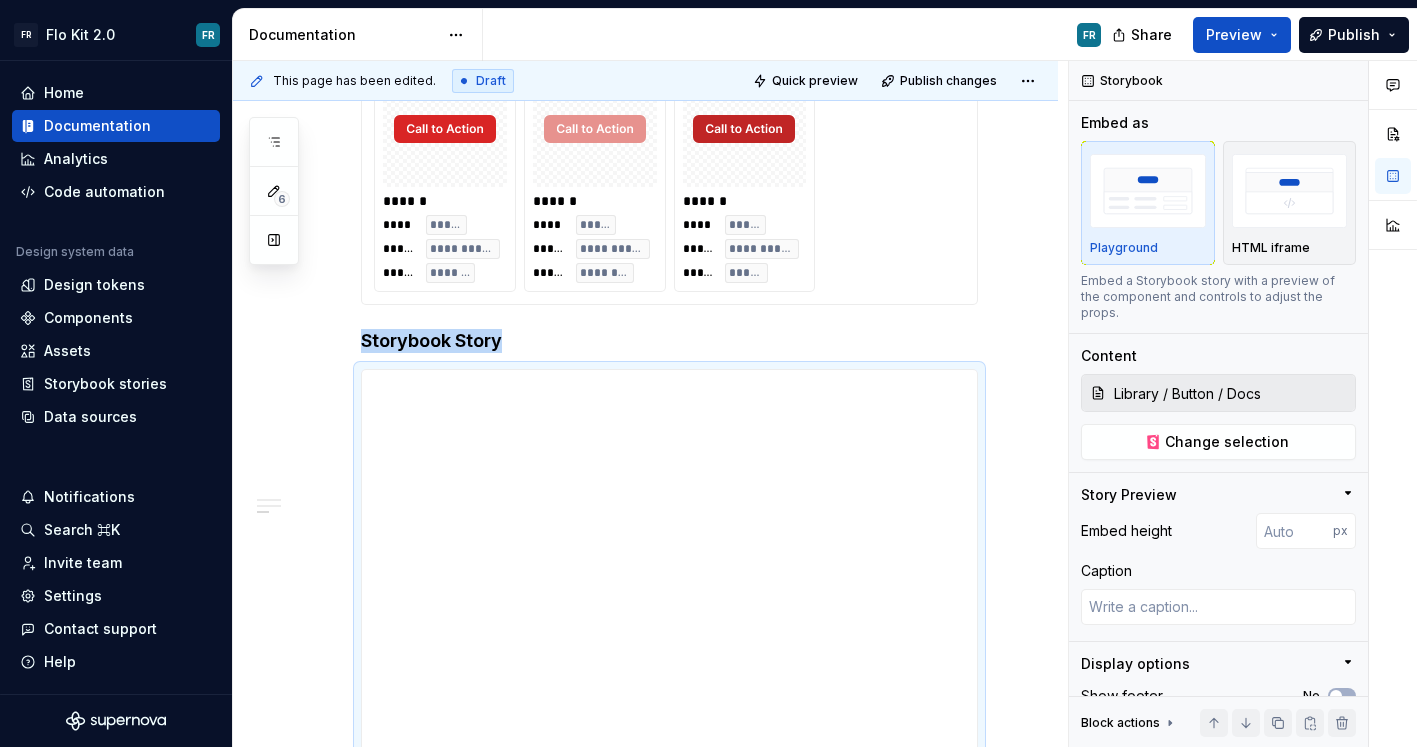 click on "**********" at bounding box center [645, -373] 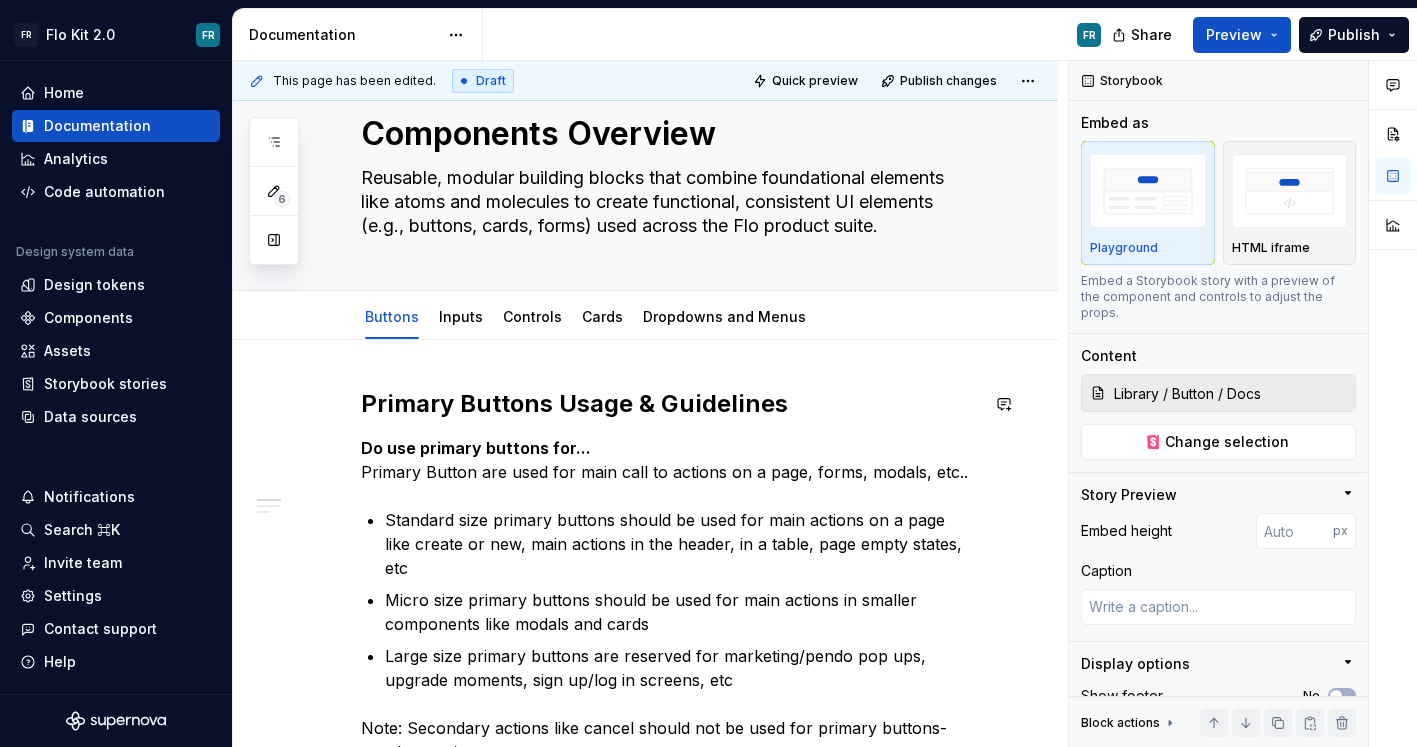 scroll, scrollTop: 0, scrollLeft: 0, axis: both 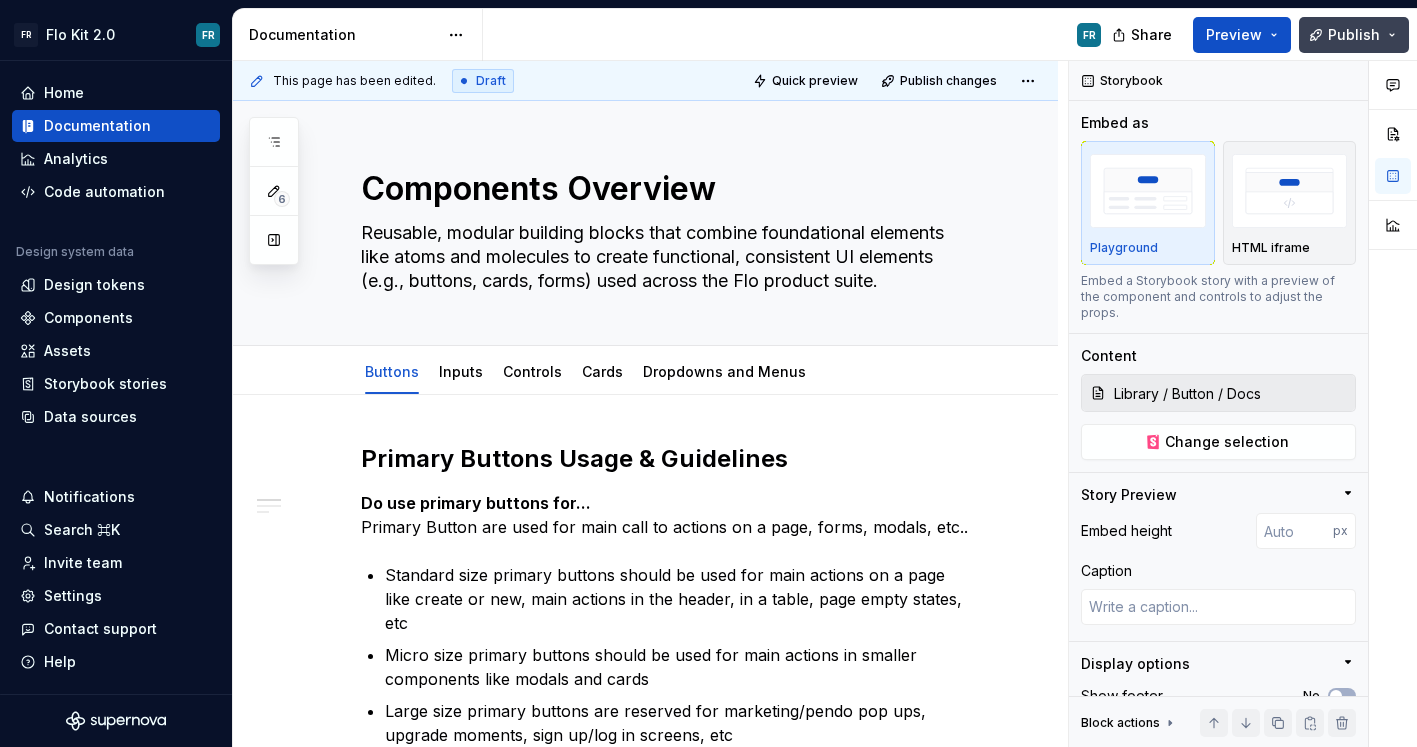 click on "Publish" at bounding box center [1354, 35] 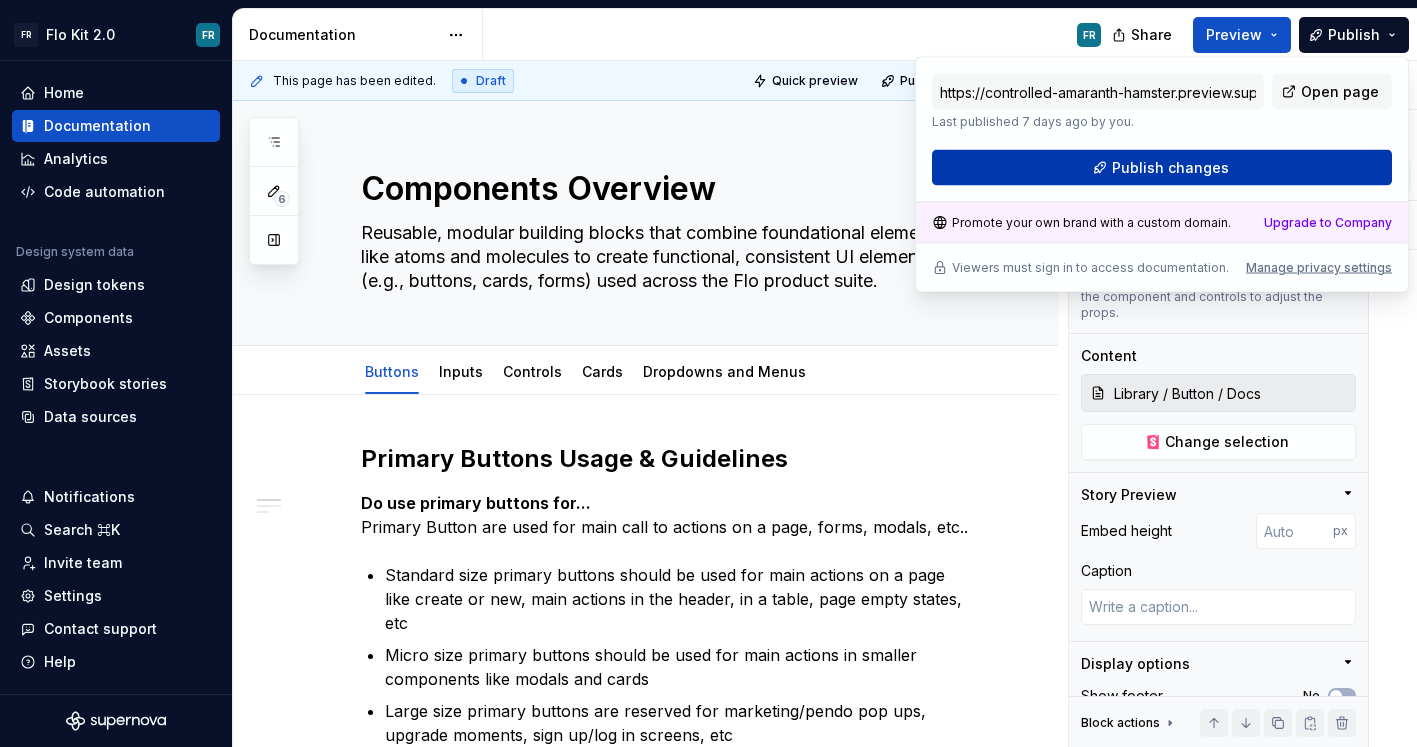click on "Publish changes" at bounding box center (1162, 168) 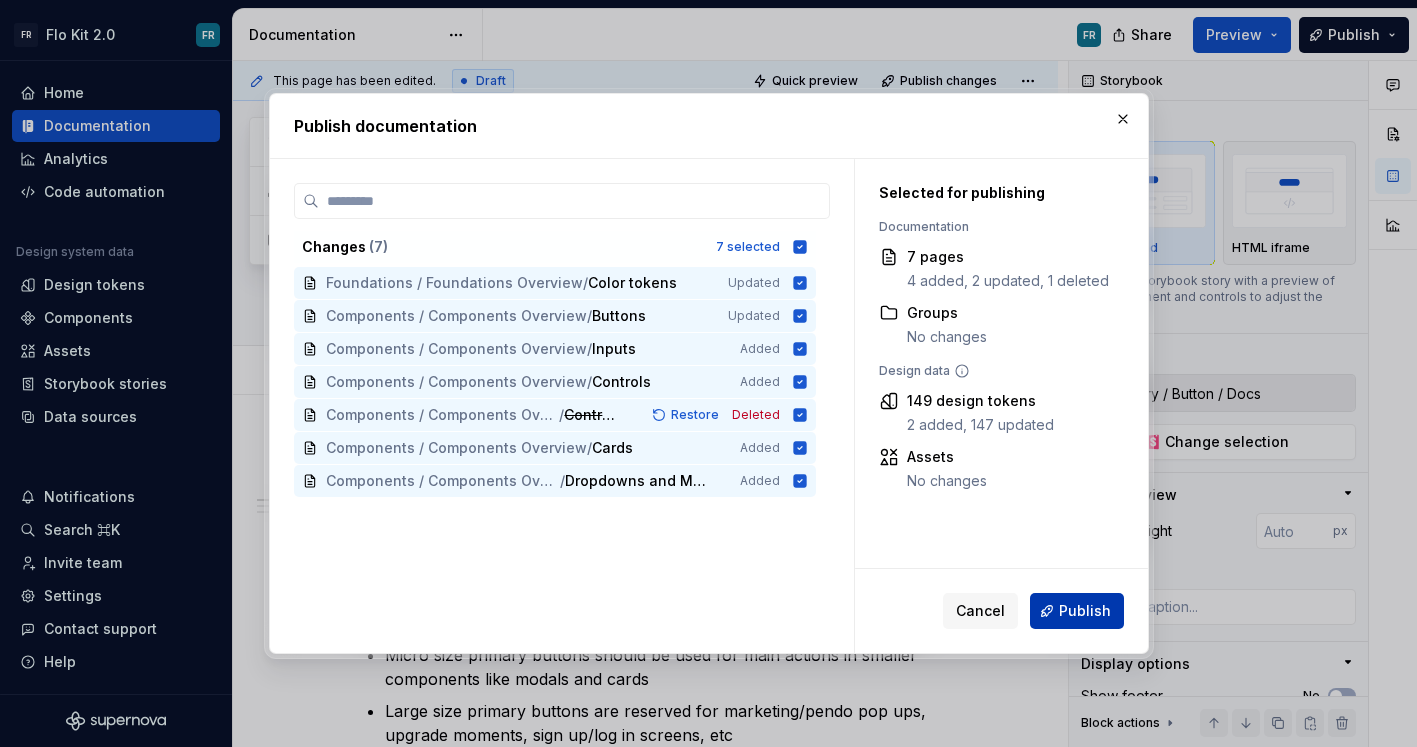 click on "Publish" at bounding box center (1085, 611) 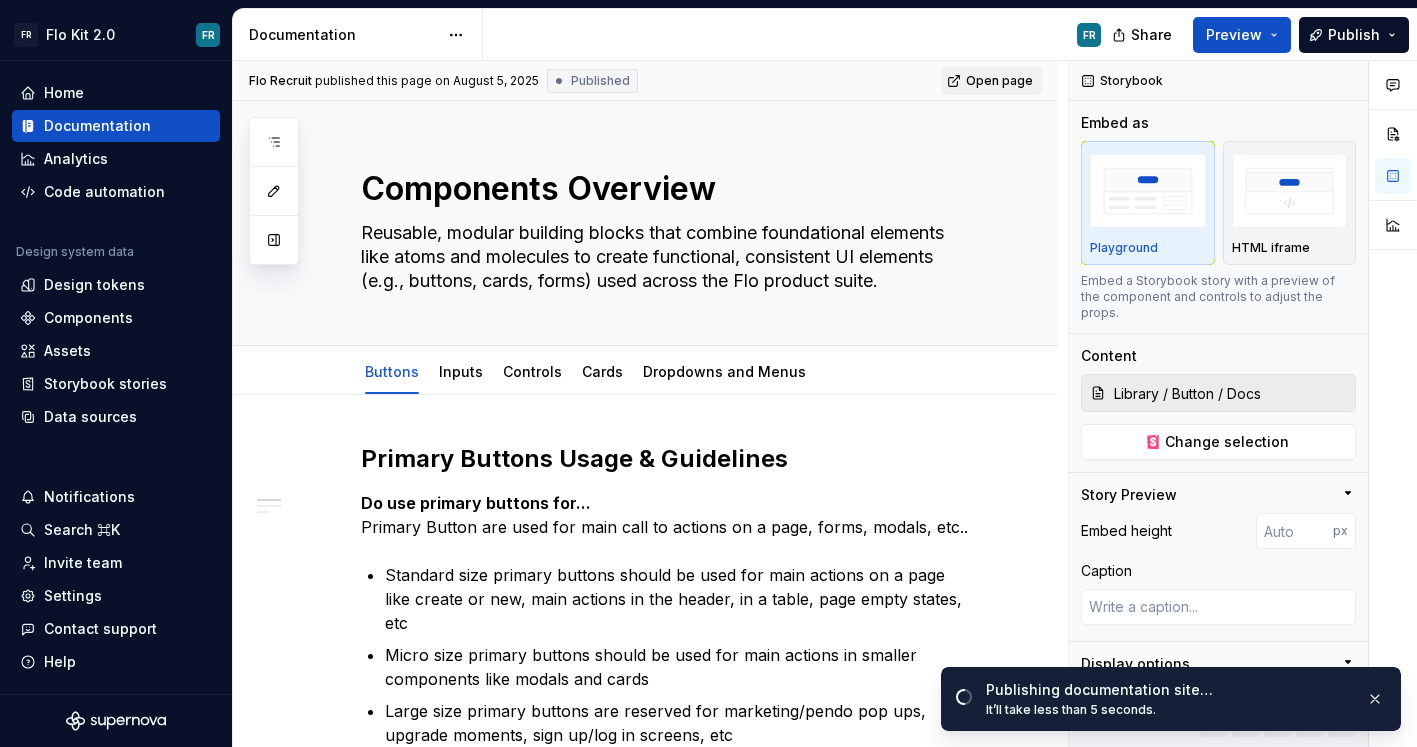 click on "Open page" at bounding box center (999, 81) 